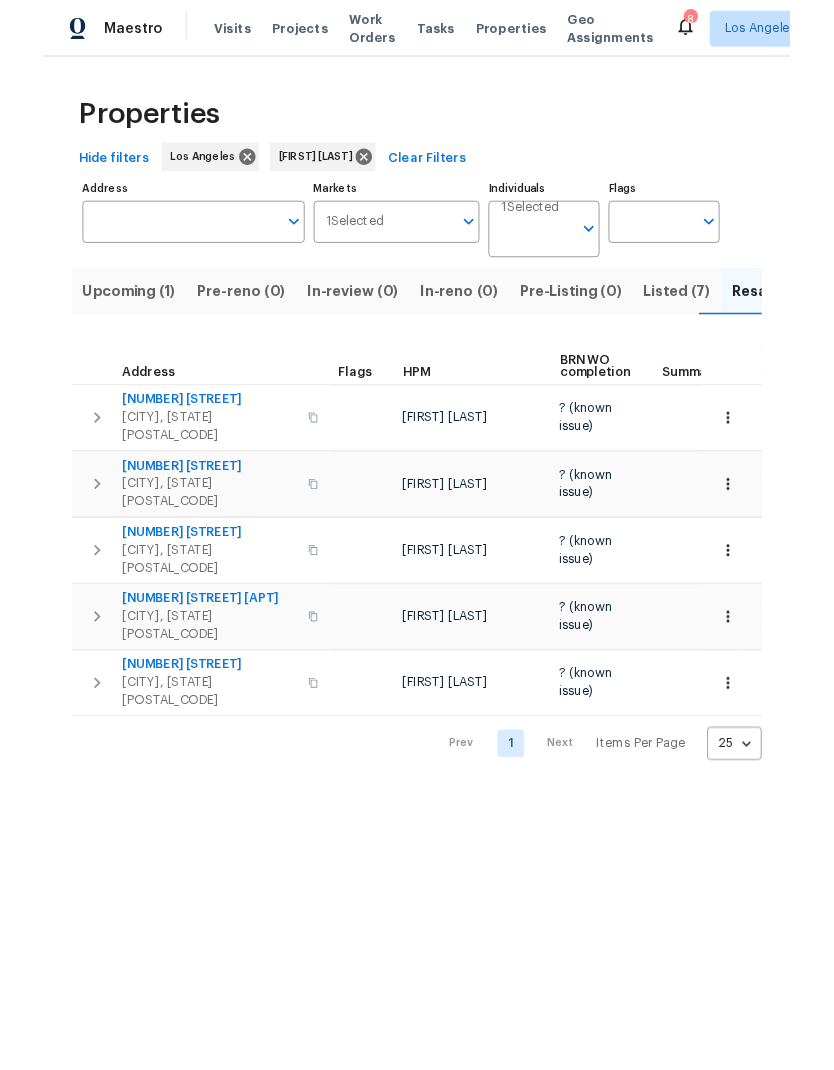scroll, scrollTop: 0, scrollLeft: 0, axis: both 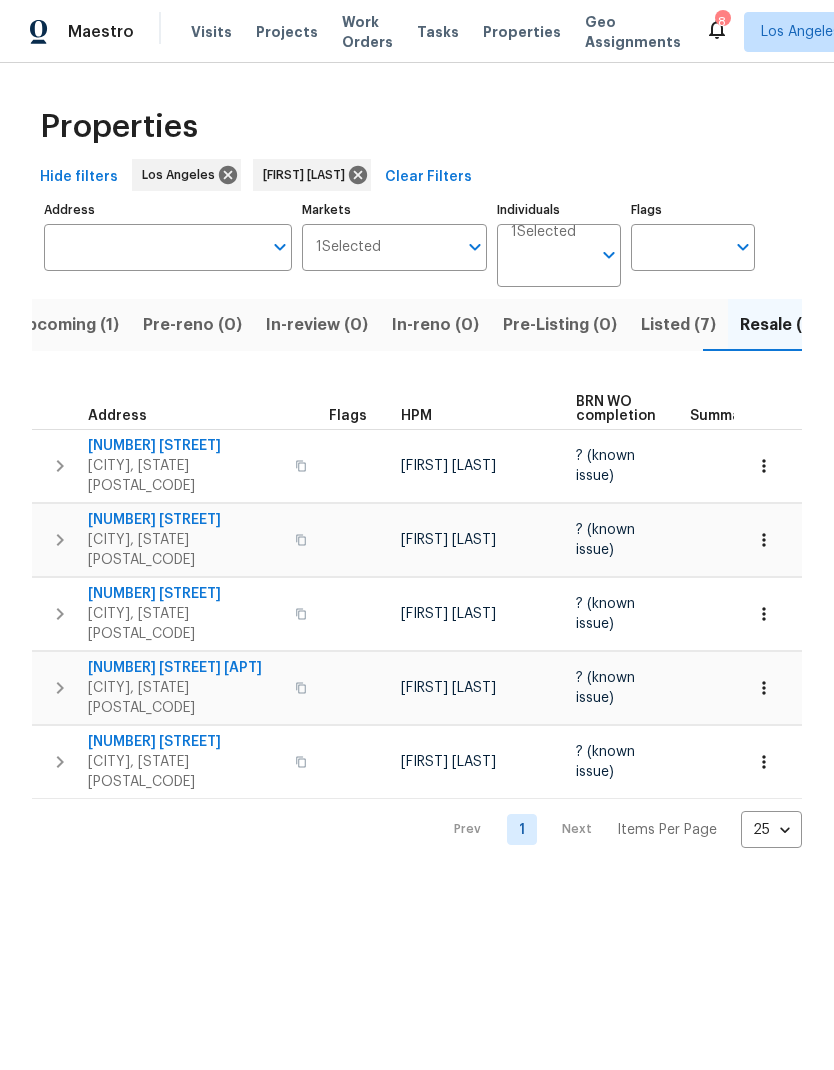 click on "[NUMBER] [STREET]" at bounding box center [185, 520] 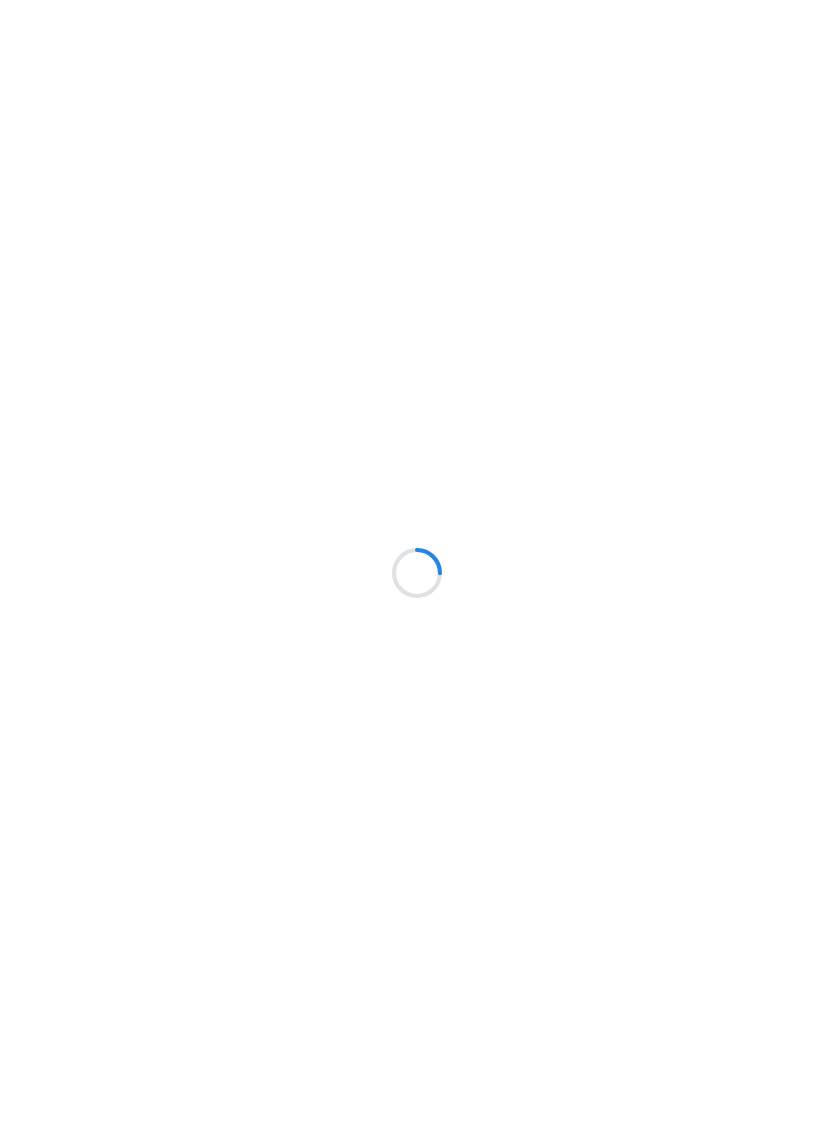 scroll, scrollTop: 0, scrollLeft: 0, axis: both 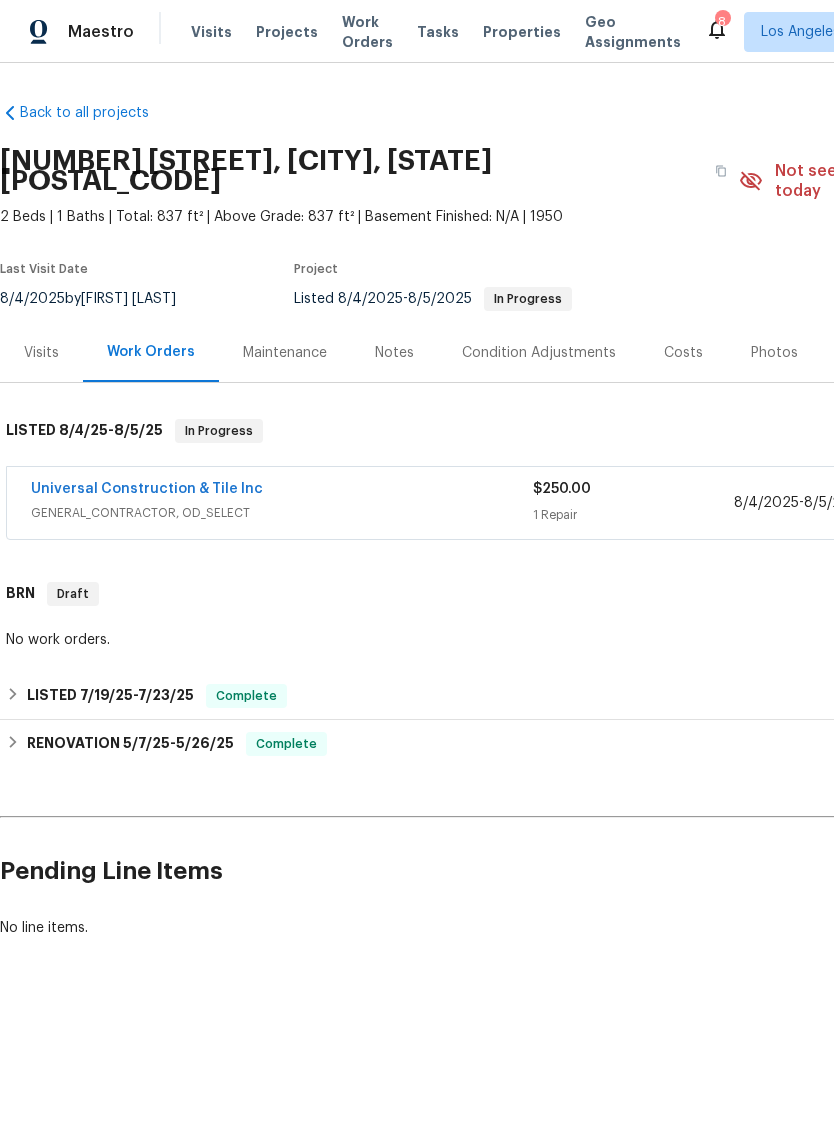 click on "Universal Construction & Tile Inc" at bounding box center (147, 489) 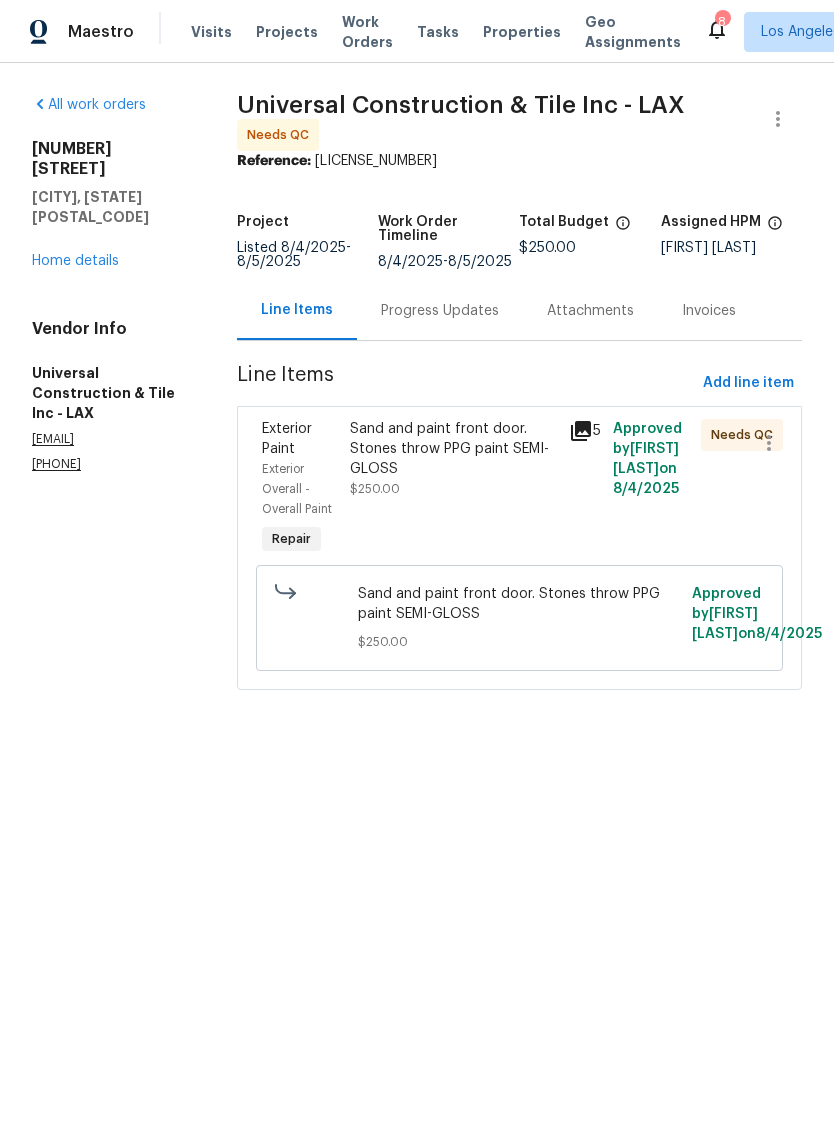 click on "Sand and paint front door. Stones throw PPG paint SEMI-GLOSS" at bounding box center (454, 449) 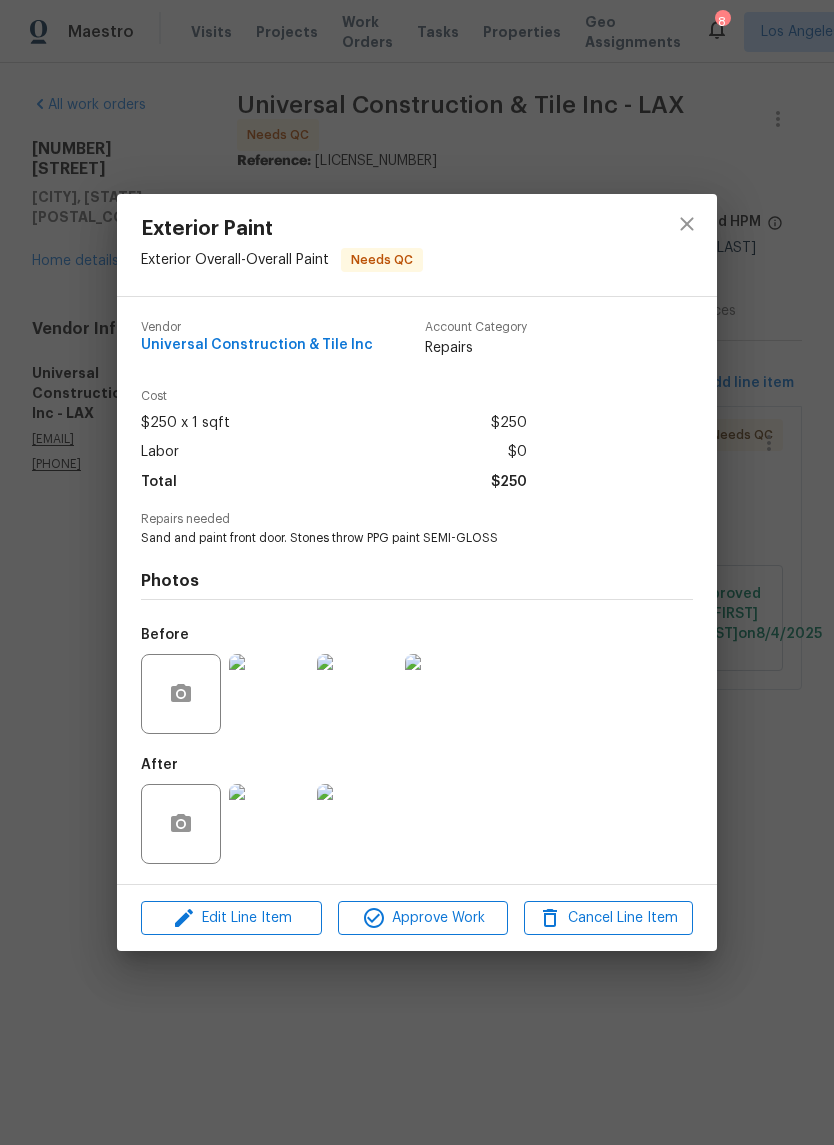 click on "Approve Work" at bounding box center (422, 918) 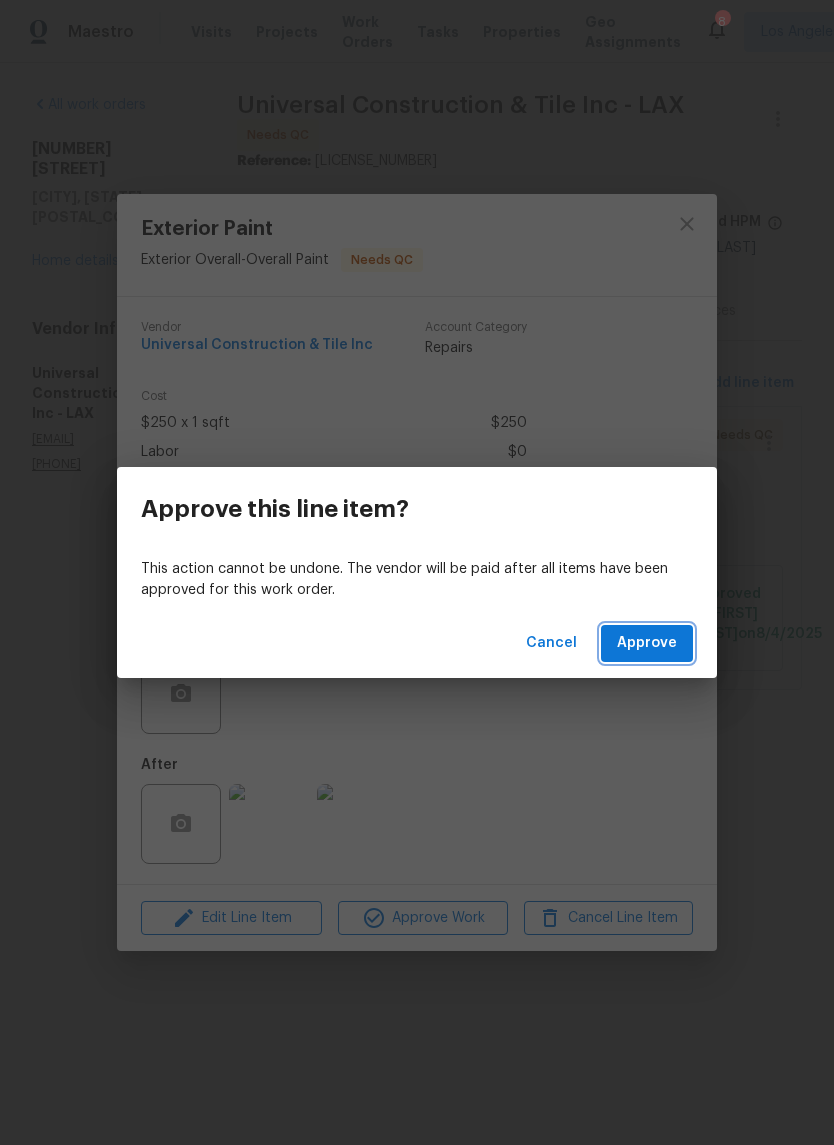 click on "Approve" at bounding box center (647, 643) 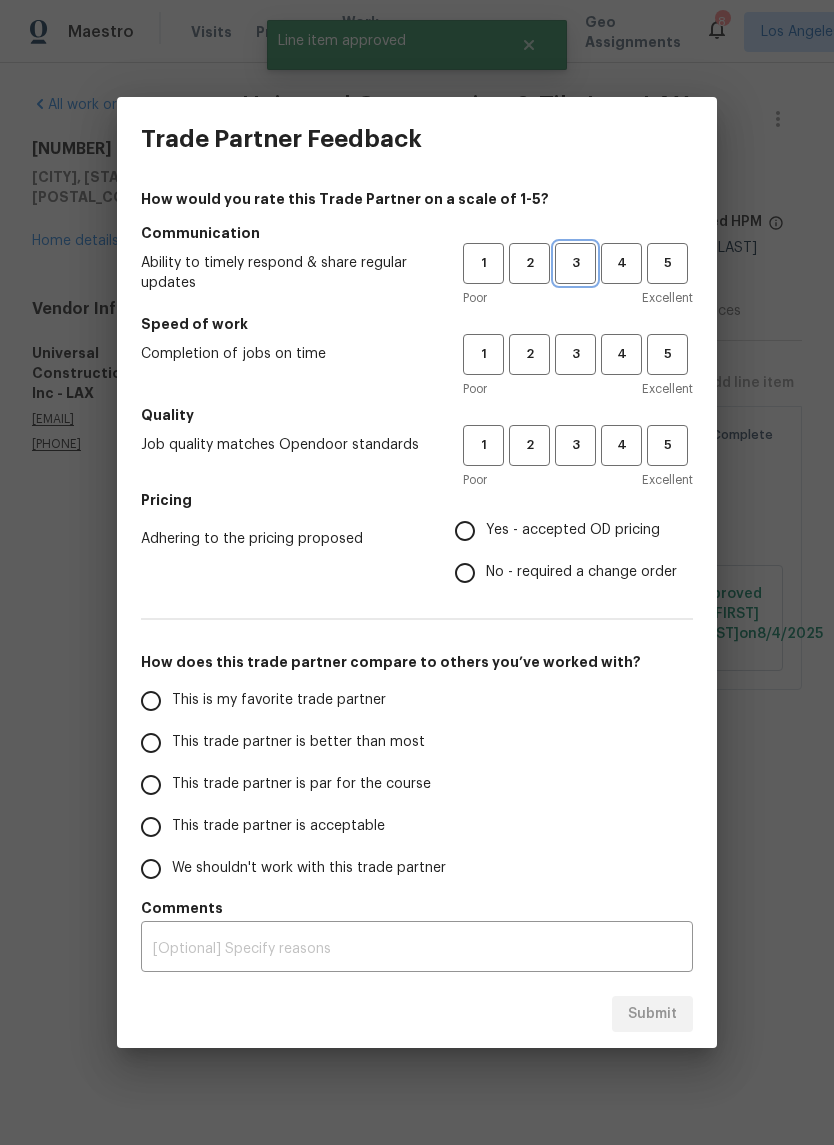 click on "3" at bounding box center (575, 263) 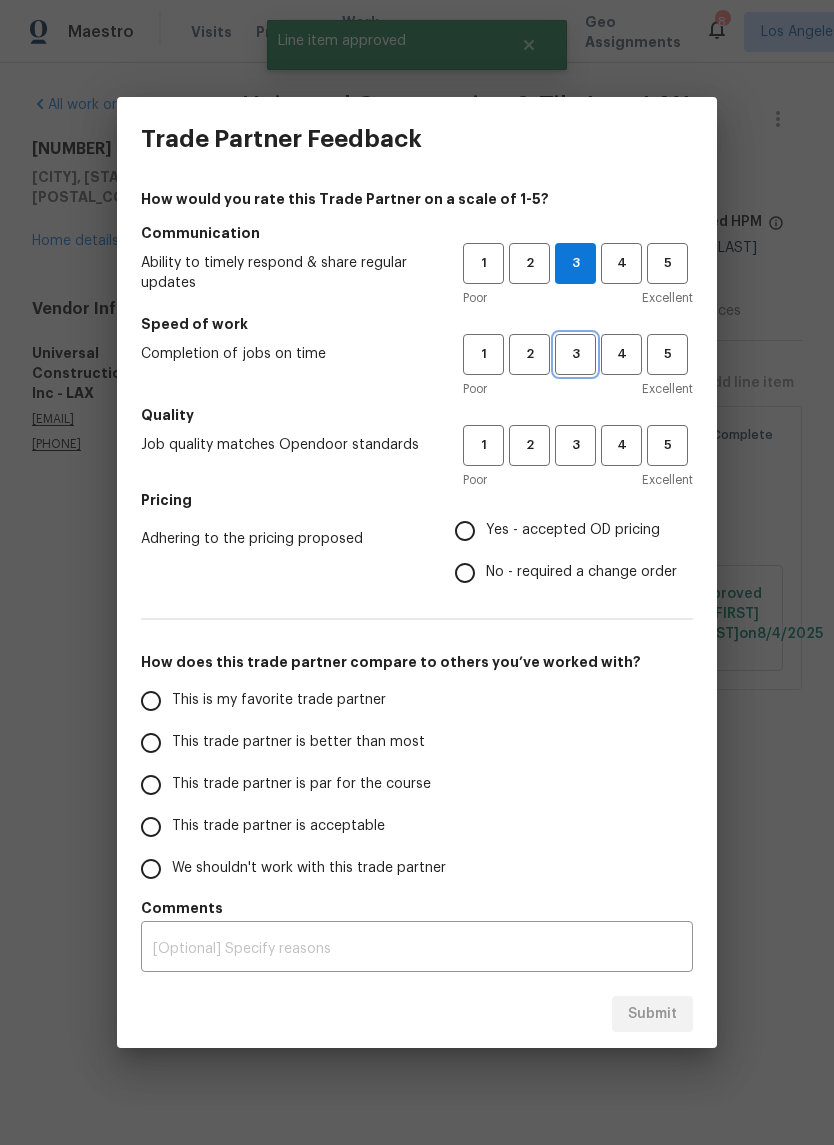 click on "3" at bounding box center [575, 354] 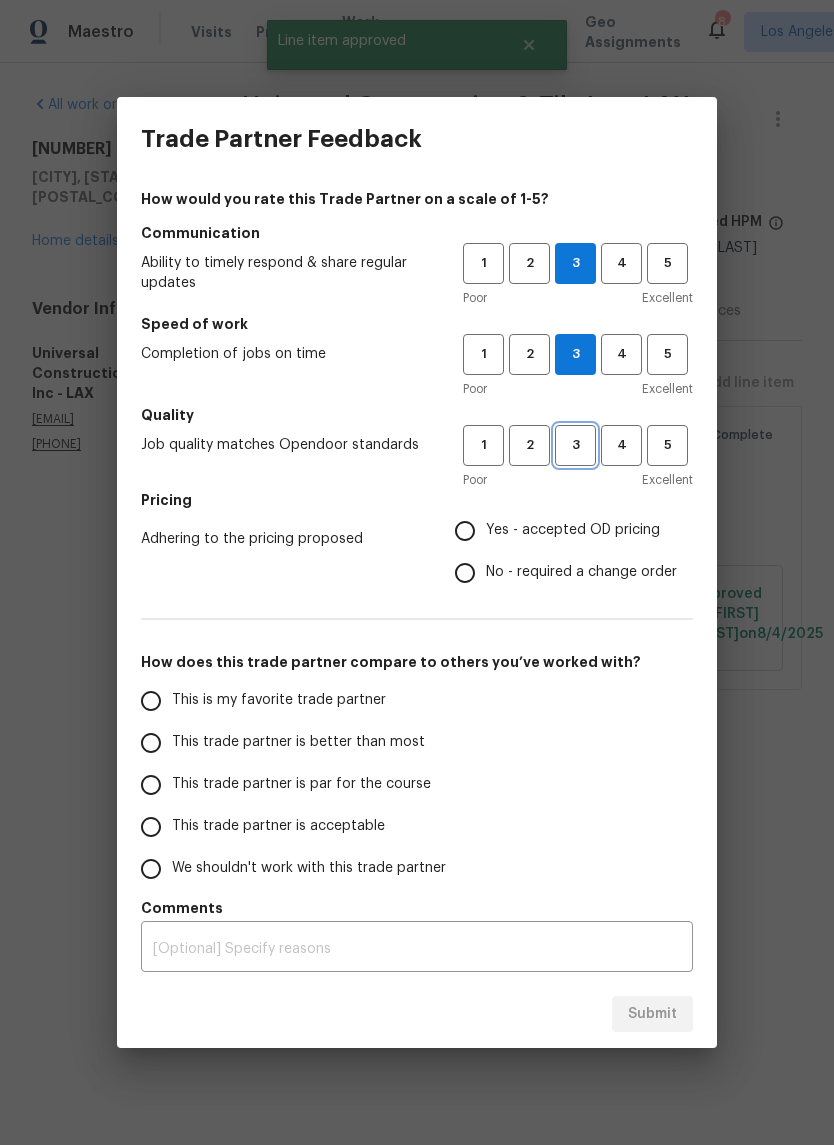click on "3" at bounding box center [575, 445] 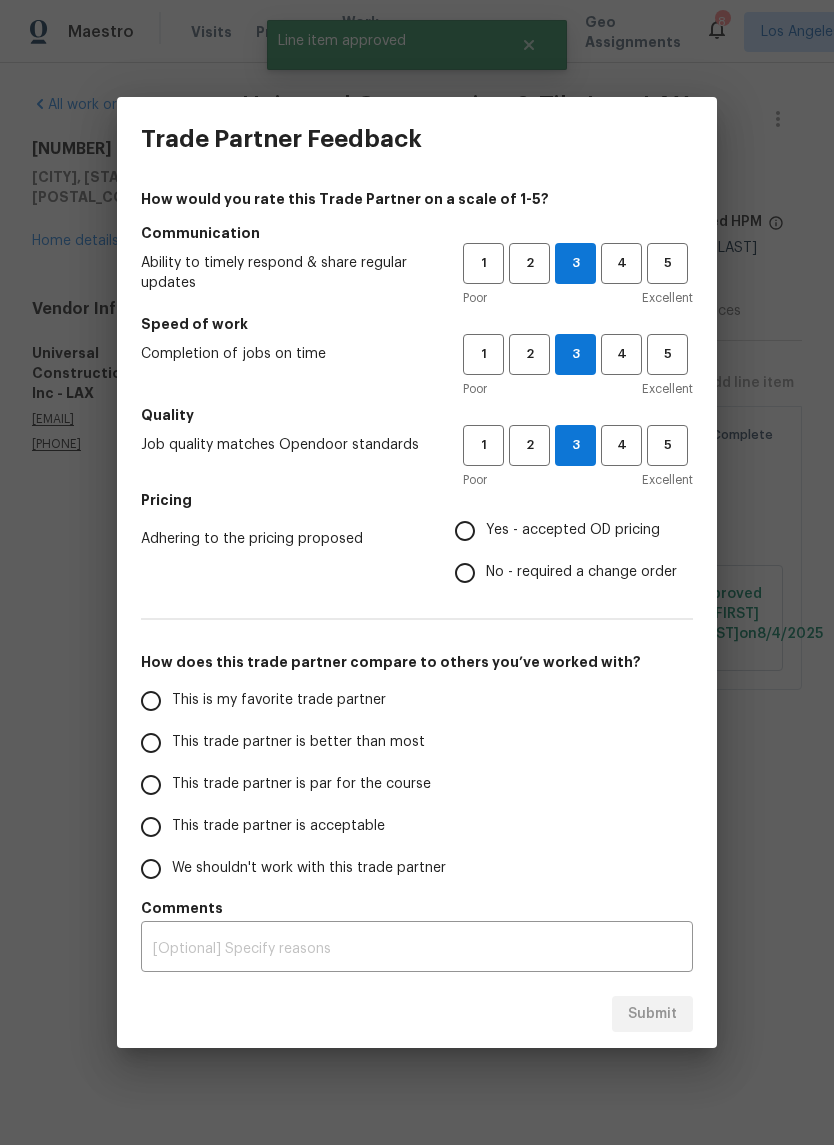 click on "Yes - accepted OD pricing" at bounding box center [573, 530] 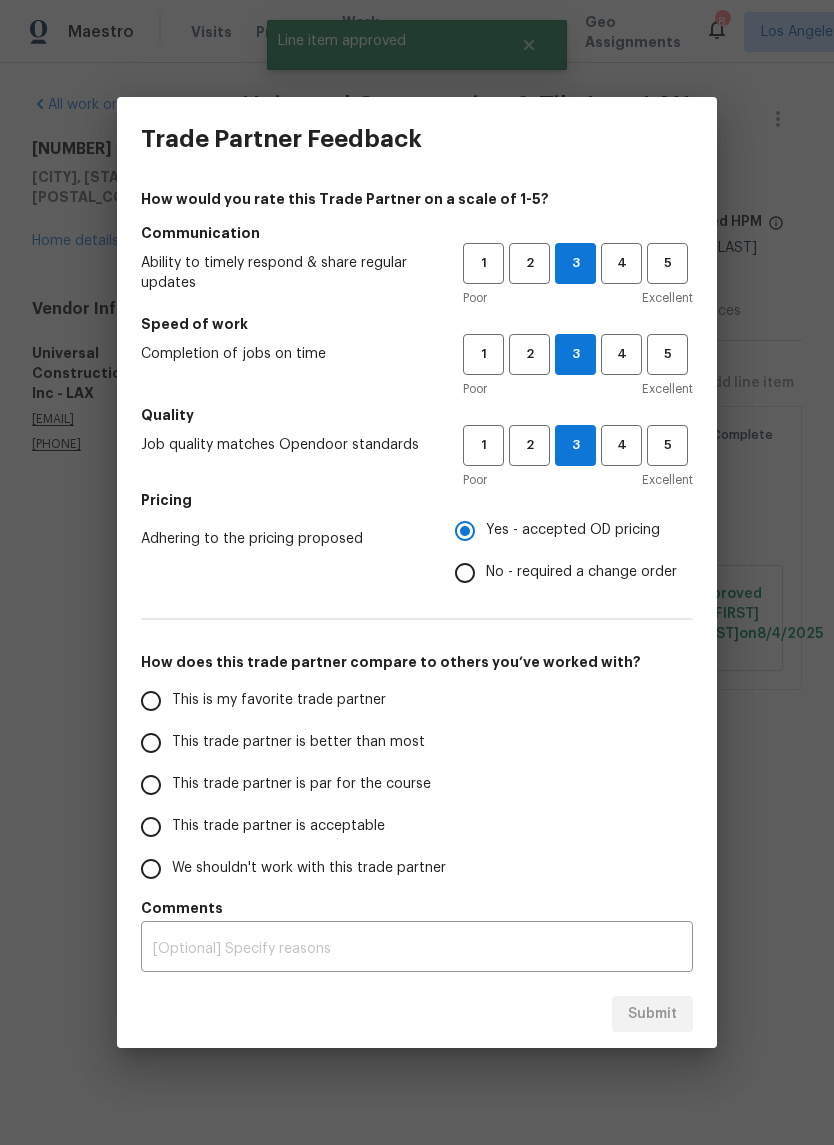 click on "This trade partner is par for the course" at bounding box center (301, 784) 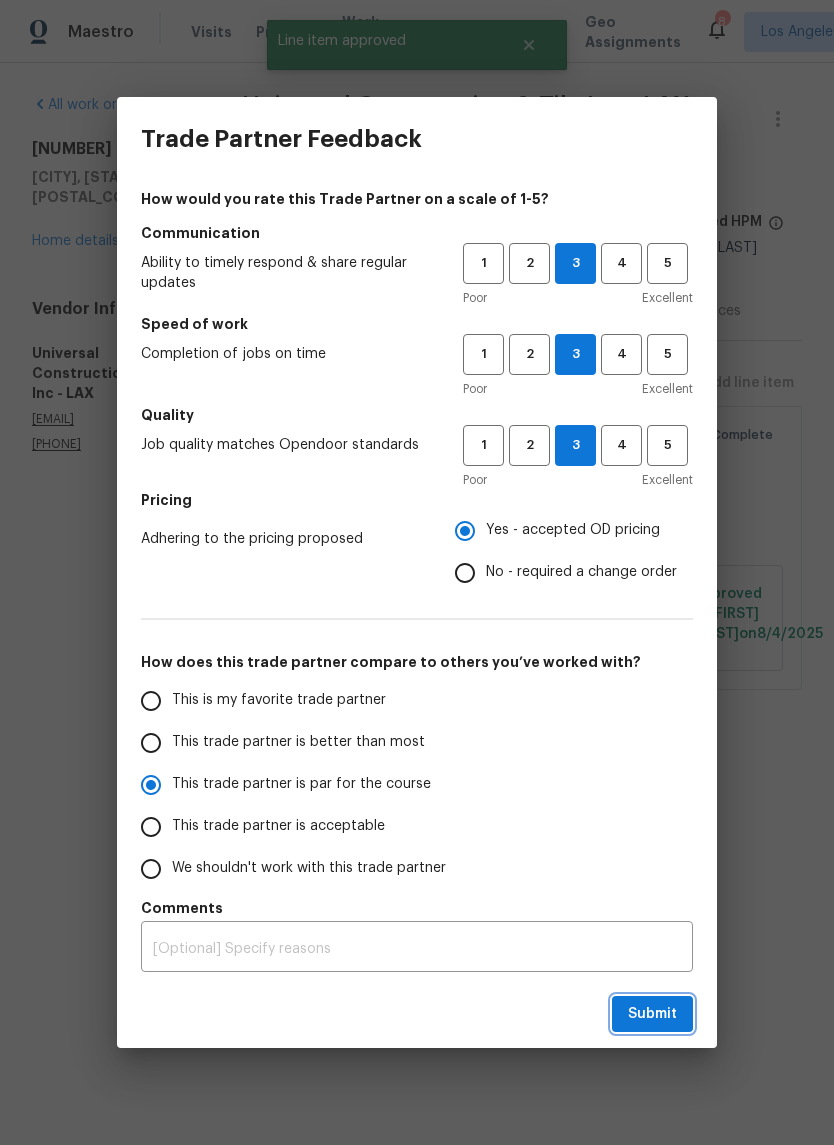 click on "Submit" at bounding box center (652, 1014) 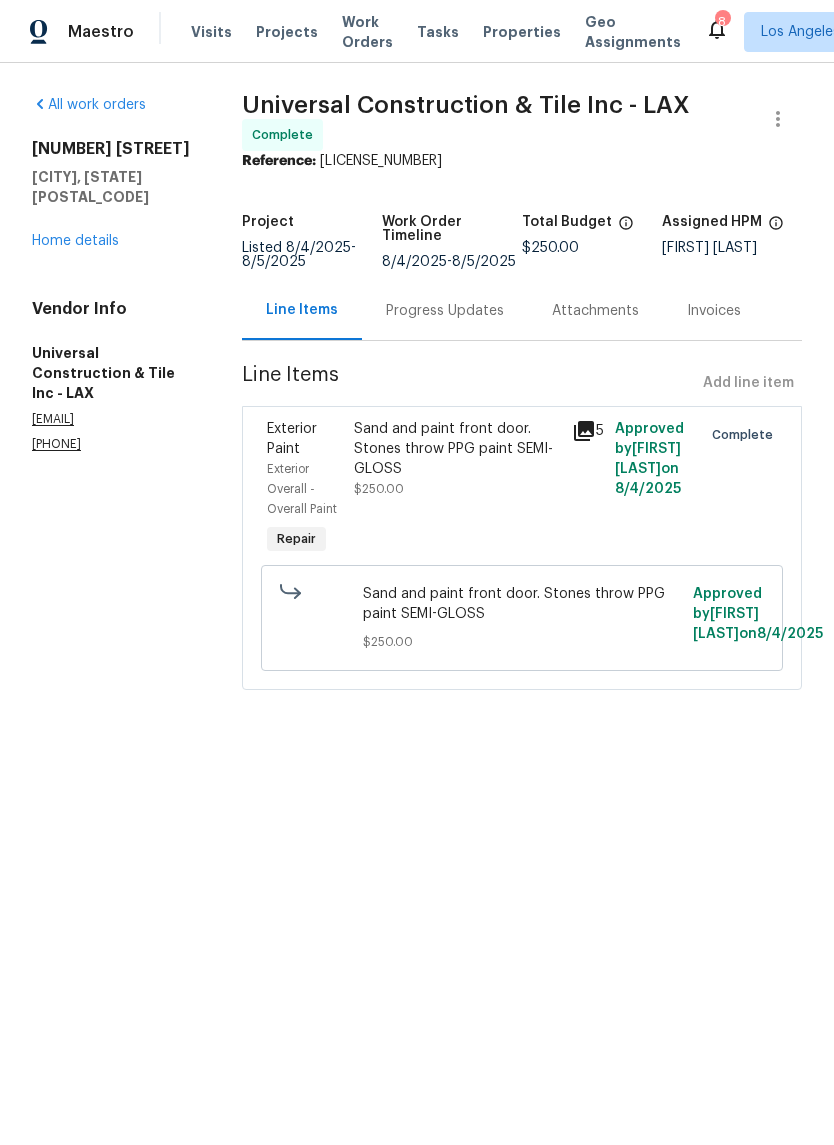click on "Home details" at bounding box center (75, 241) 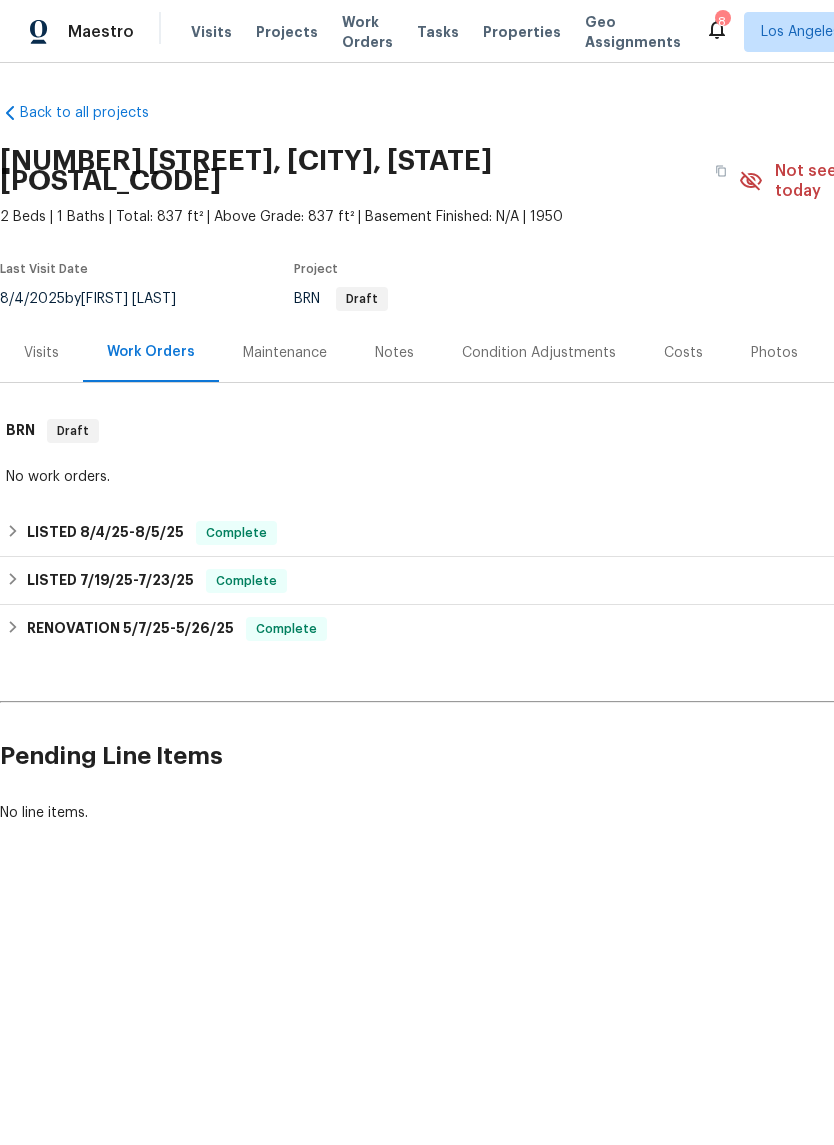 scroll, scrollTop: 0, scrollLeft: 0, axis: both 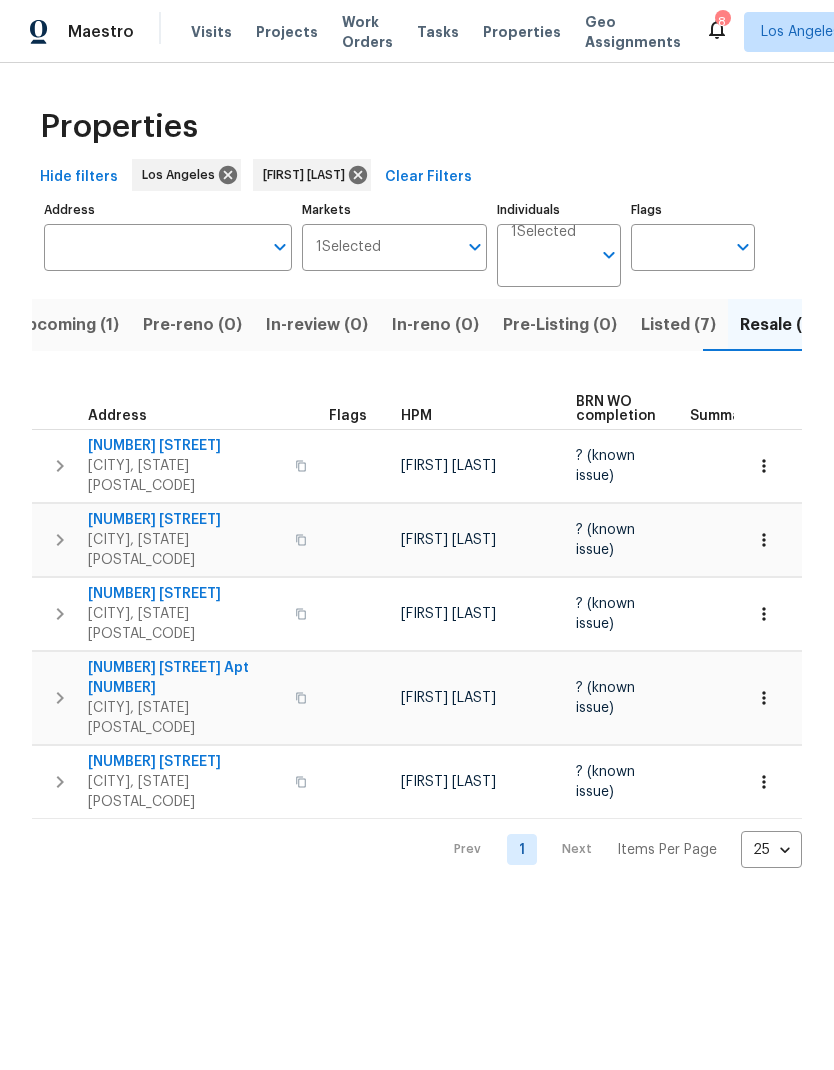 click on "Listed (7)" at bounding box center [678, 325] 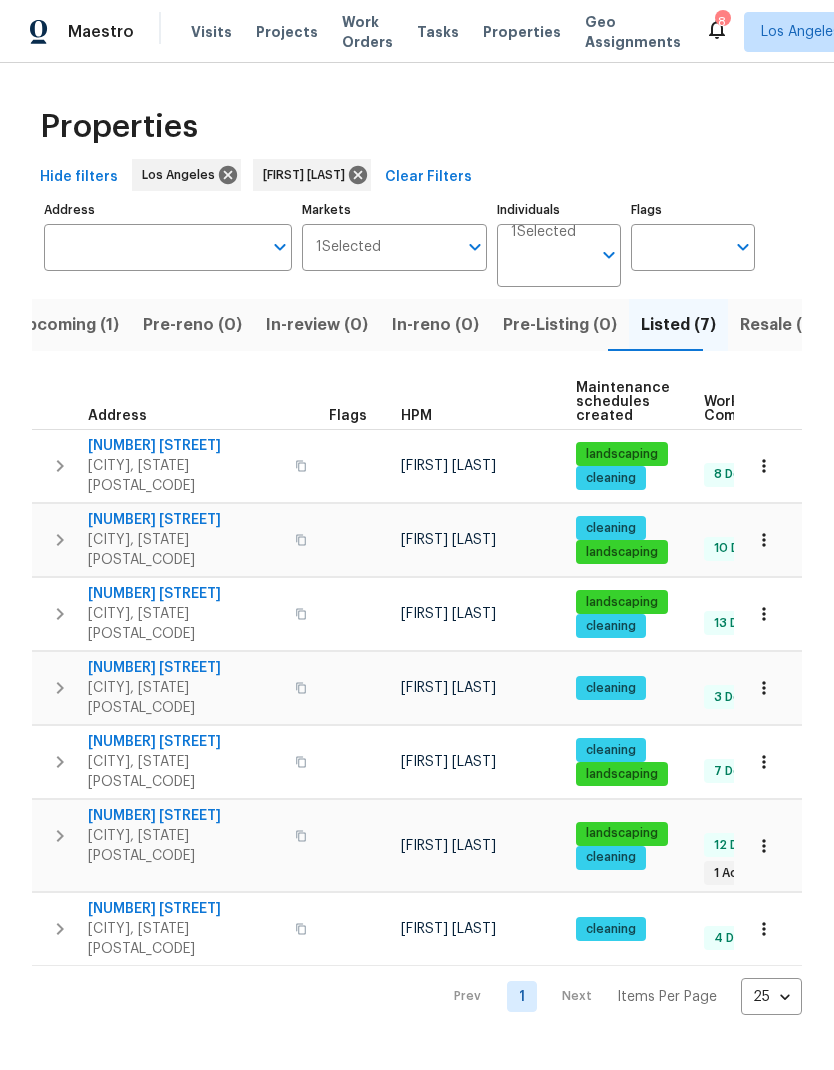 click at bounding box center (301, 540) 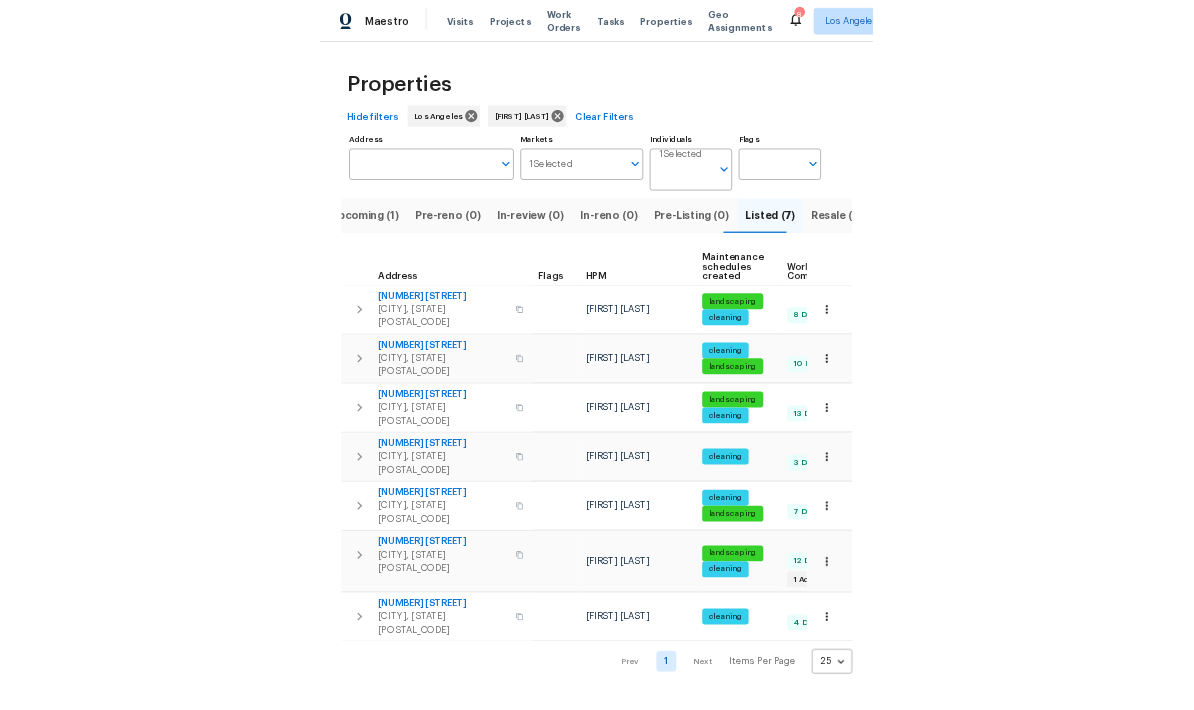 scroll, scrollTop: 0, scrollLeft: 0, axis: both 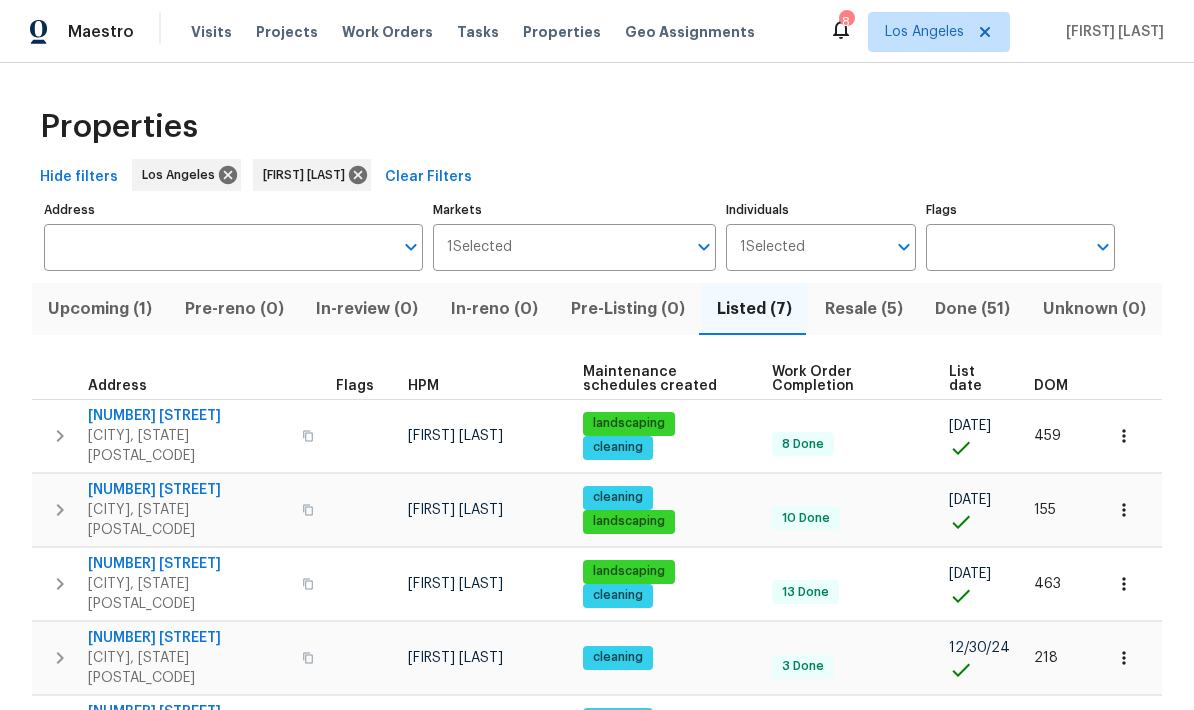 click on "12222 Corley Dr" at bounding box center (189, 416) 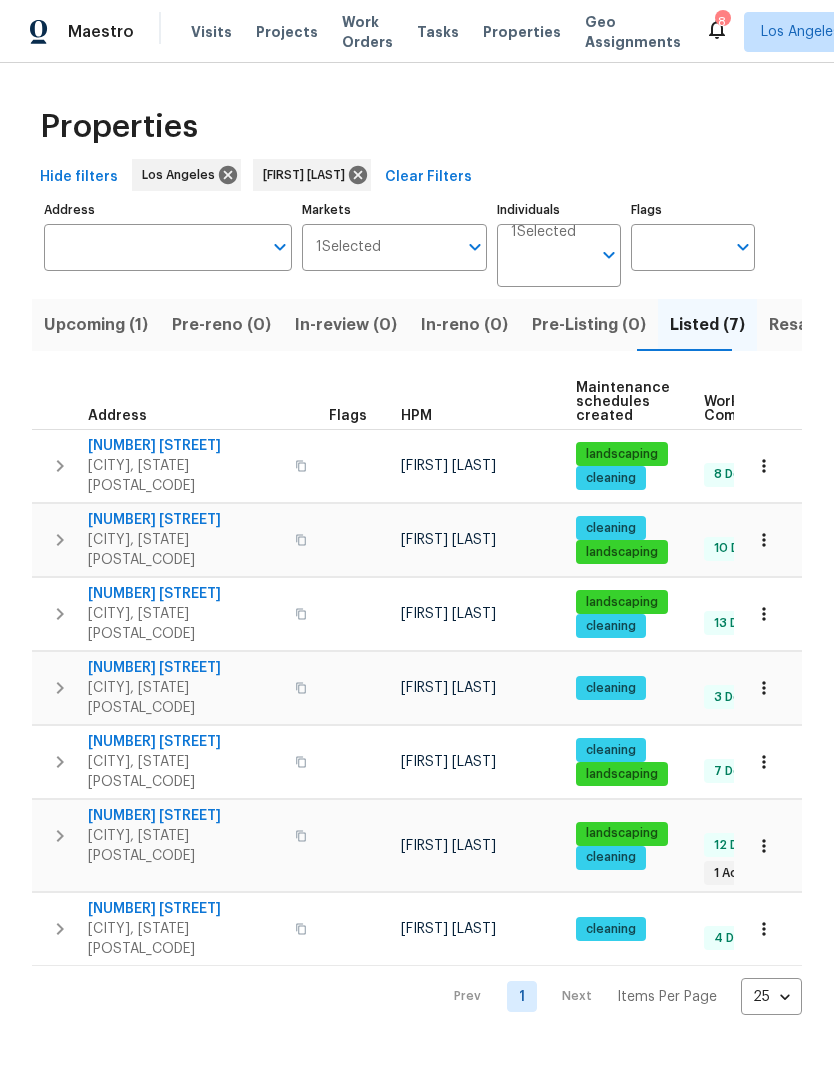 scroll, scrollTop: 0, scrollLeft: 0, axis: both 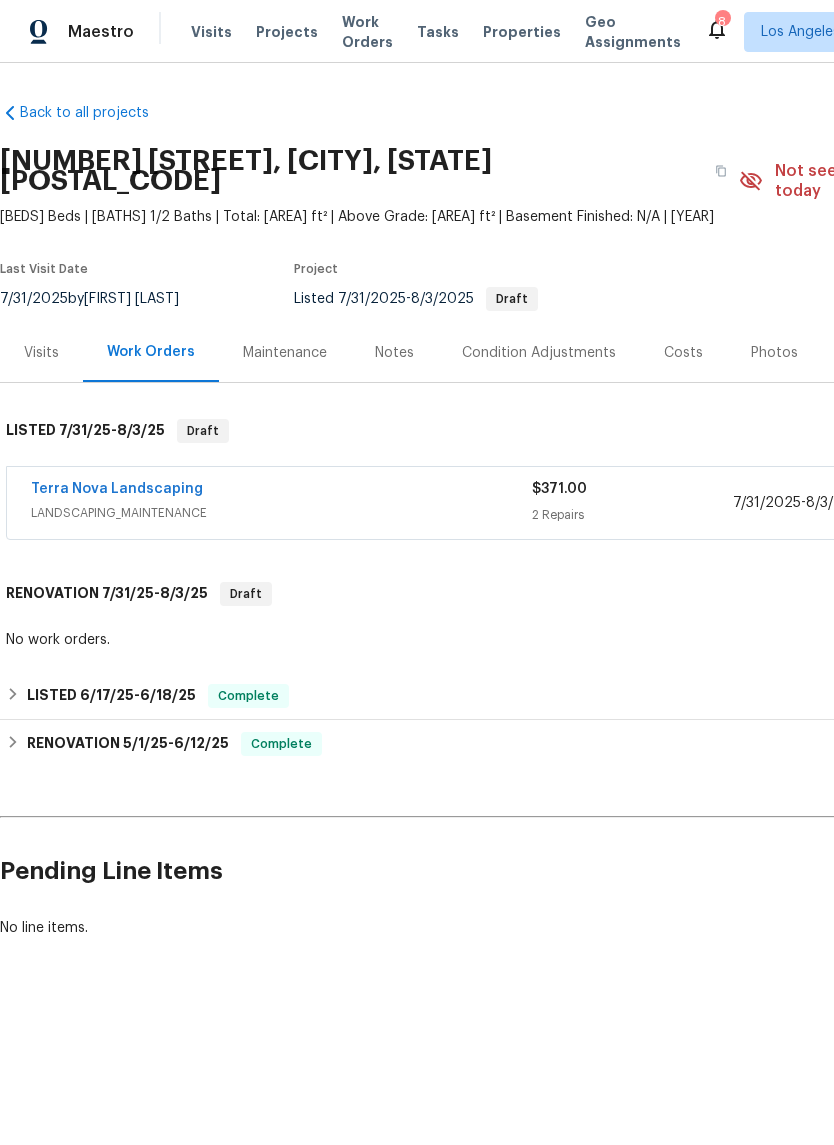 click on "Terra Nova Landscaping" at bounding box center [117, 489] 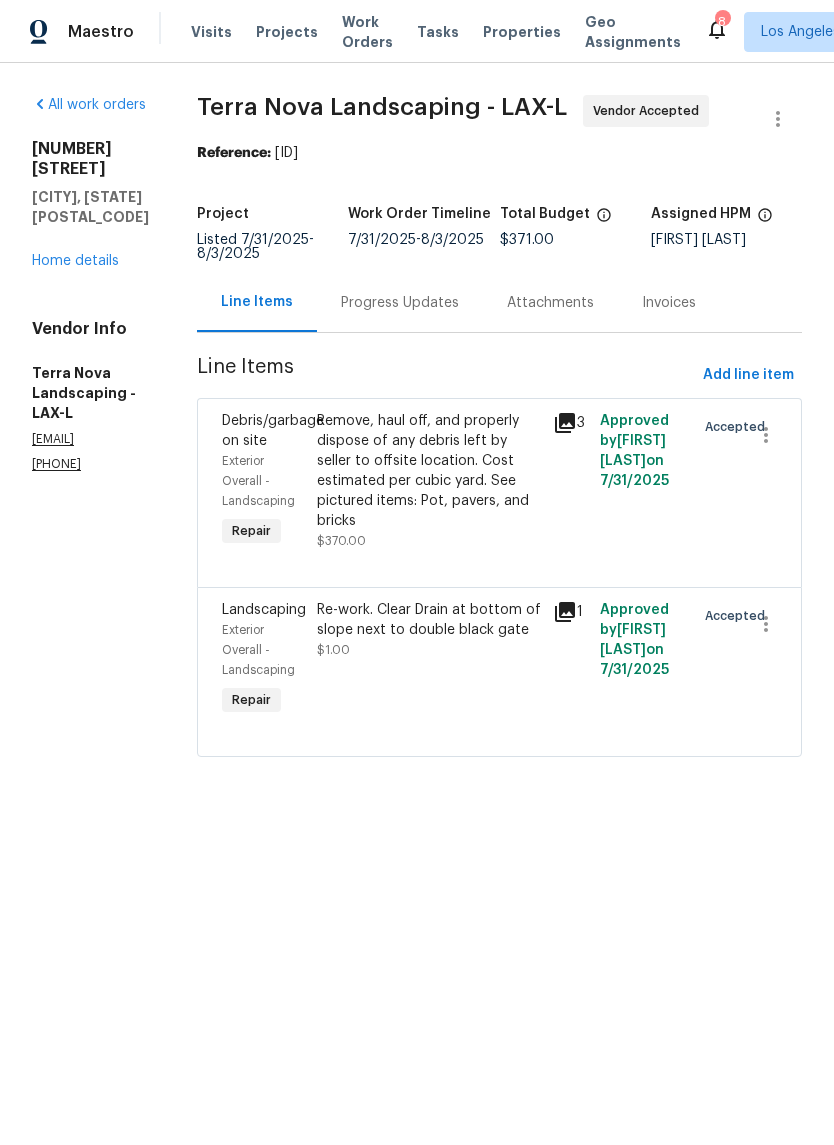 click on "Progress Updates" at bounding box center (400, 303) 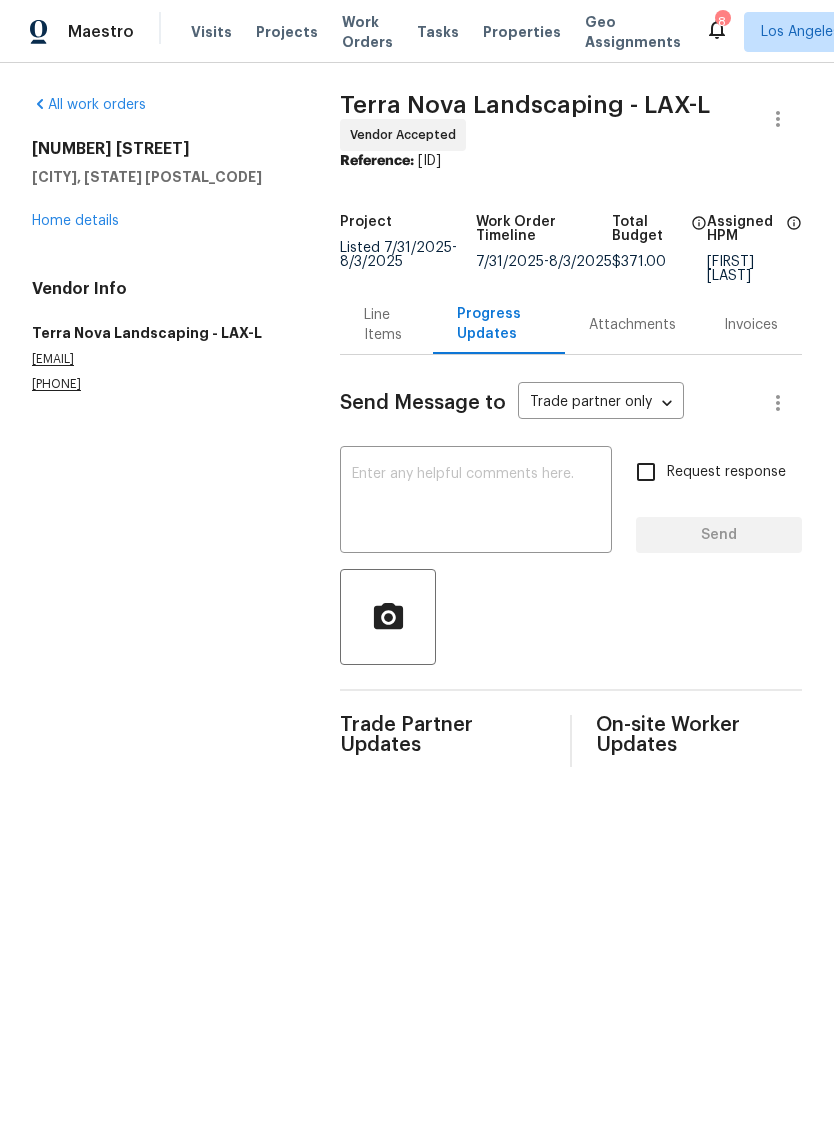 click at bounding box center (476, 502) 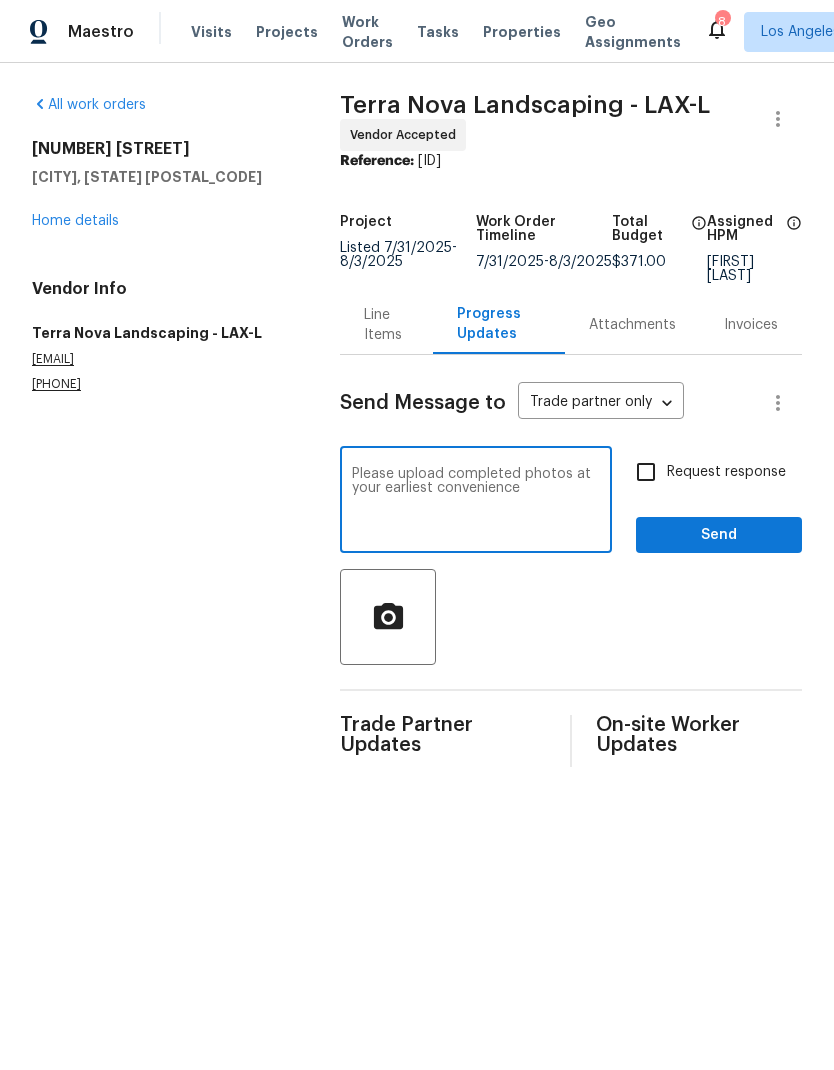 type on "Please upload completed photos at your earliest convenience" 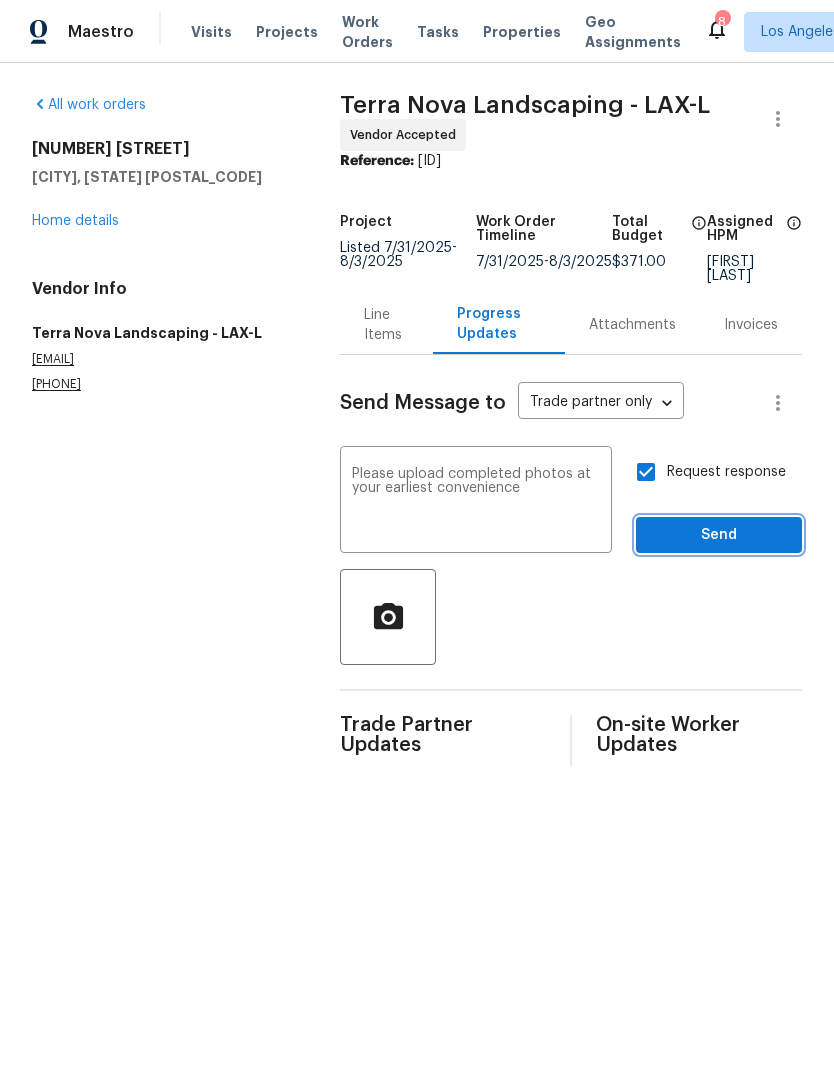 click on "Send" at bounding box center (719, 535) 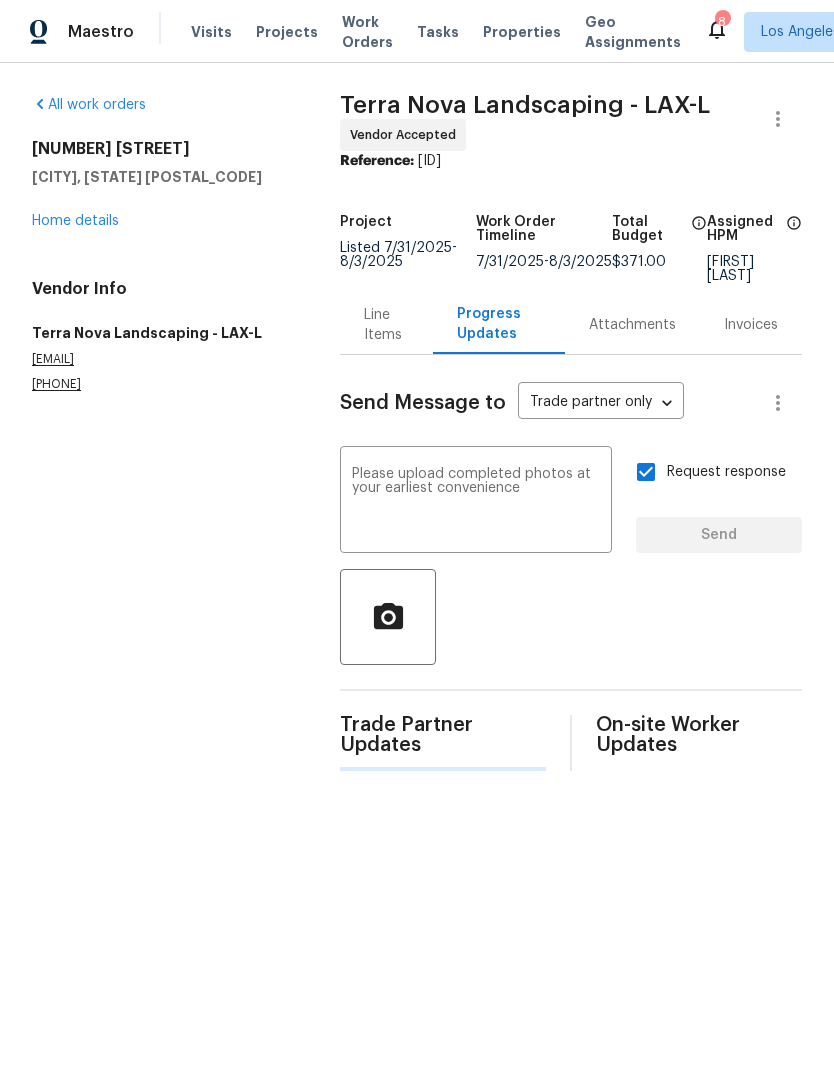 type 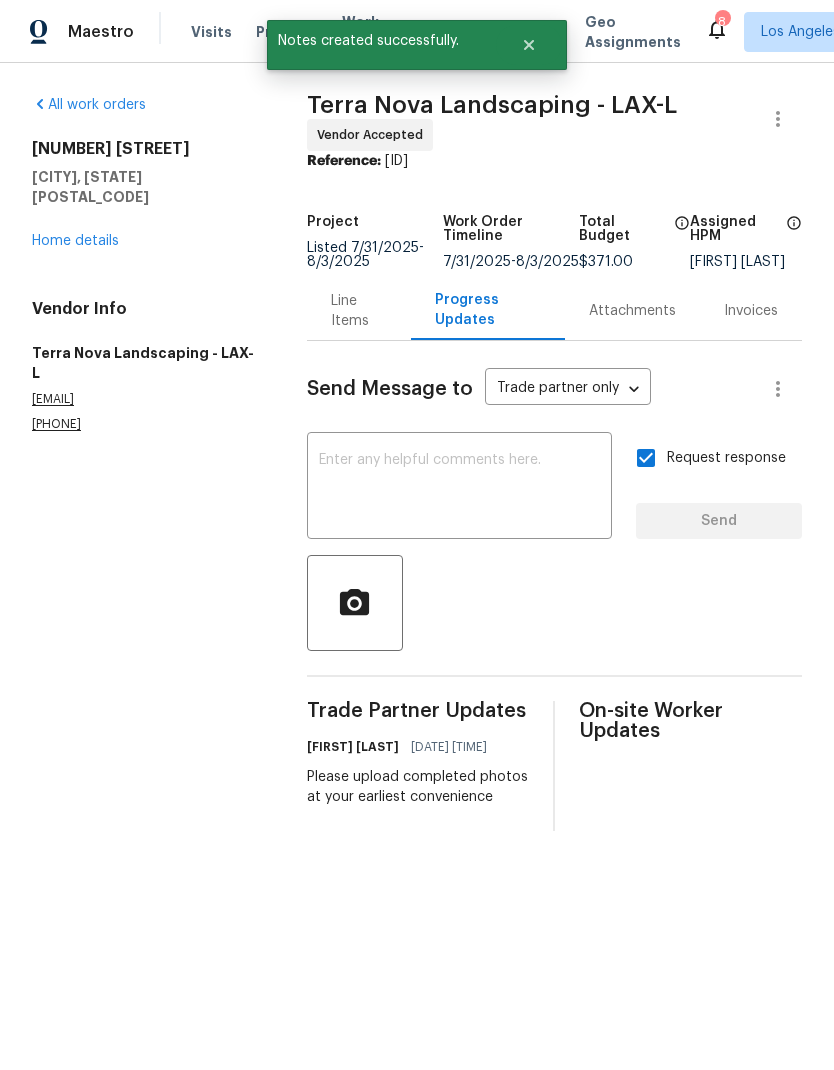click on "Line Items" at bounding box center [359, 311] 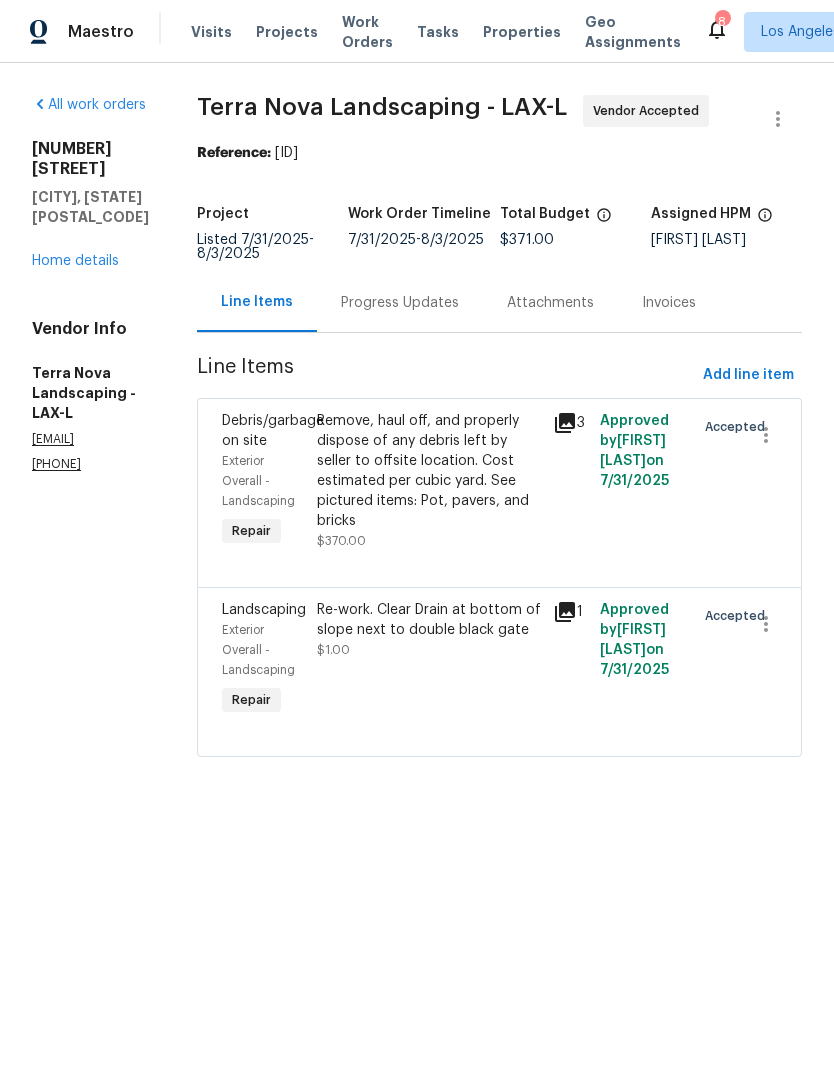 click 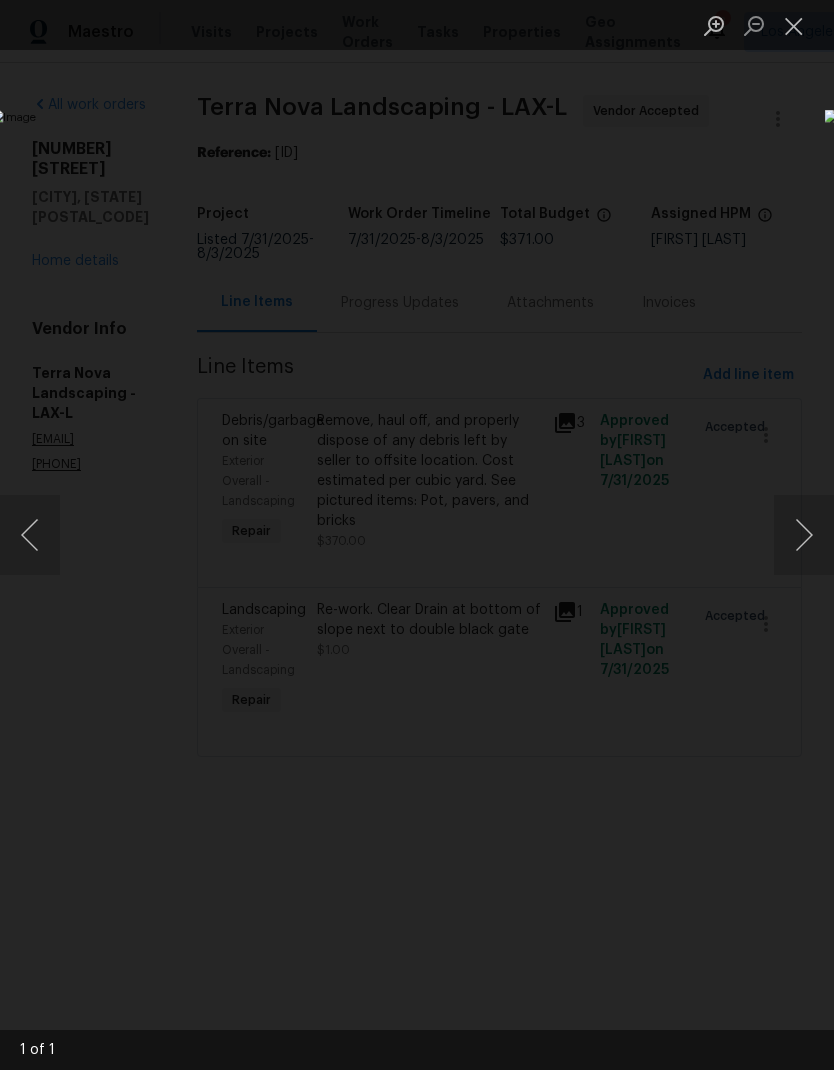 click at bounding box center [794, 25] 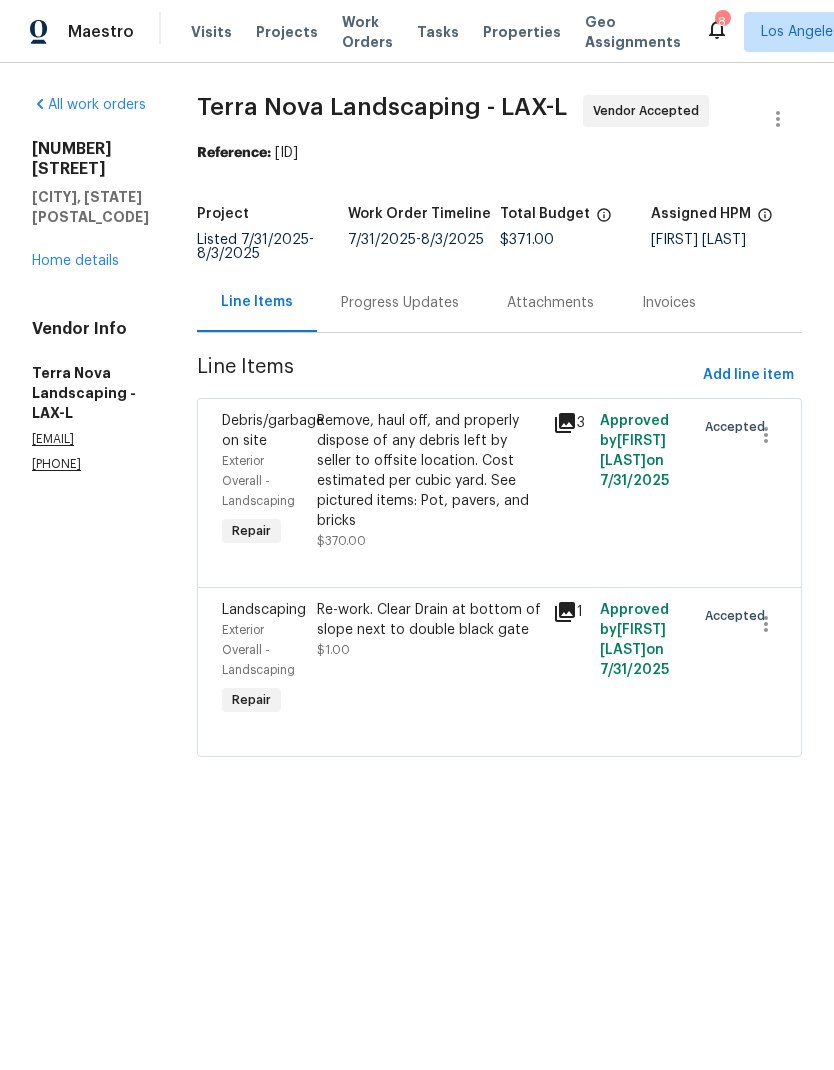 click on "Remove, haul off, and properly dispose of any debris left by seller to offsite location. Cost estimated per cubic yard. See pictured items: Pot, pavers, and bricks" at bounding box center [429, 471] 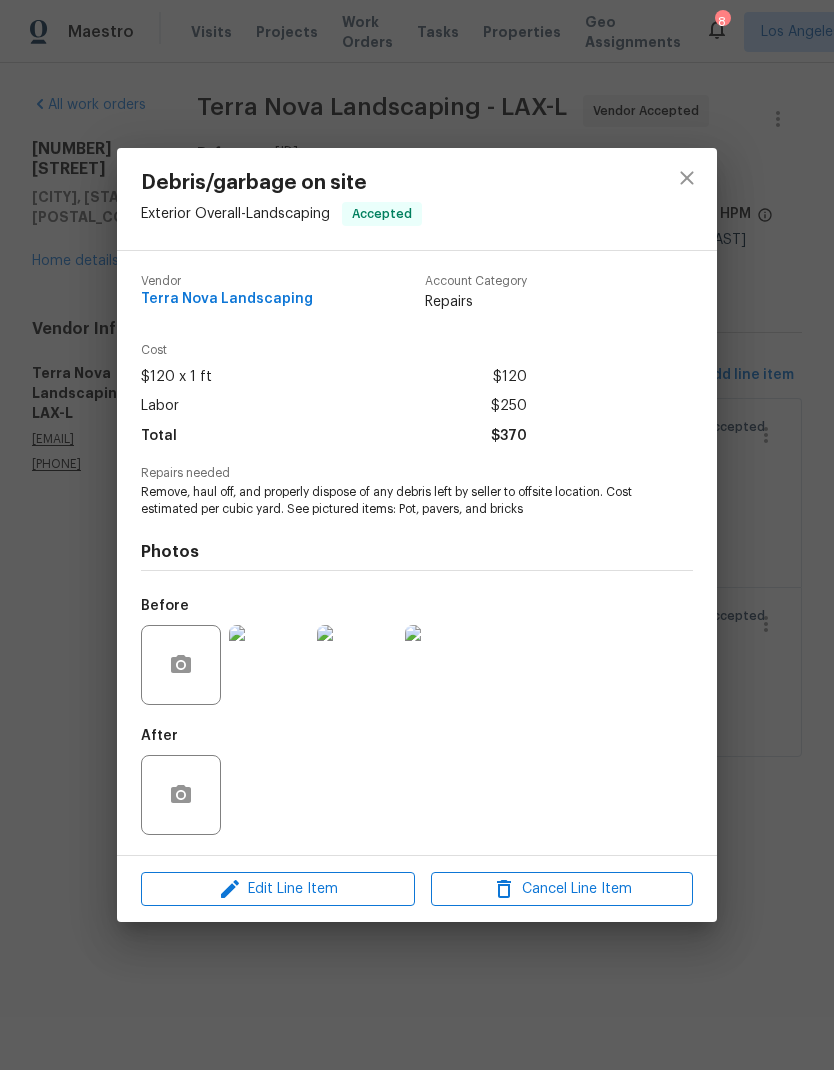 click at bounding box center (269, 665) 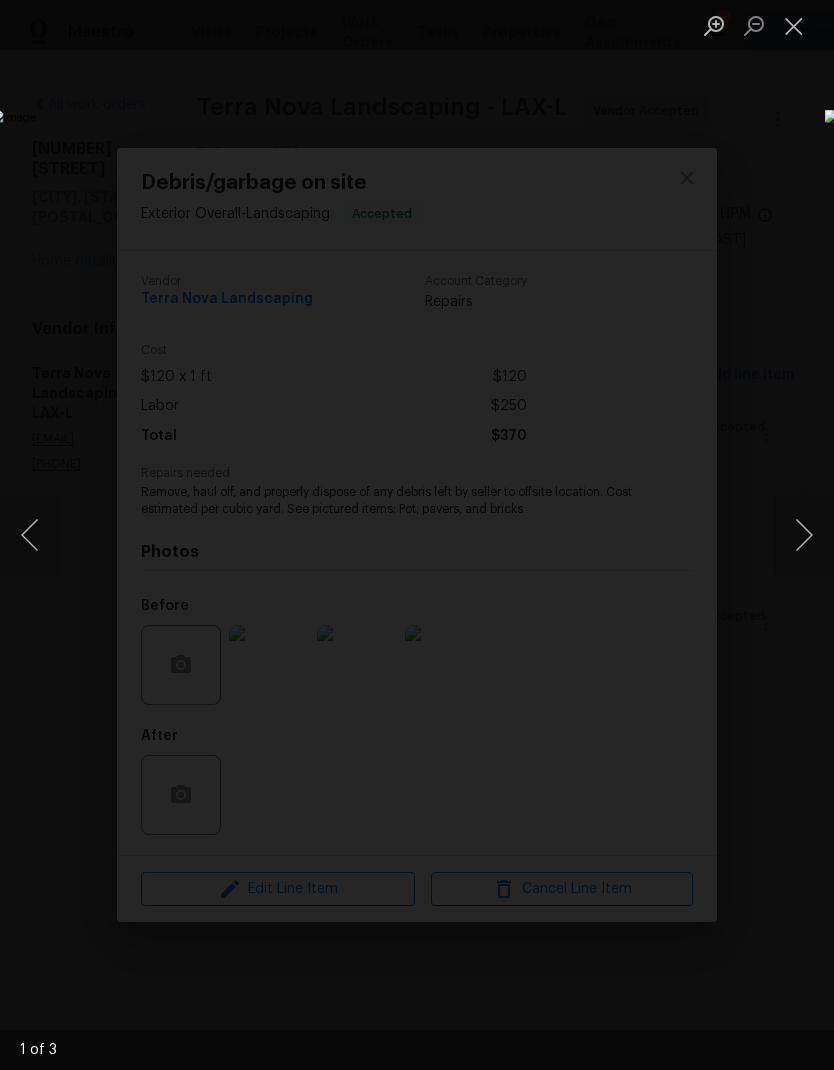 click at bounding box center [804, 535] 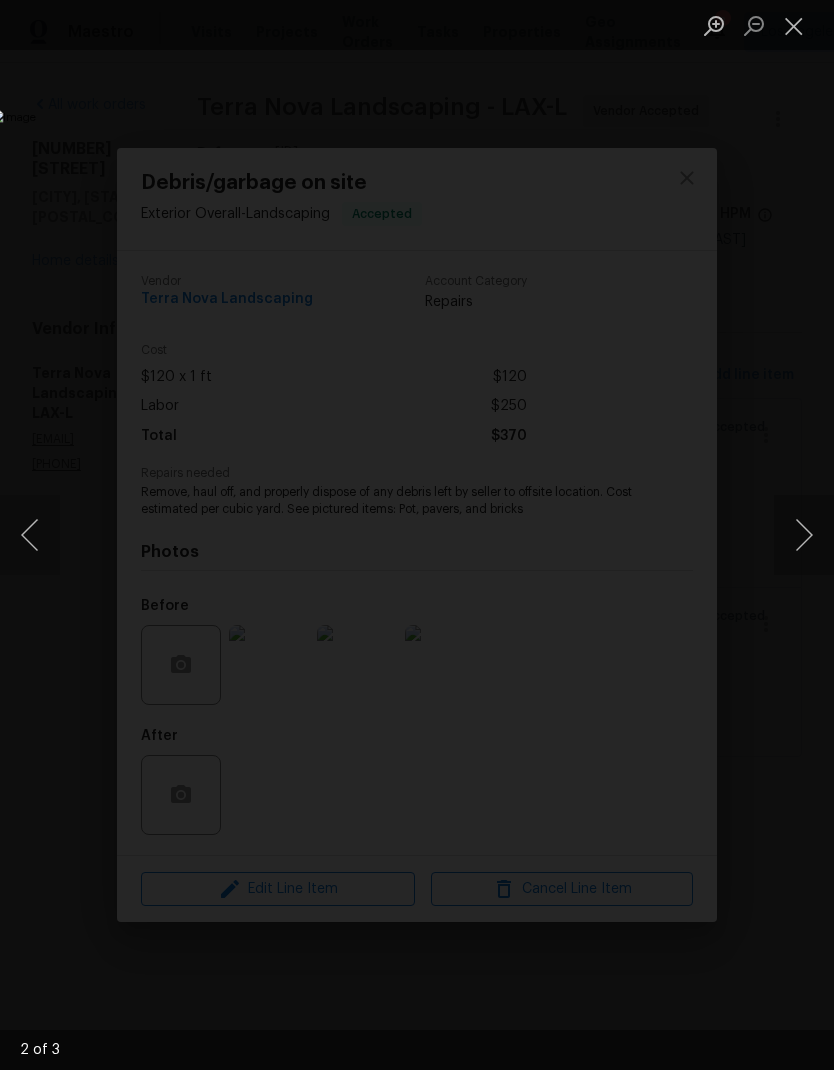 click at bounding box center (804, 535) 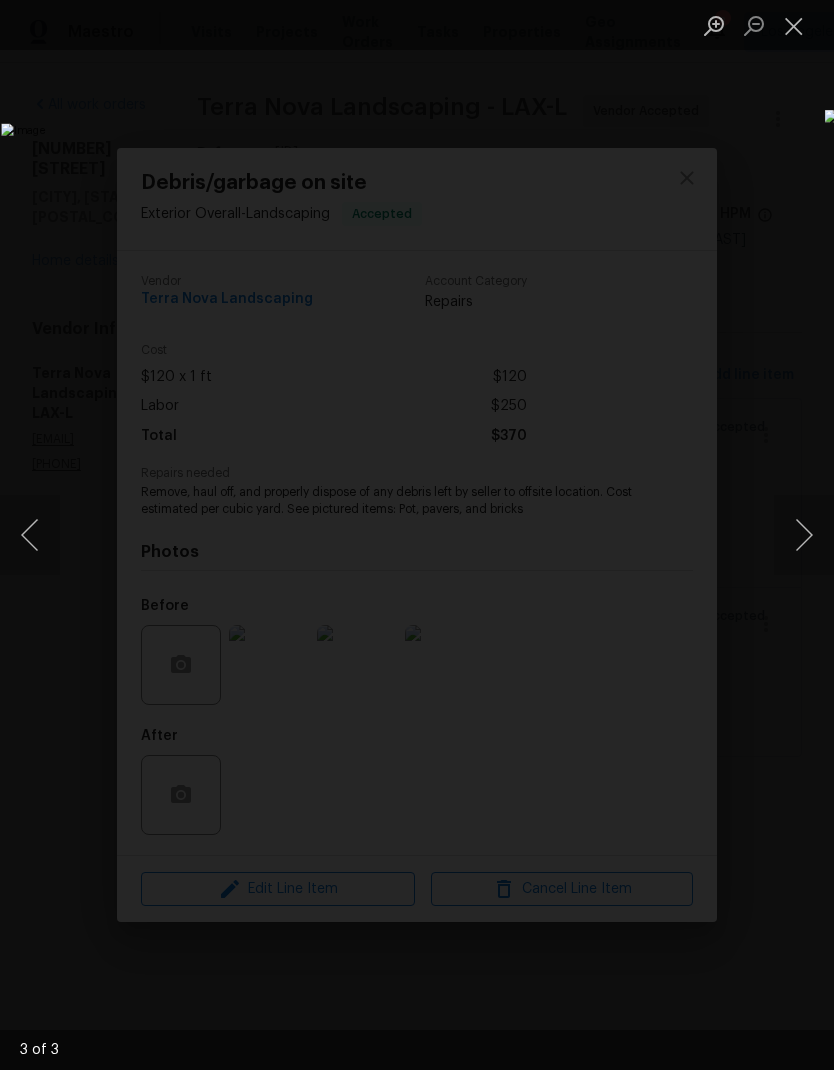 click at bounding box center (804, 535) 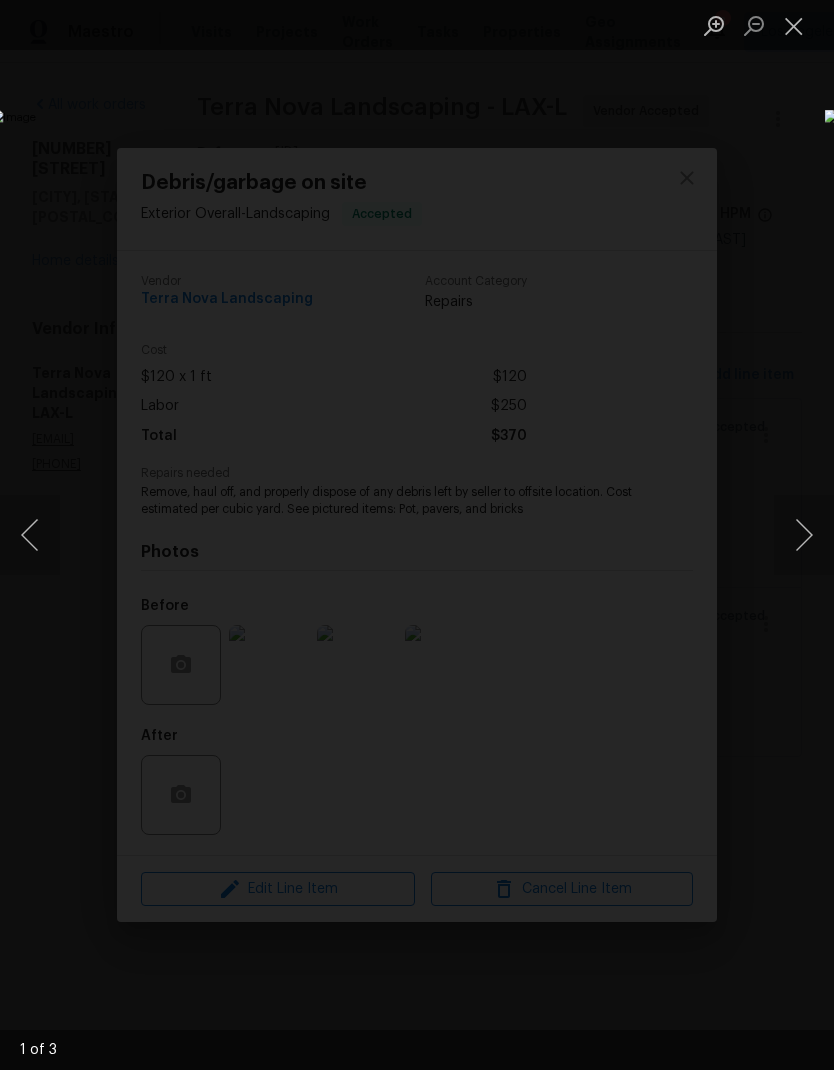 click at bounding box center [794, 25] 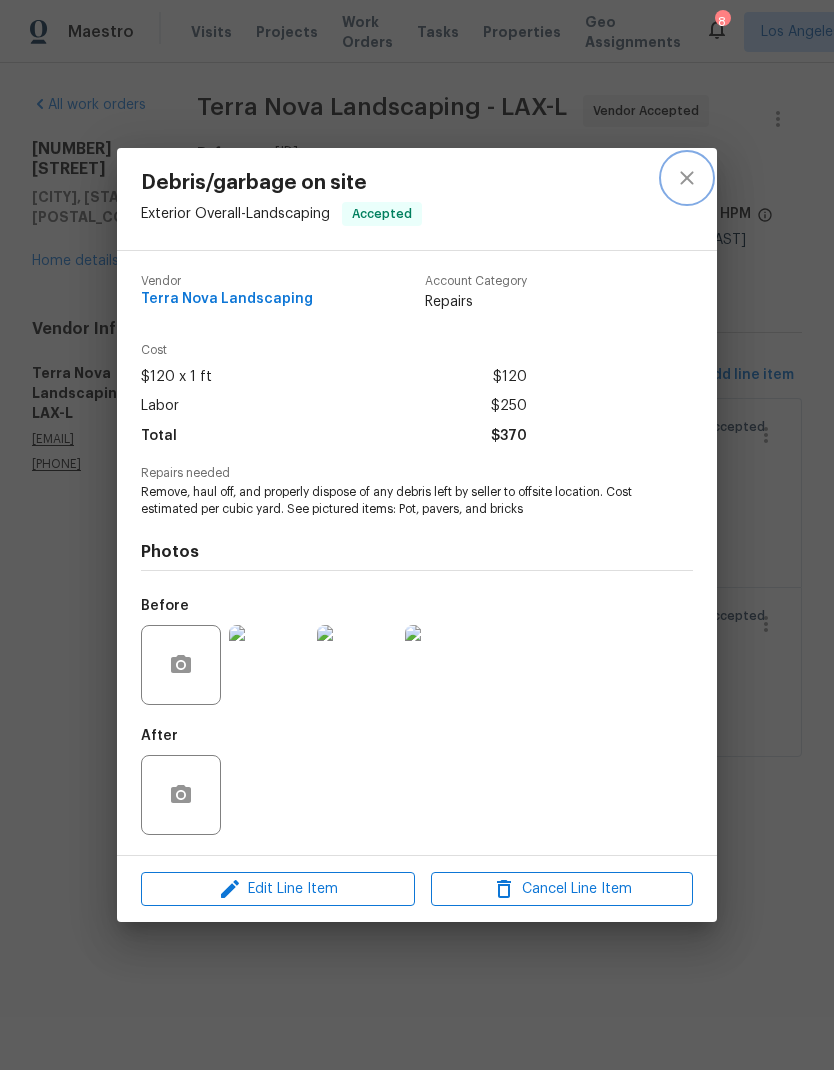 click 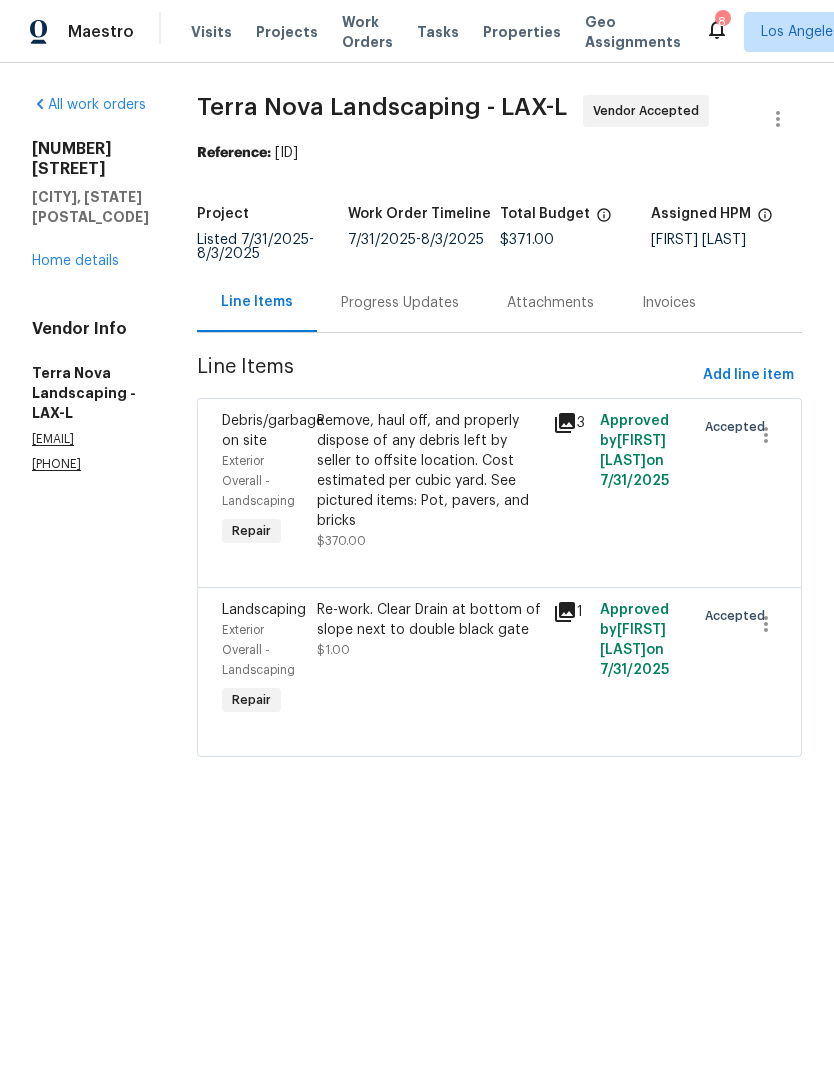 click on "Home details" at bounding box center (75, 261) 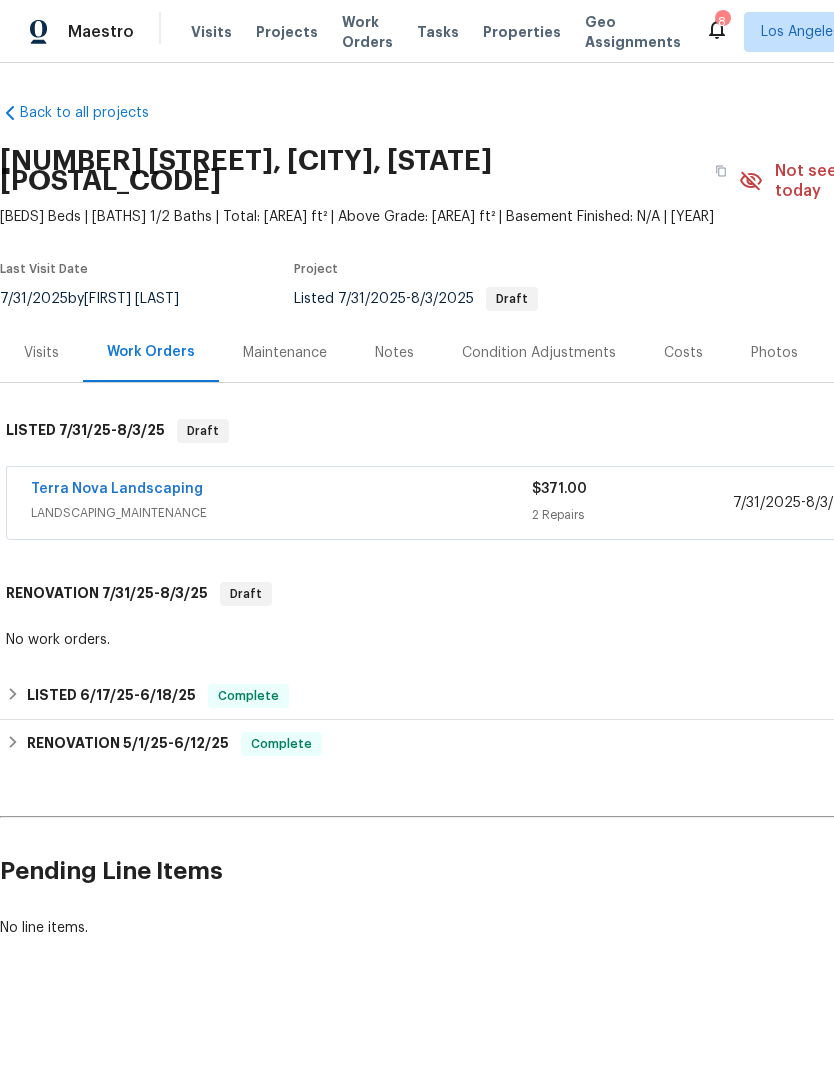 scroll, scrollTop: 0, scrollLeft: 0, axis: both 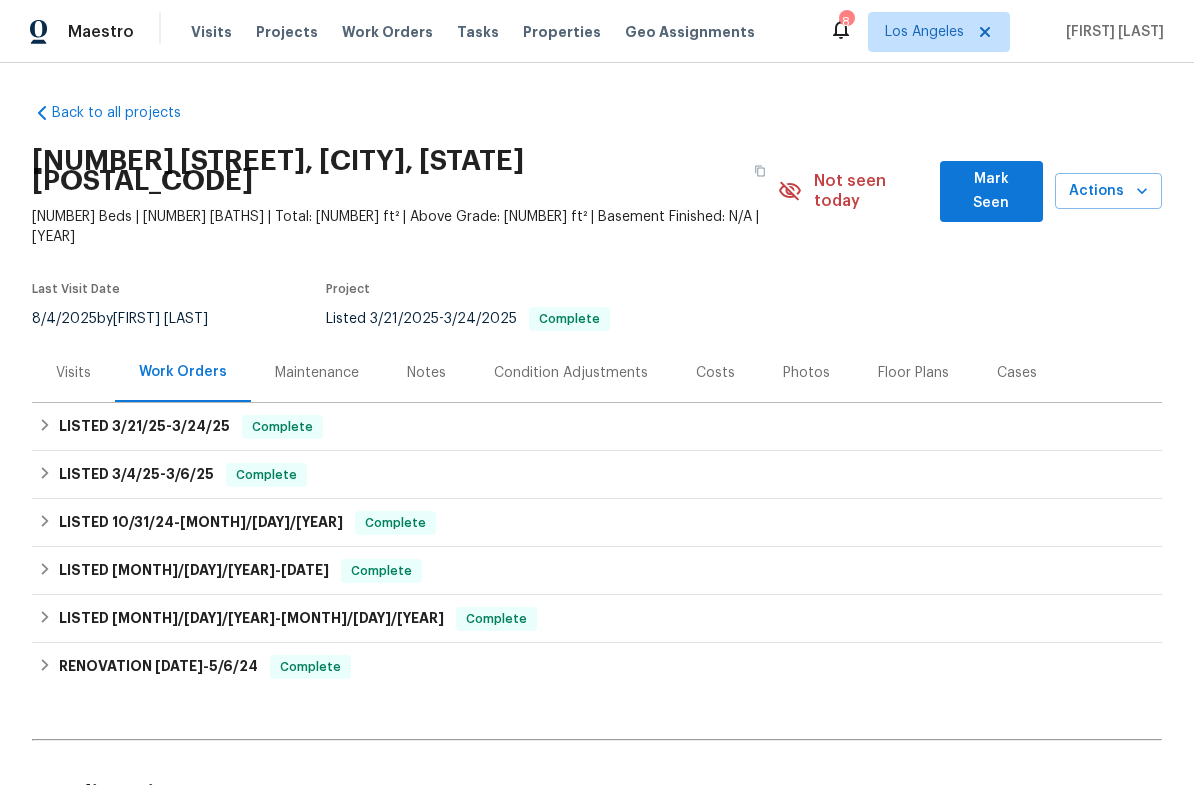 click on "Properties" at bounding box center (562, 32) 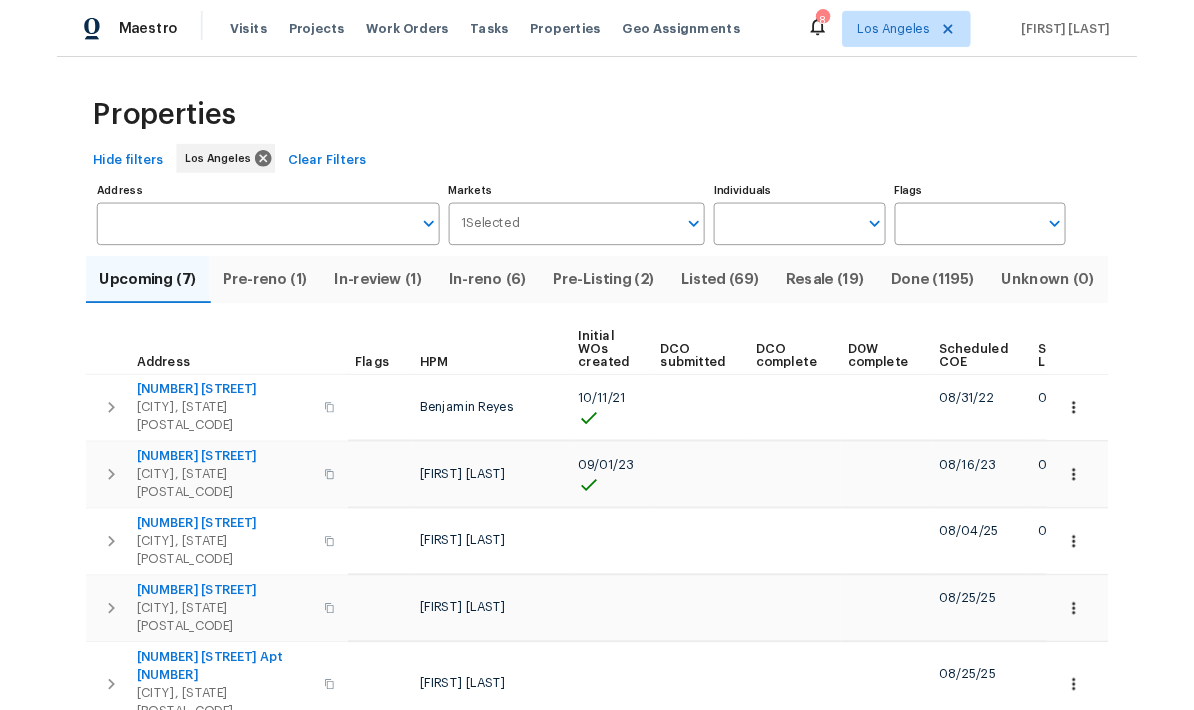 scroll, scrollTop: 0, scrollLeft: 0, axis: both 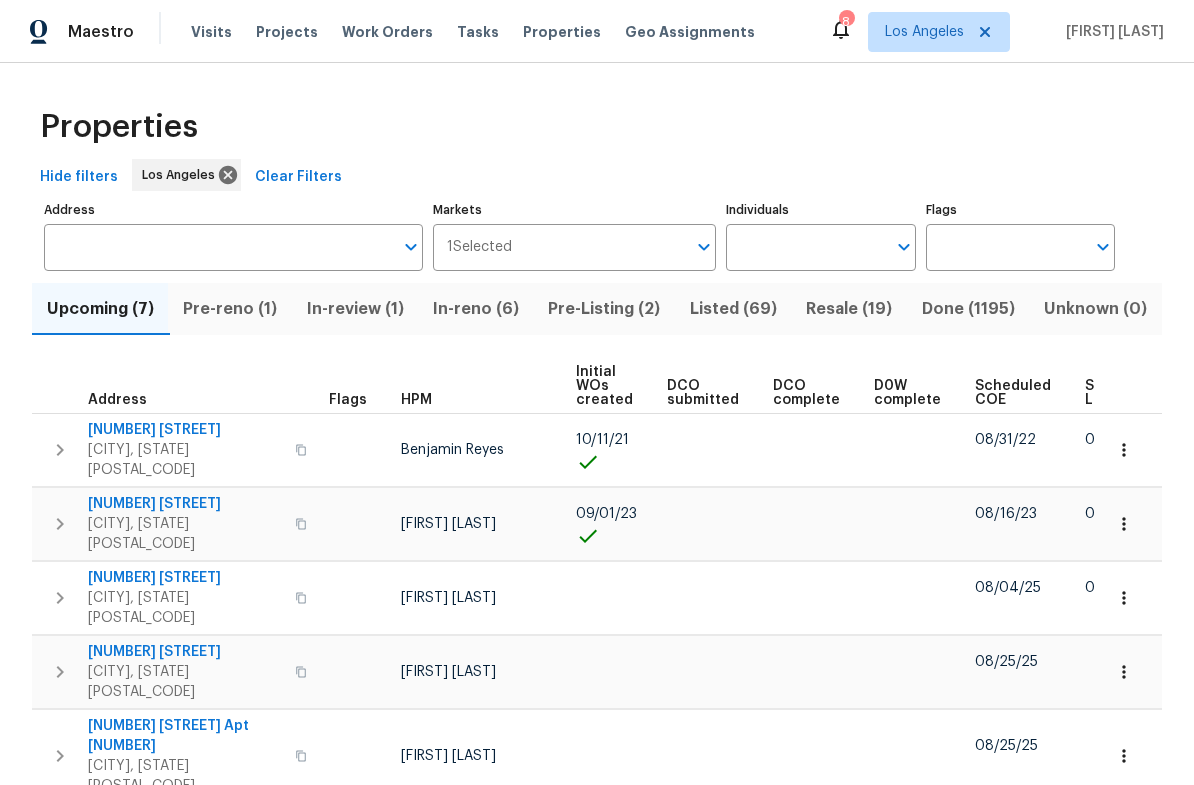 click on "Visits Projects Work Orders Tasks Properties Geo Assignments" at bounding box center [485, 32] 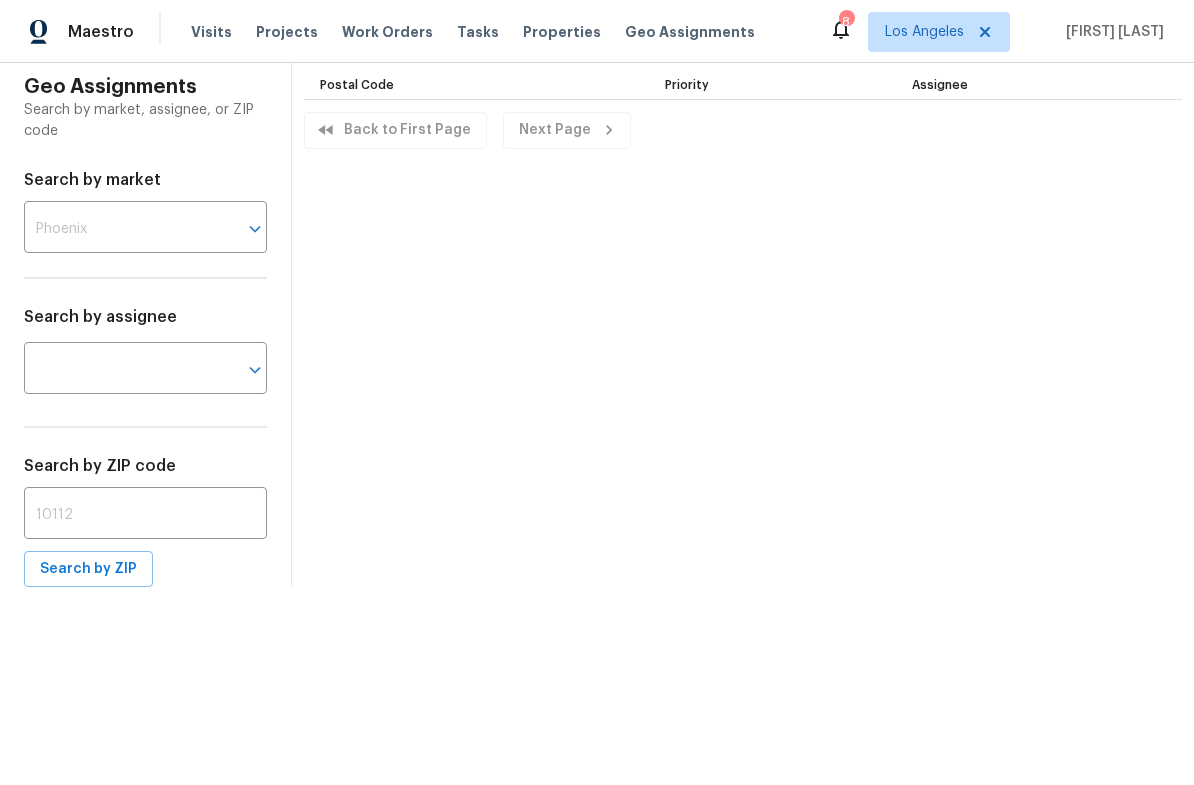 click at bounding box center (117, 229) 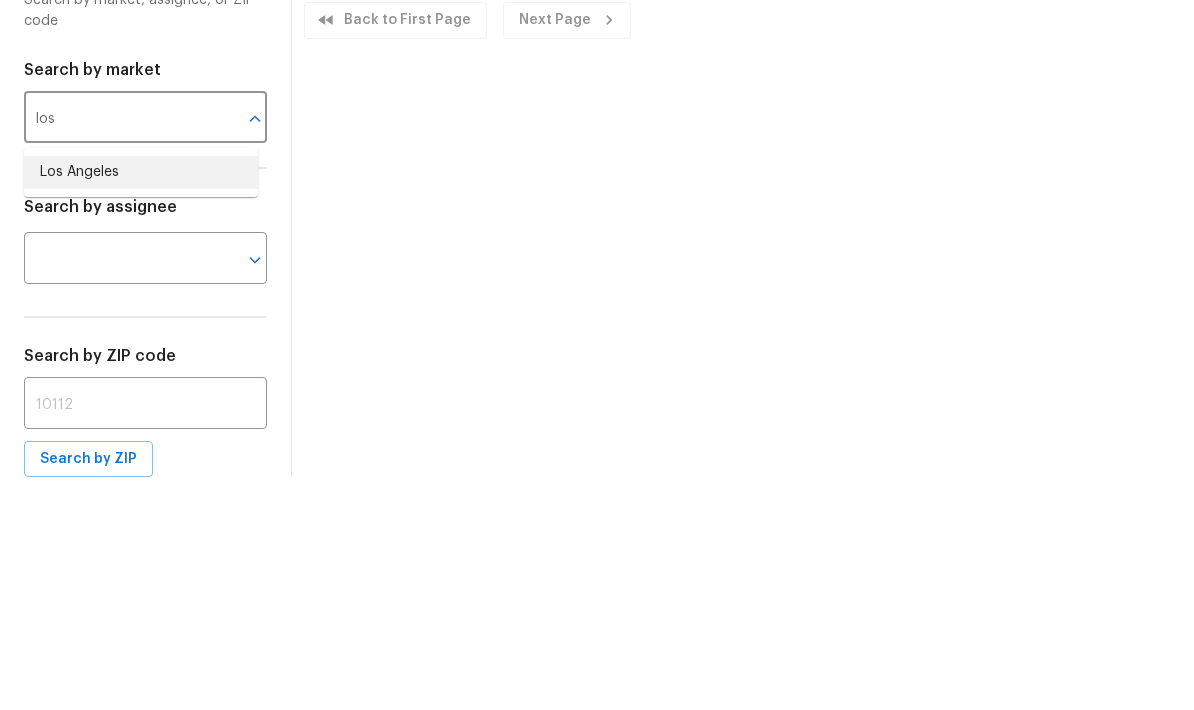 click on "Los Angeles" at bounding box center [141, 282] 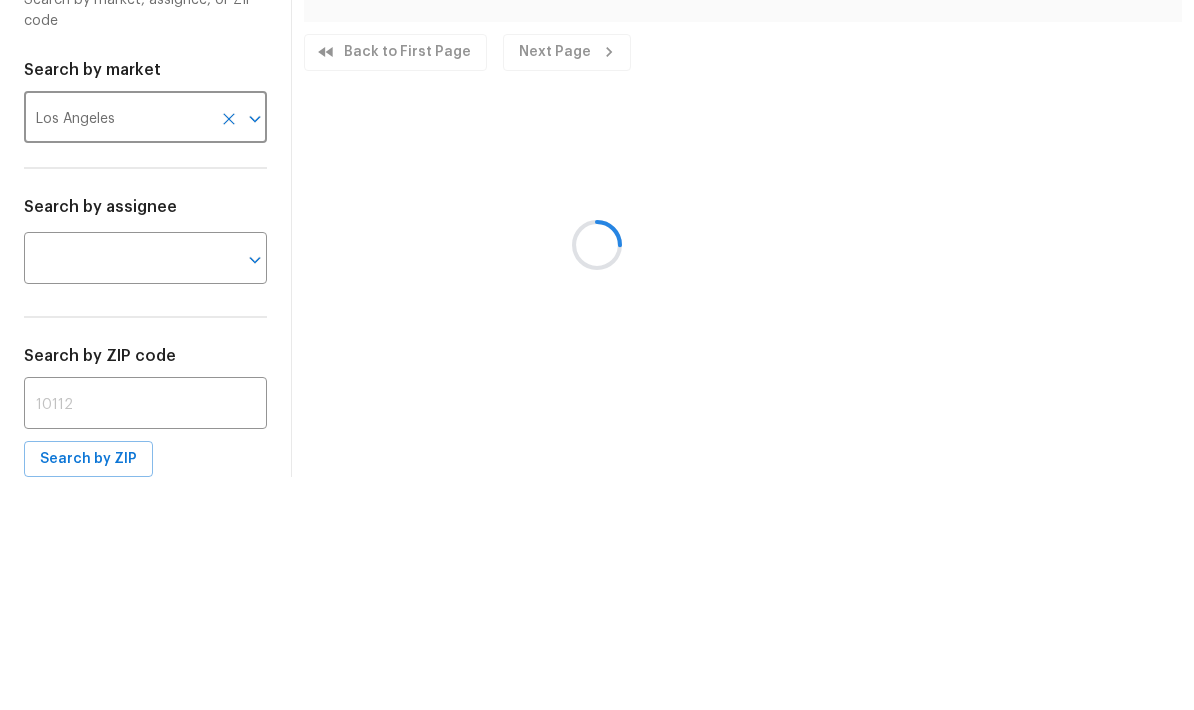 click at bounding box center [597, 355] 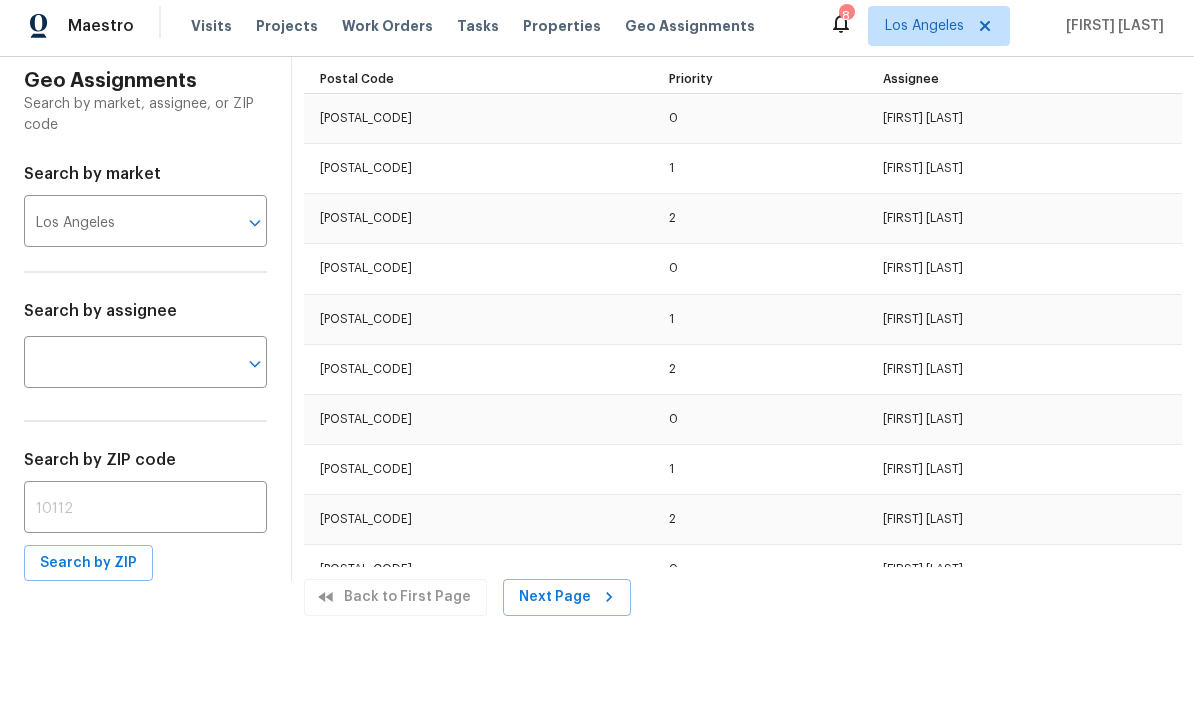 scroll, scrollTop: 0, scrollLeft: 0, axis: both 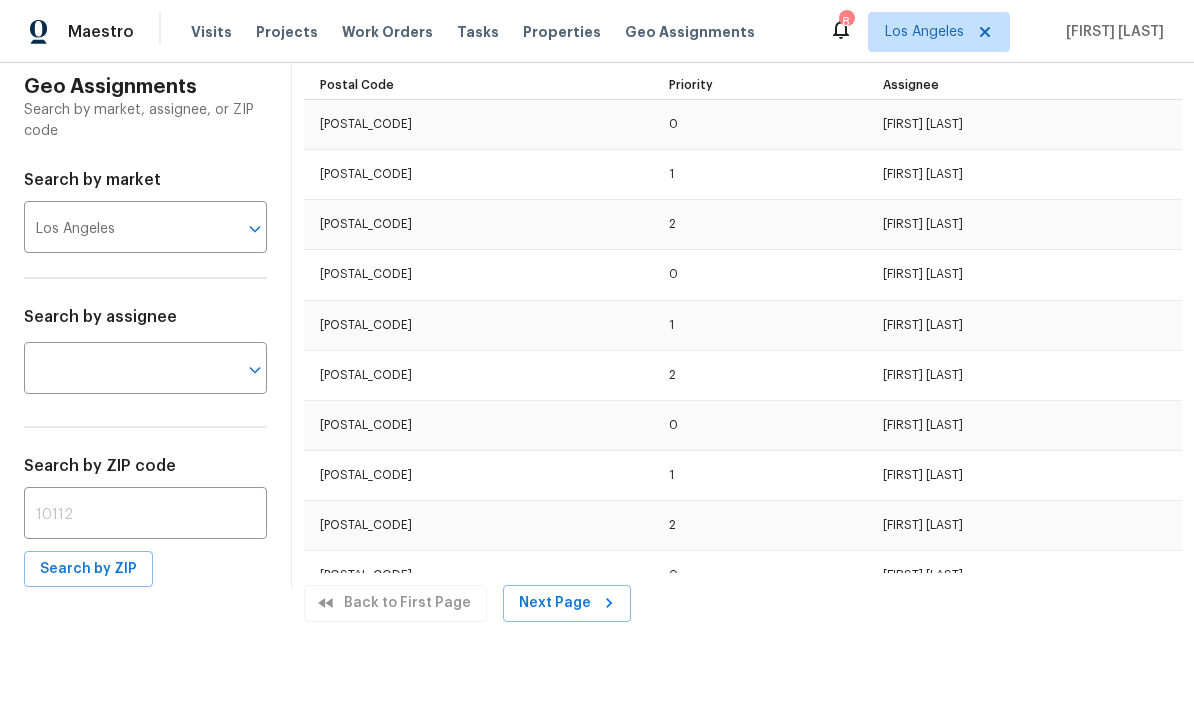 click on "Visits" at bounding box center [211, 32] 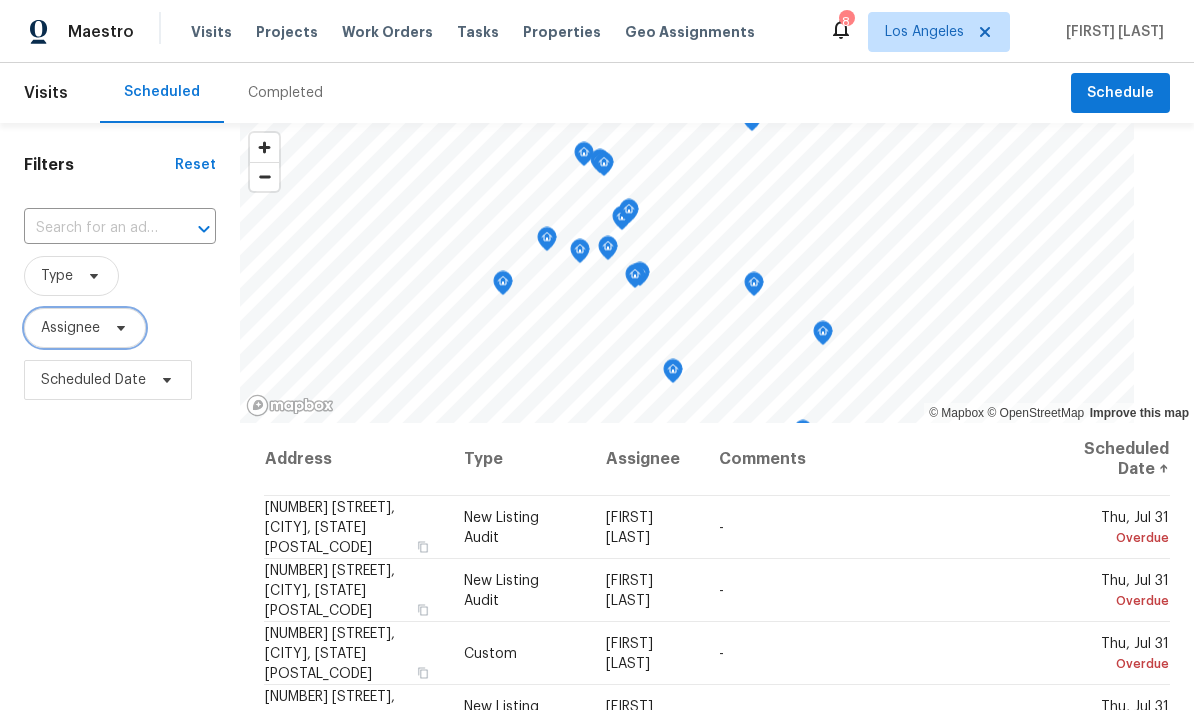 click 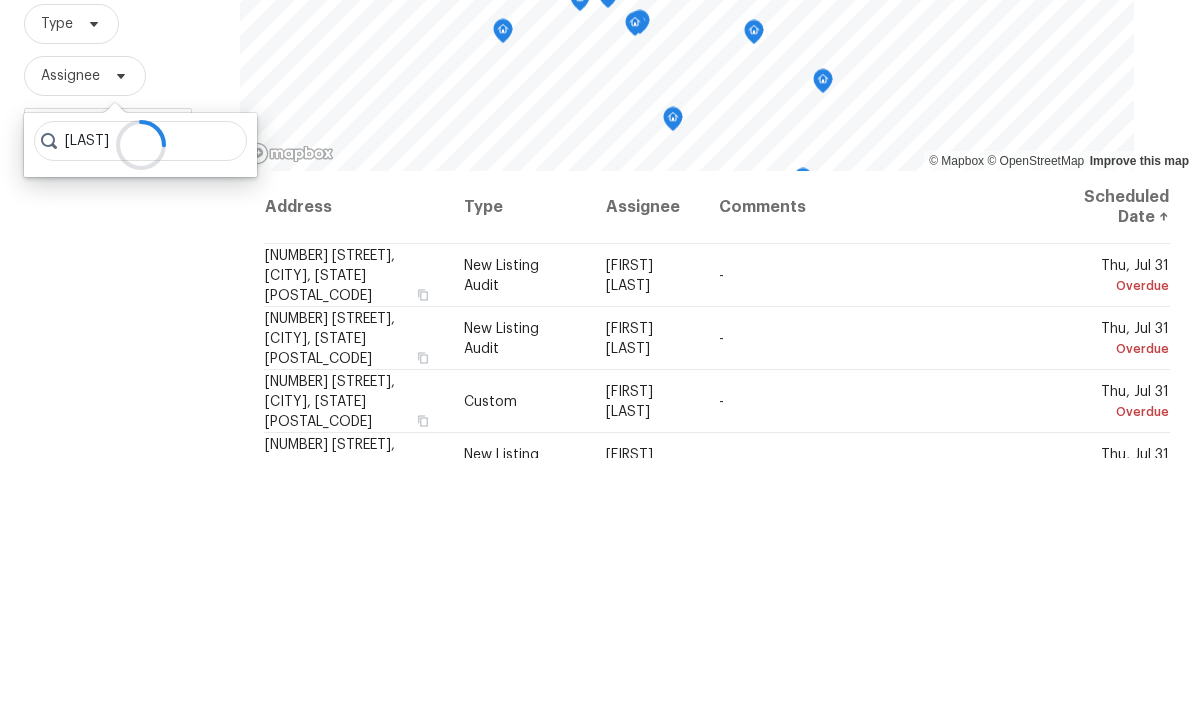 type on "[LAST]" 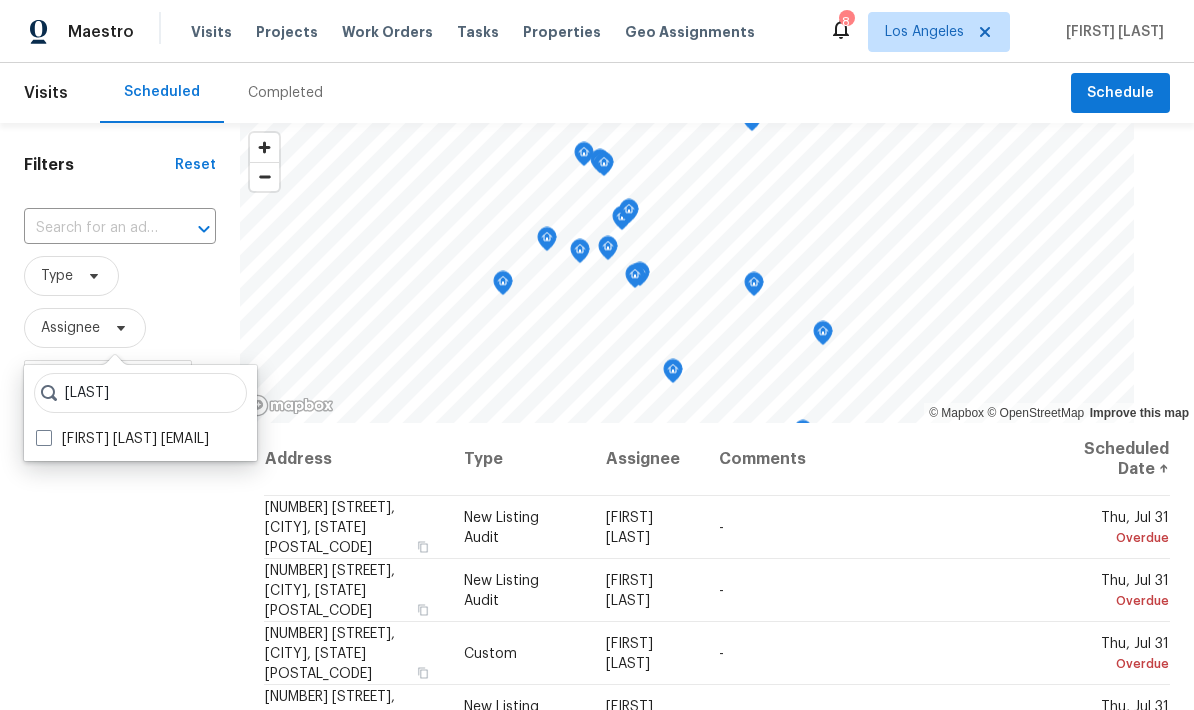 click on "Daniel Fomenko
daniel.fomenko@opendoor.com" at bounding box center (122, 439) 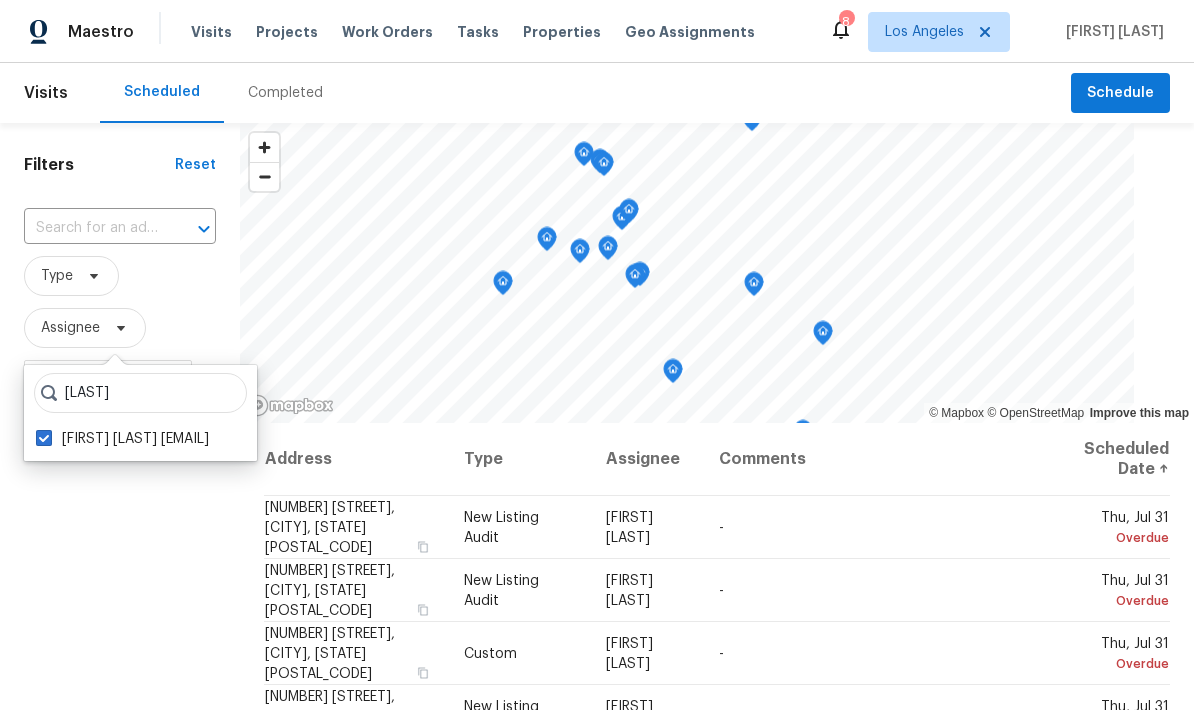 checkbox on "true" 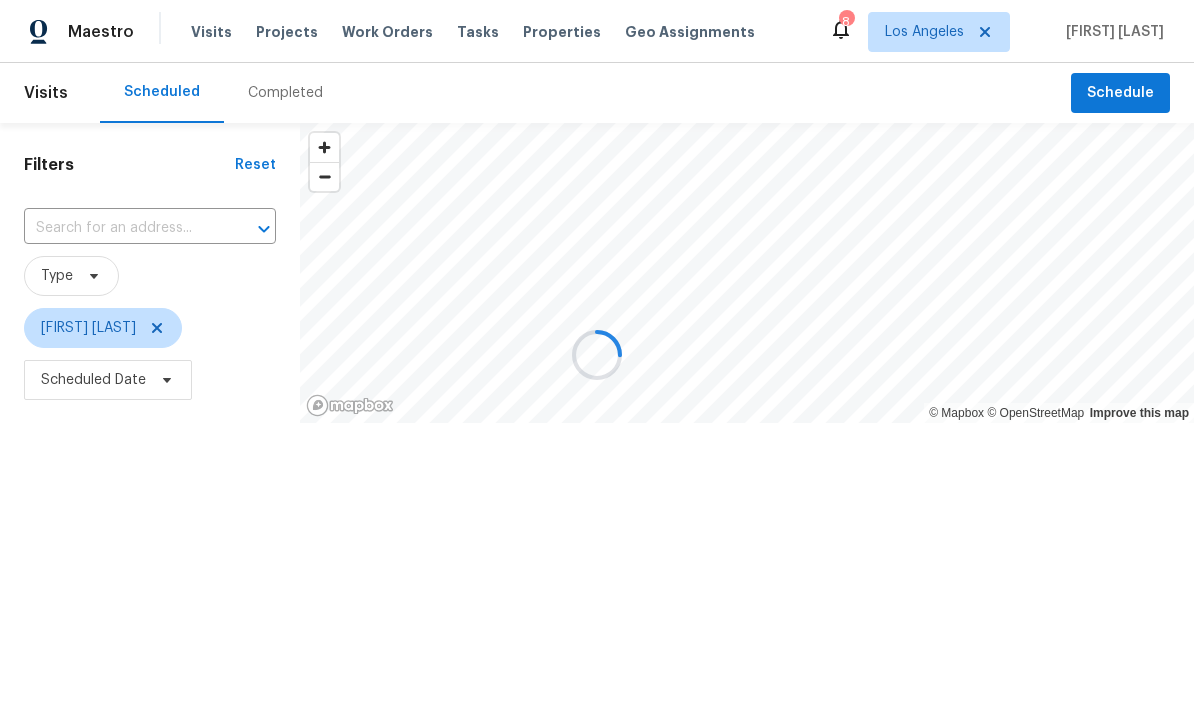 scroll, scrollTop: 0, scrollLeft: 0, axis: both 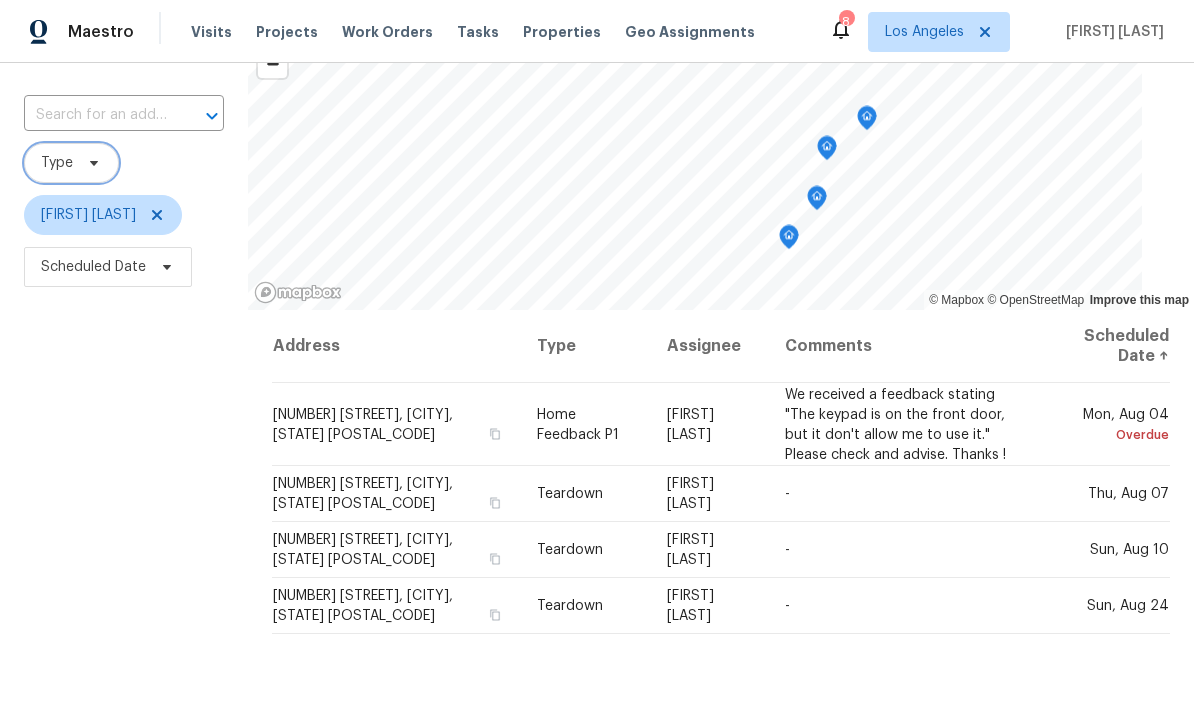 click at bounding box center [91, 163] 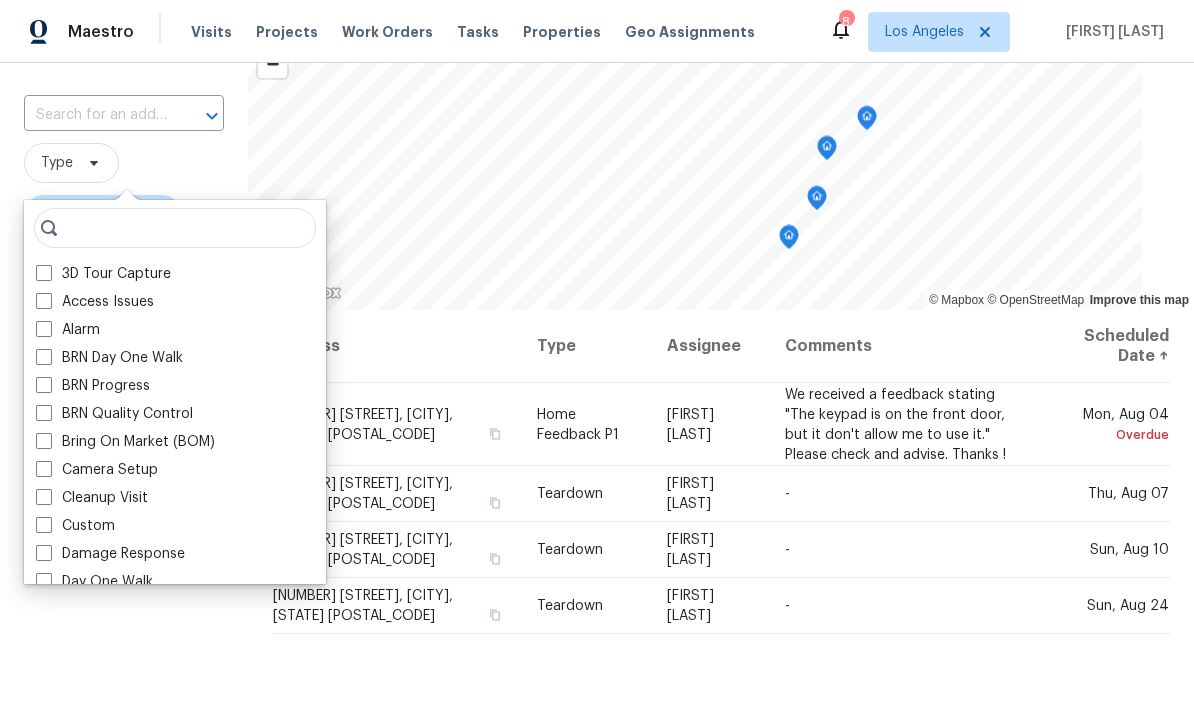 click on "Properties" at bounding box center [562, 32] 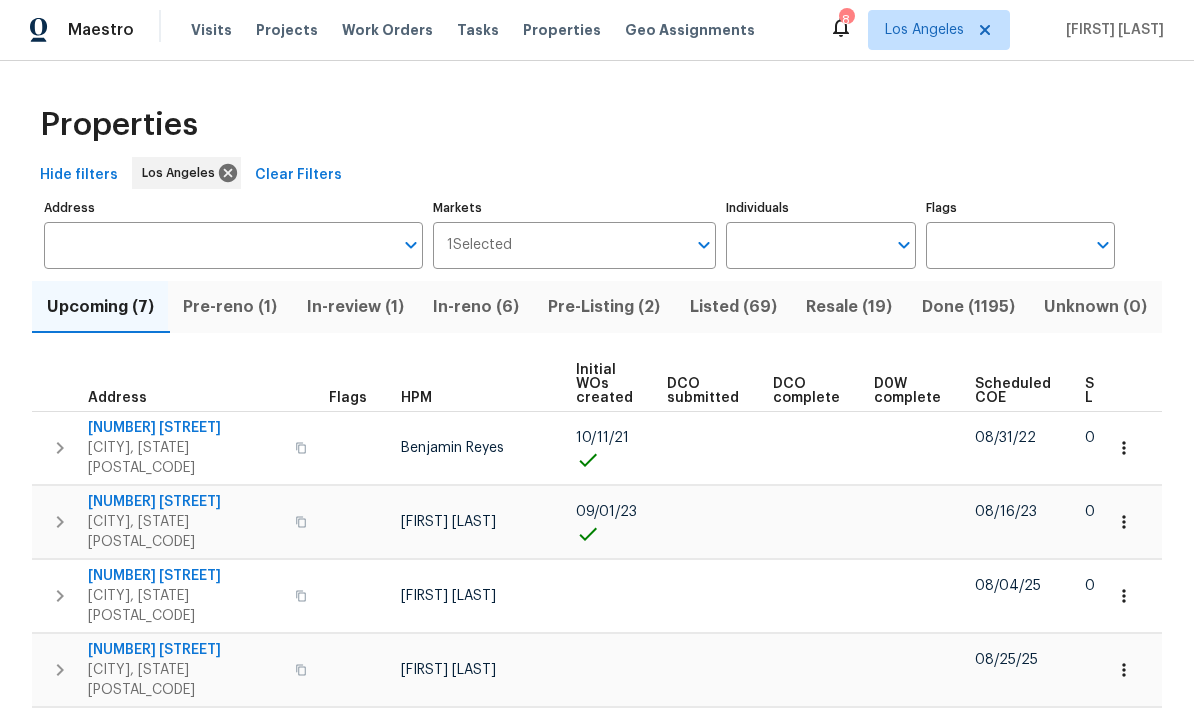 scroll, scrollTop: 0, scrollLeft: 0, axis: both 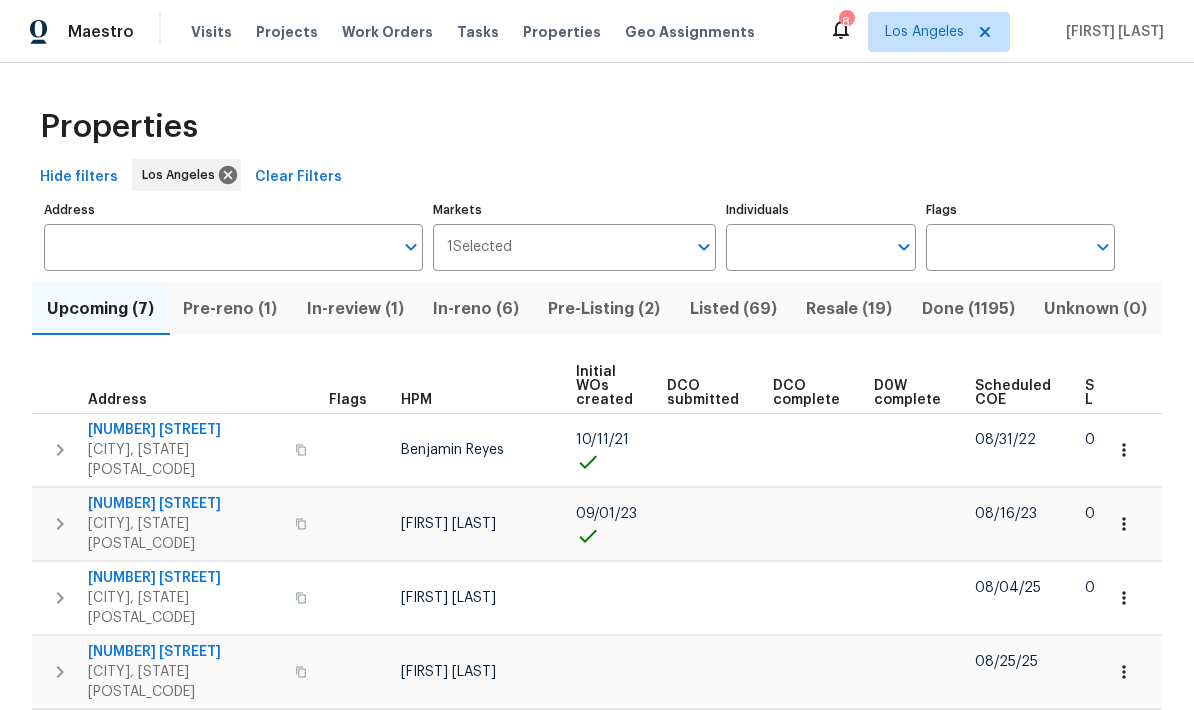 click on "Tasks" at bounding box center (478, 32) 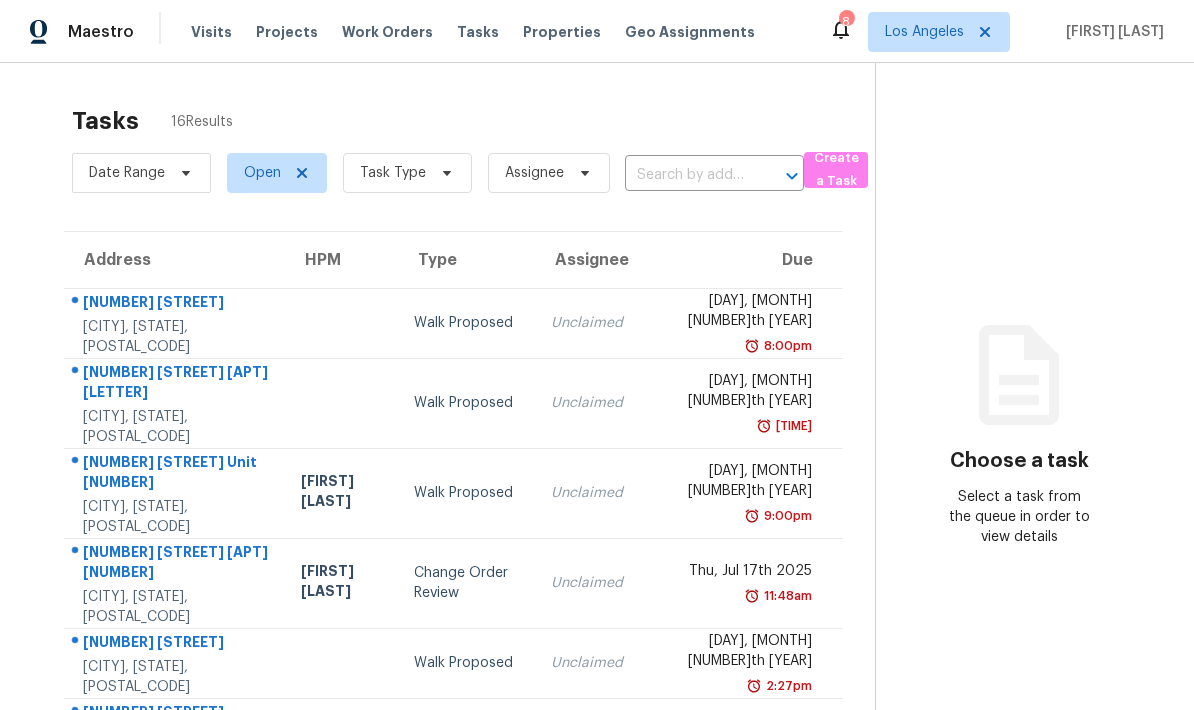 click on "Work Orders" at bounding box center (387, 32) 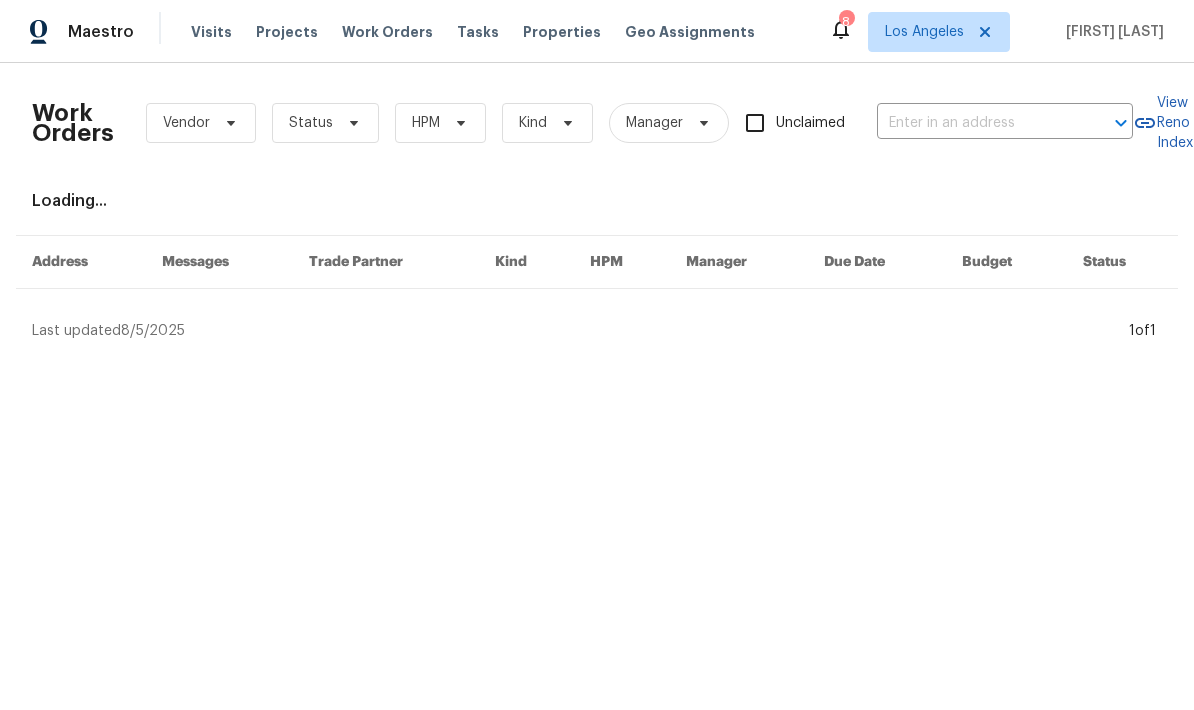 click on "Projects" at bounding box center (287, 32) 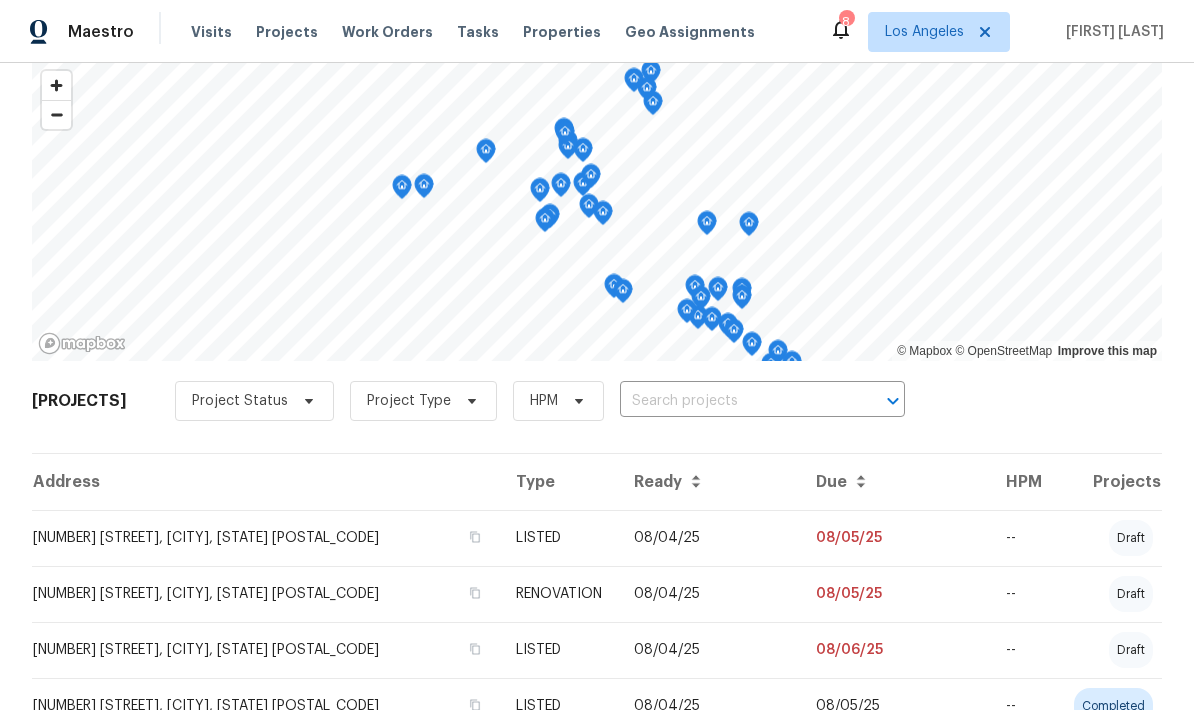 scroll, scrollTop: 94, scrollLeft: 0, axis: vertical 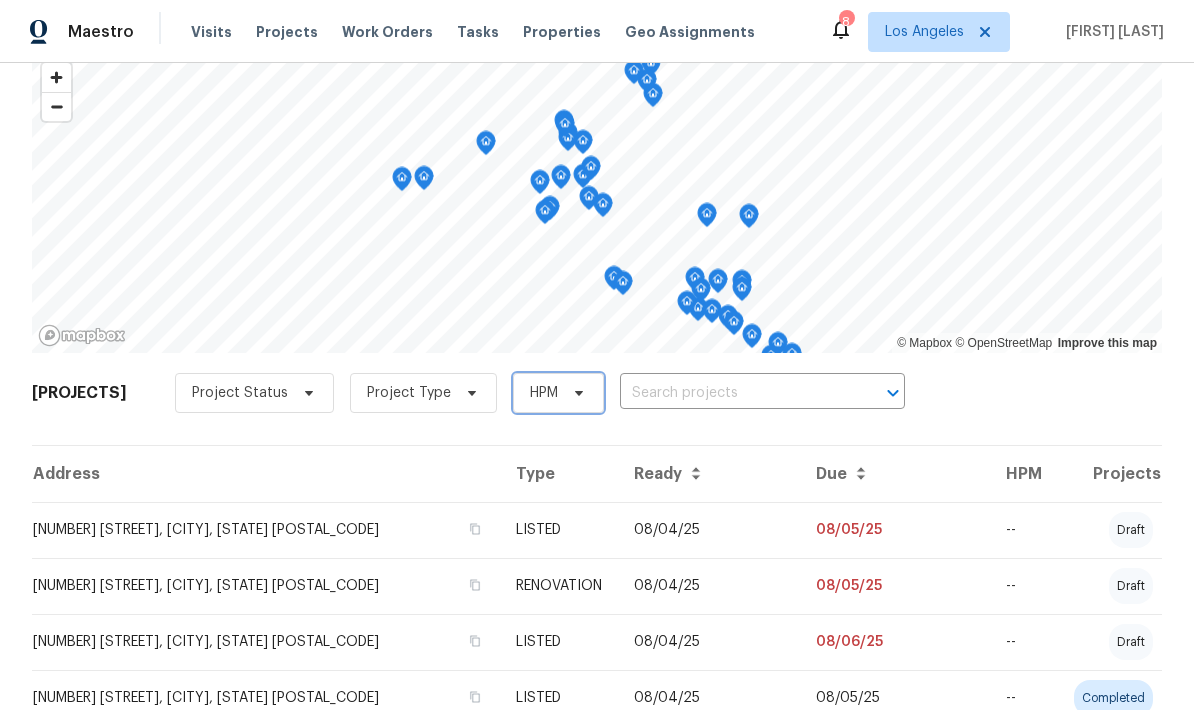 click on "HPM" at bounding box center (558, 393) 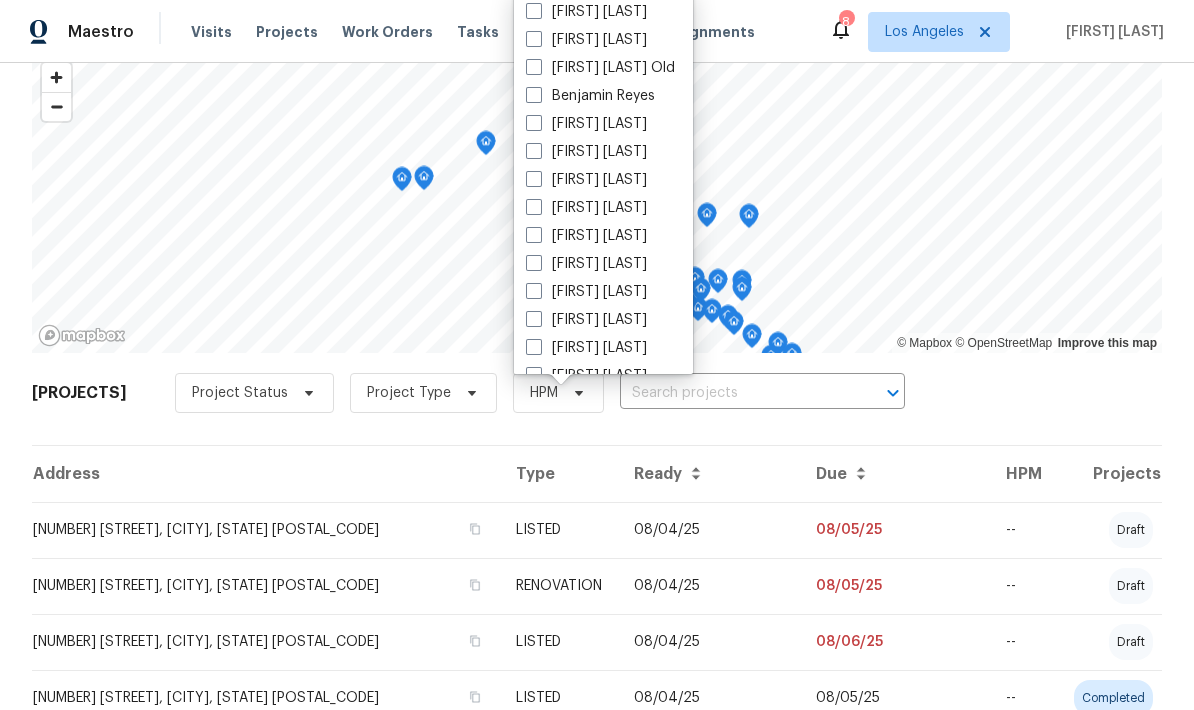 click on "[FIRST] [LAST]" at bounding box center (586, 208) 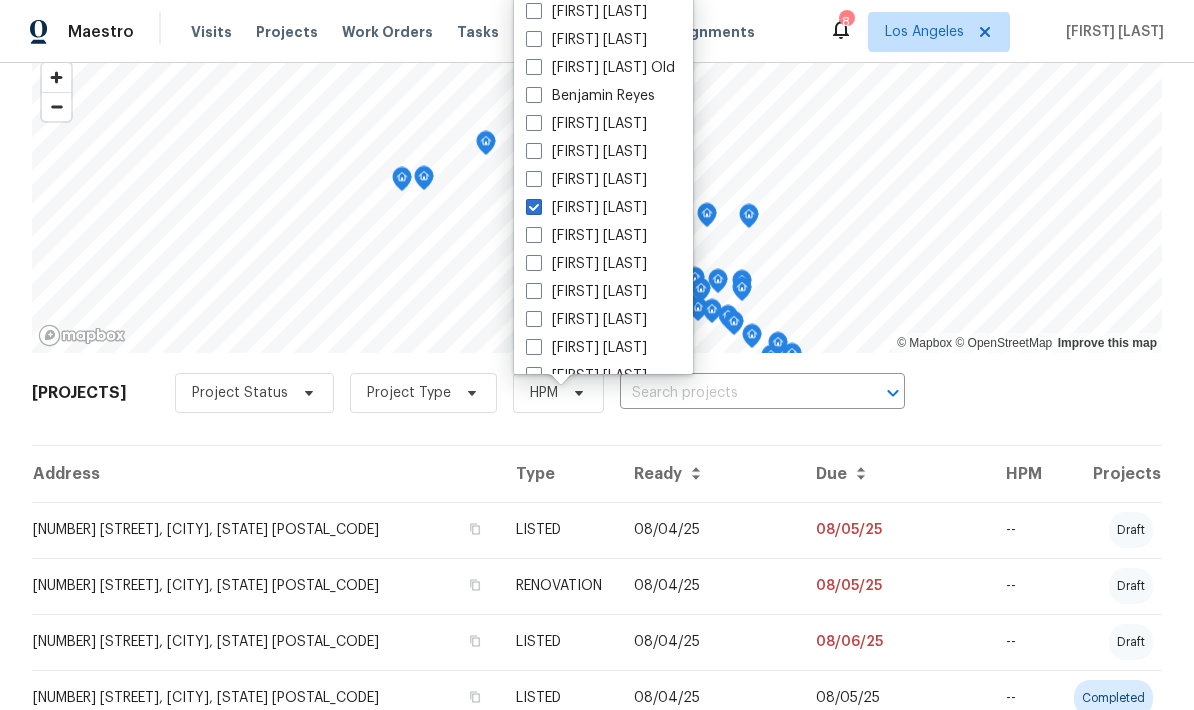 checkbox on "true" 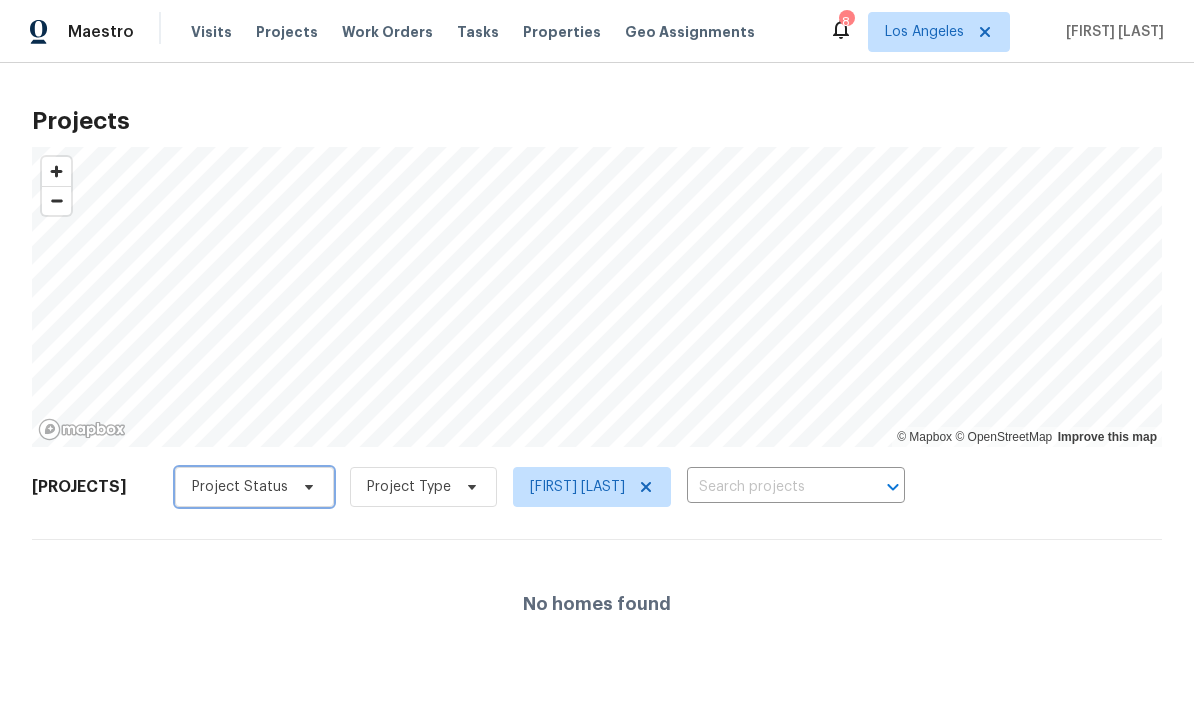 click on "Project Status" at bounding box center (240, 487) 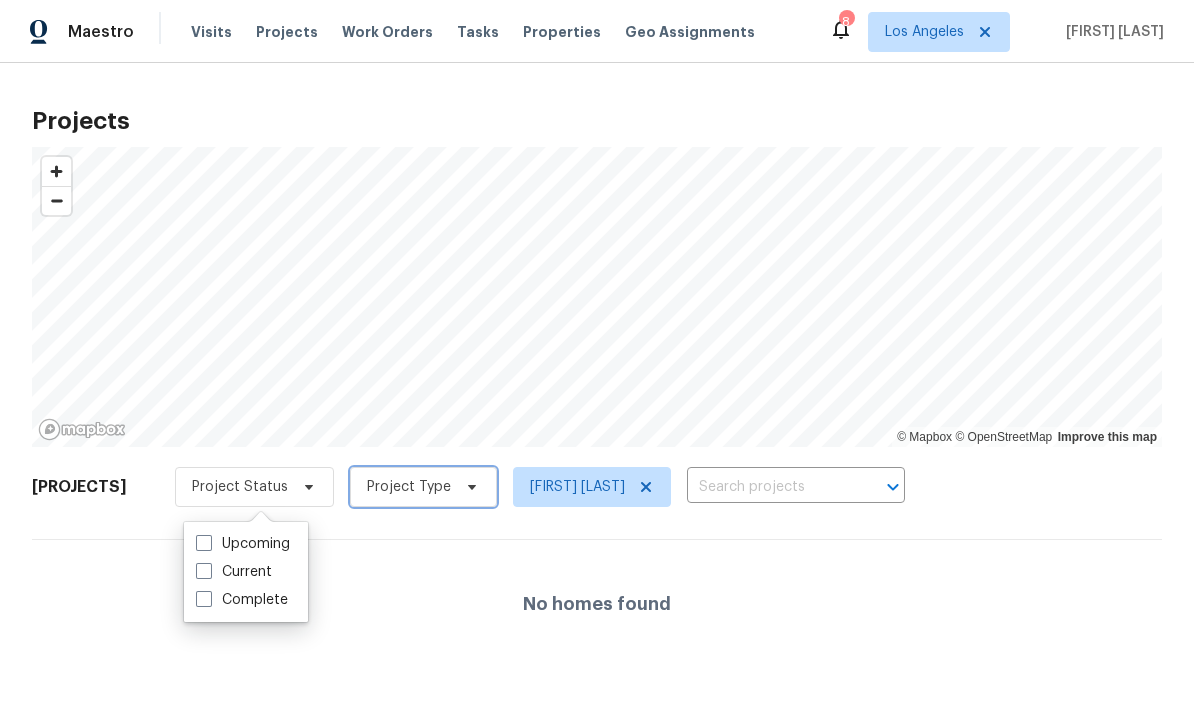 click on "Project Type" at bounding box center (423, 487) 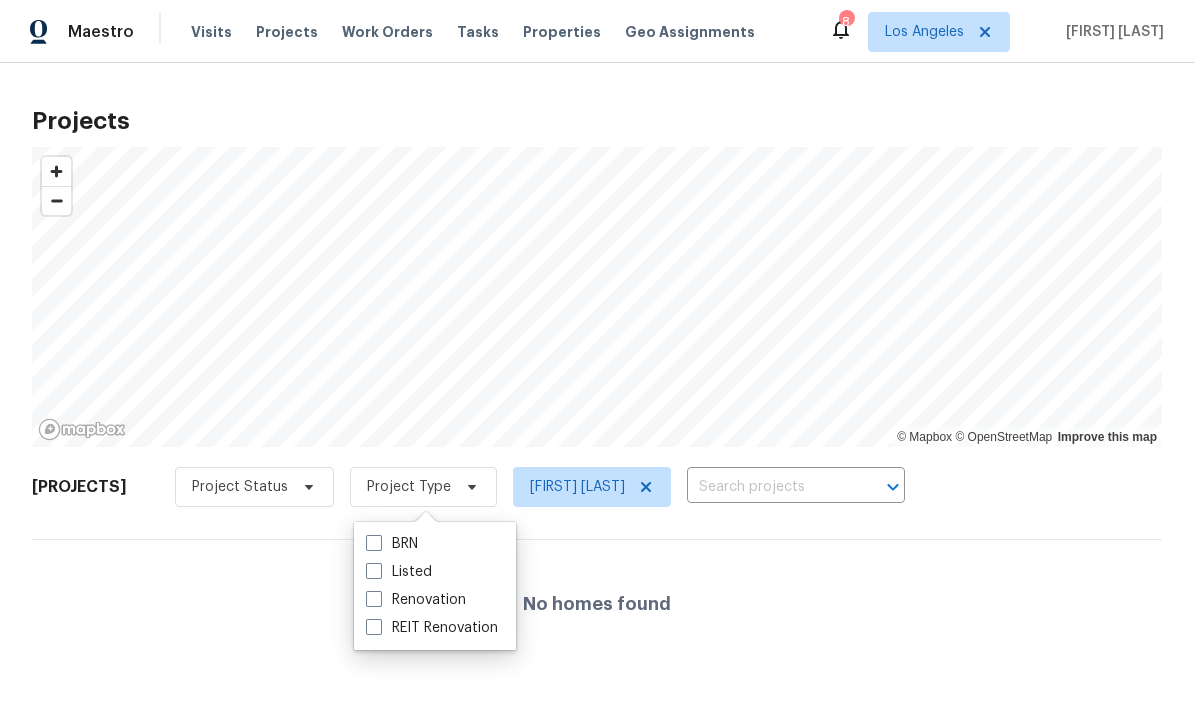 click on "Listed" at bounding box center [399, 572] 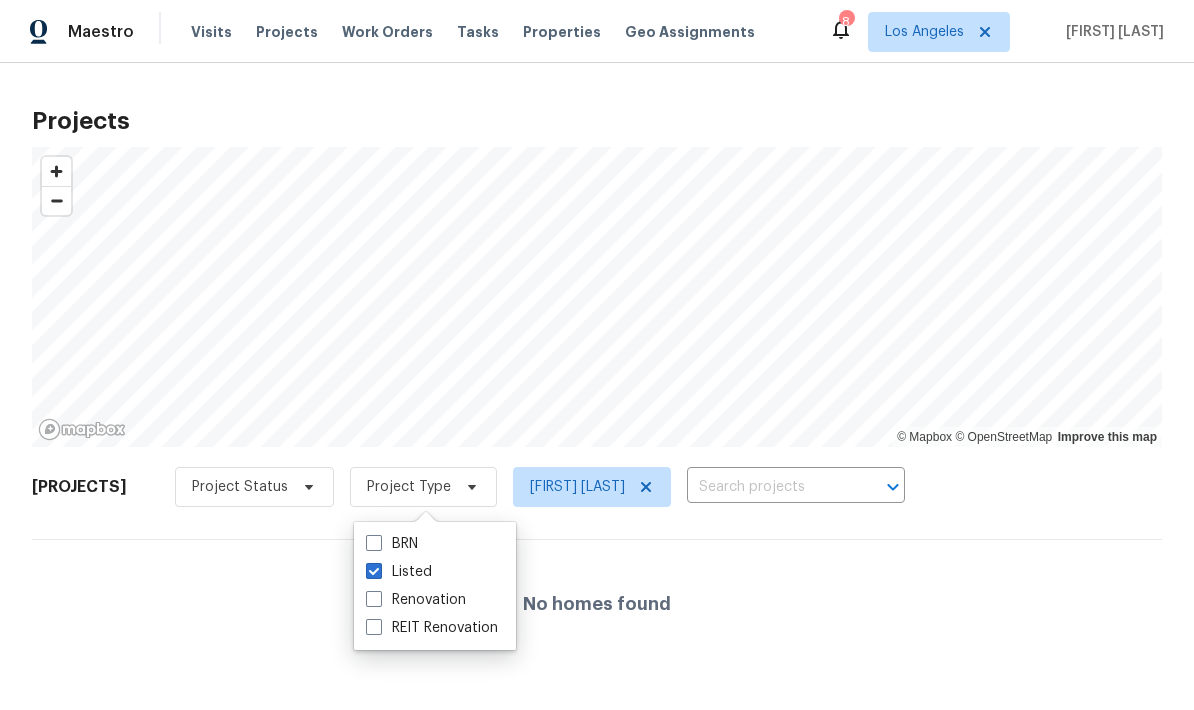 checkbox on "true" 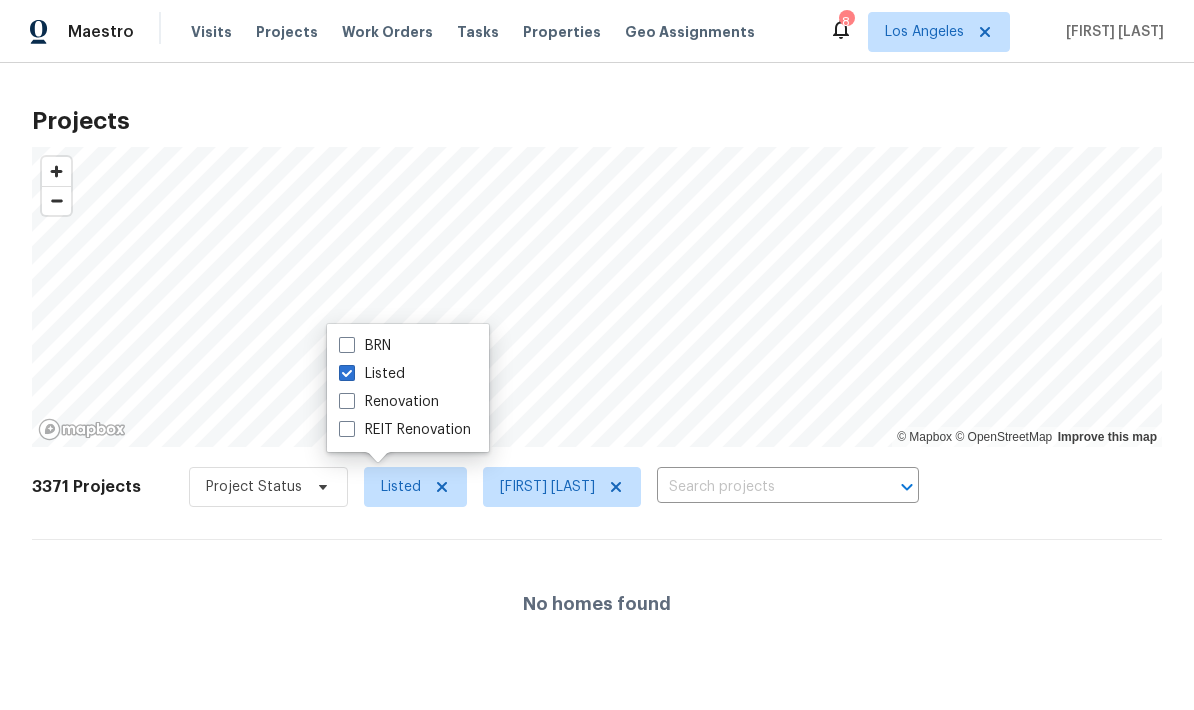 click on "3371 Projects Project Status Listed Daniel Fomenko ​" at bounding box center [597, 499] 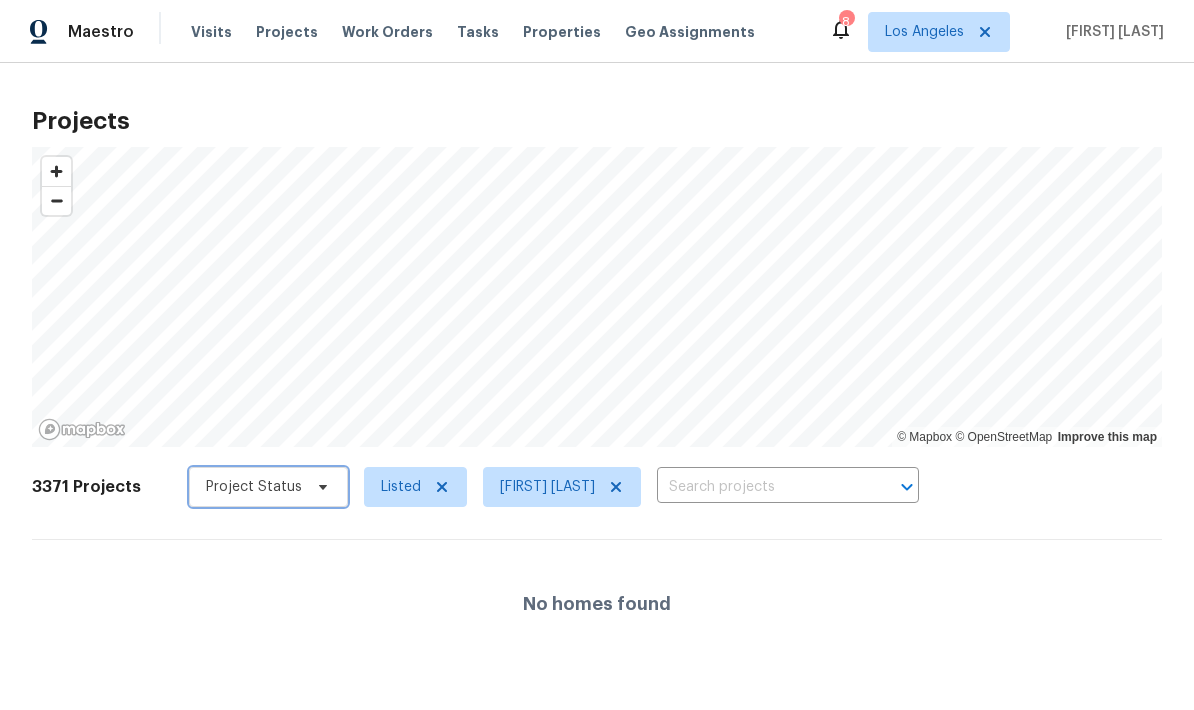 click on "Project Status" at bounding box center (268, 487) 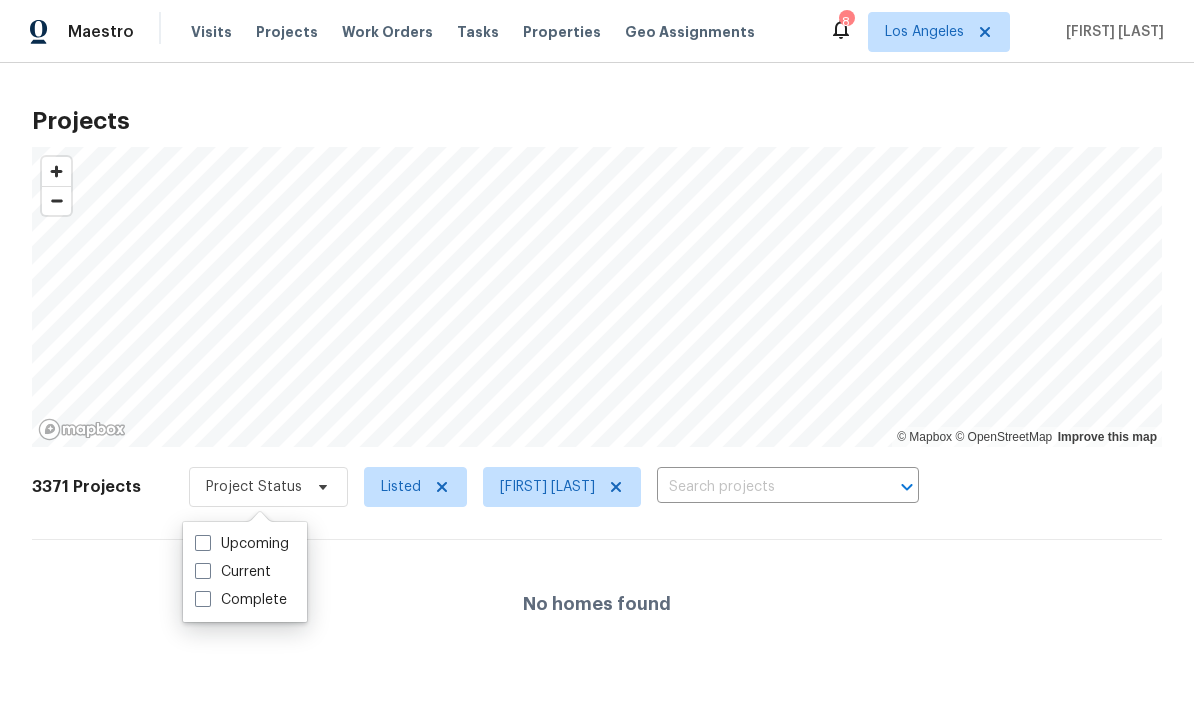 click on "Complete" at bounding box center (241, 600) 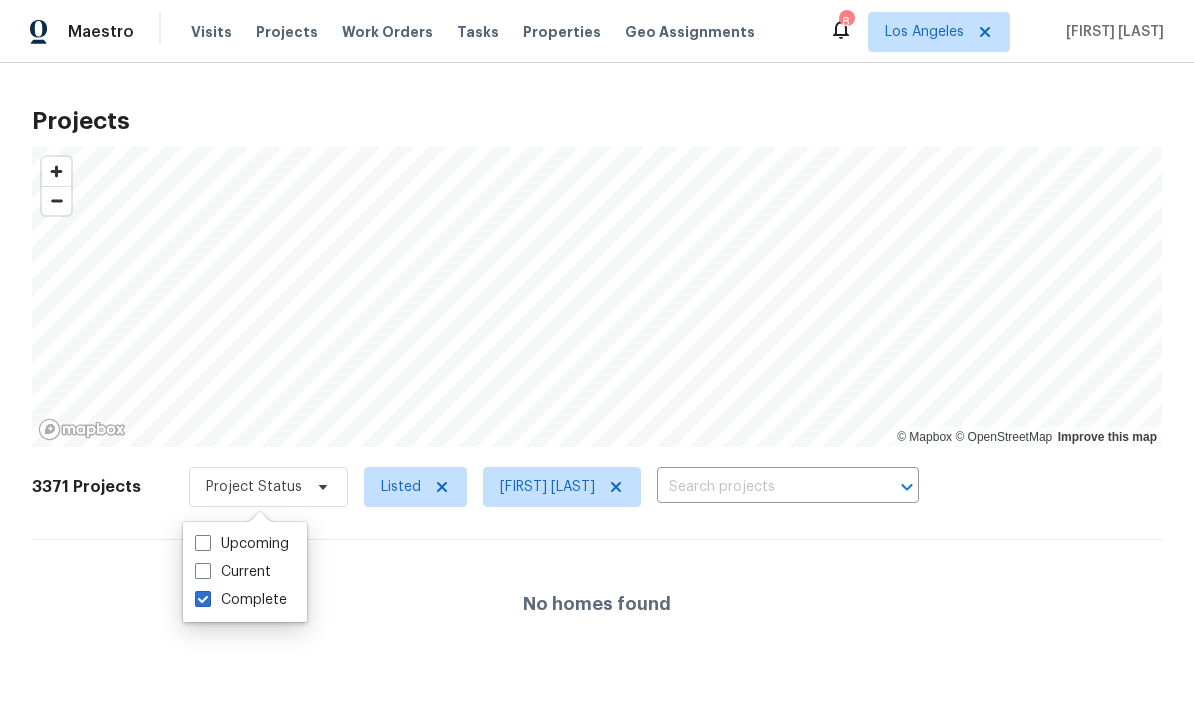 checkbox on "true" 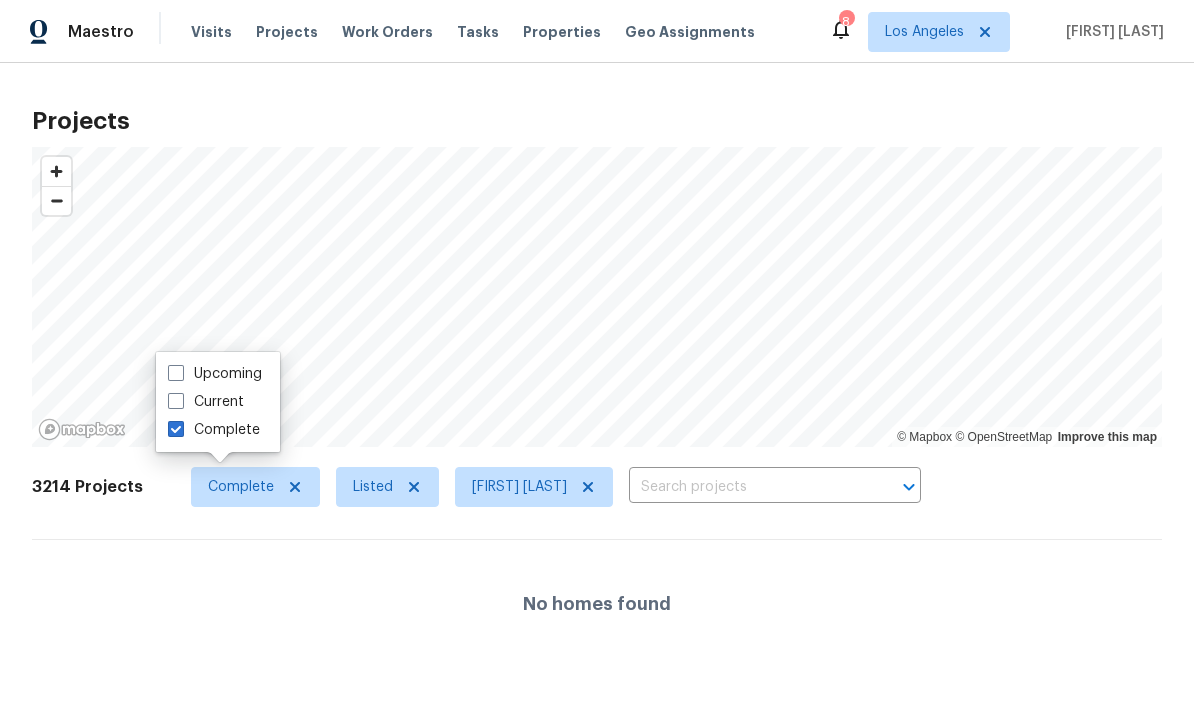 click on "Current" at bounding box center [206, 402] 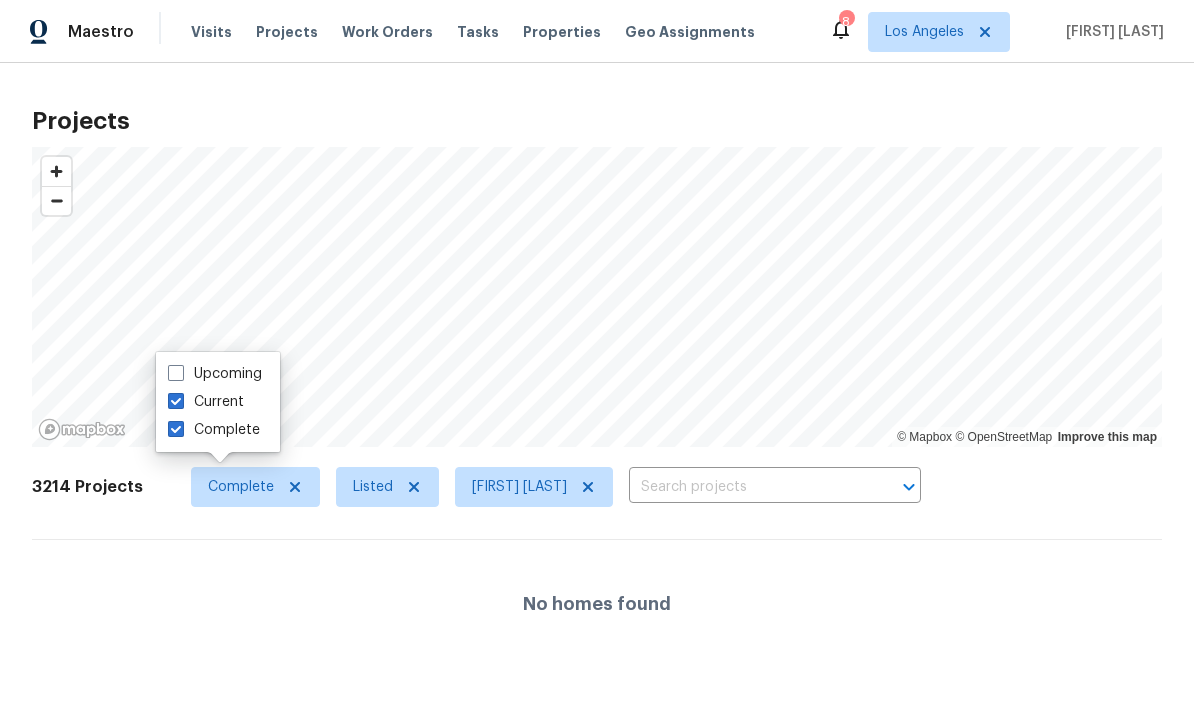 checkbox on "true" 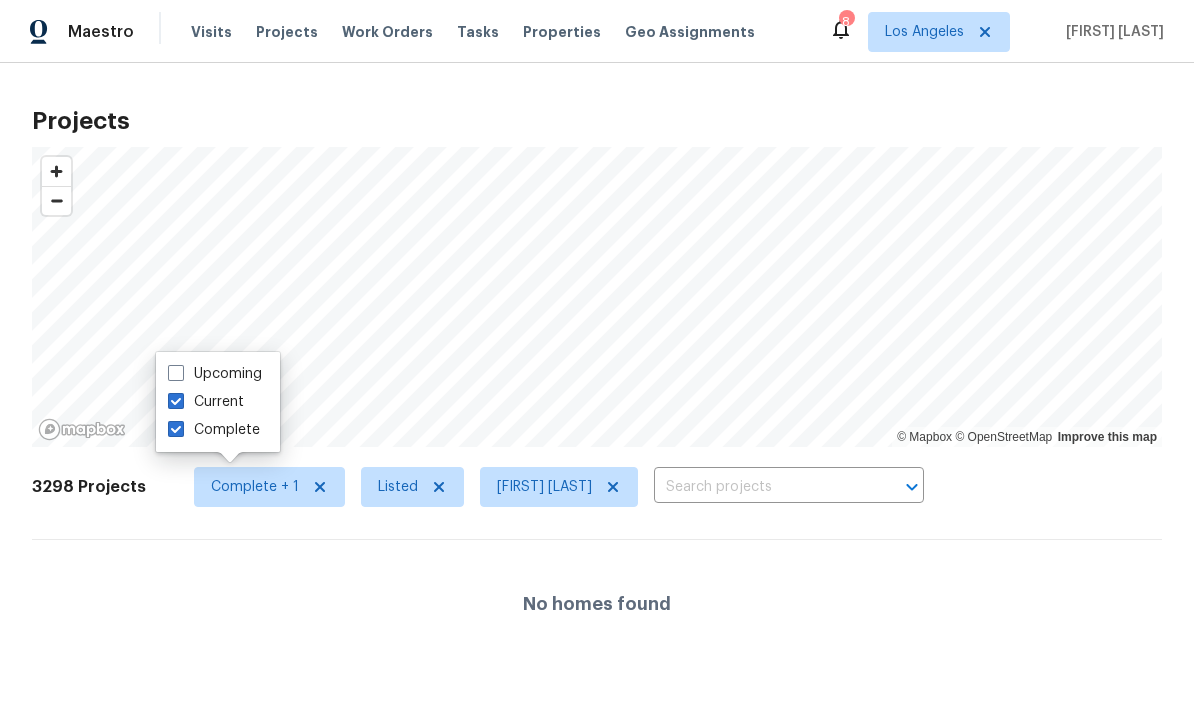 click on "Upcoming" at bounding box center (215, 374) 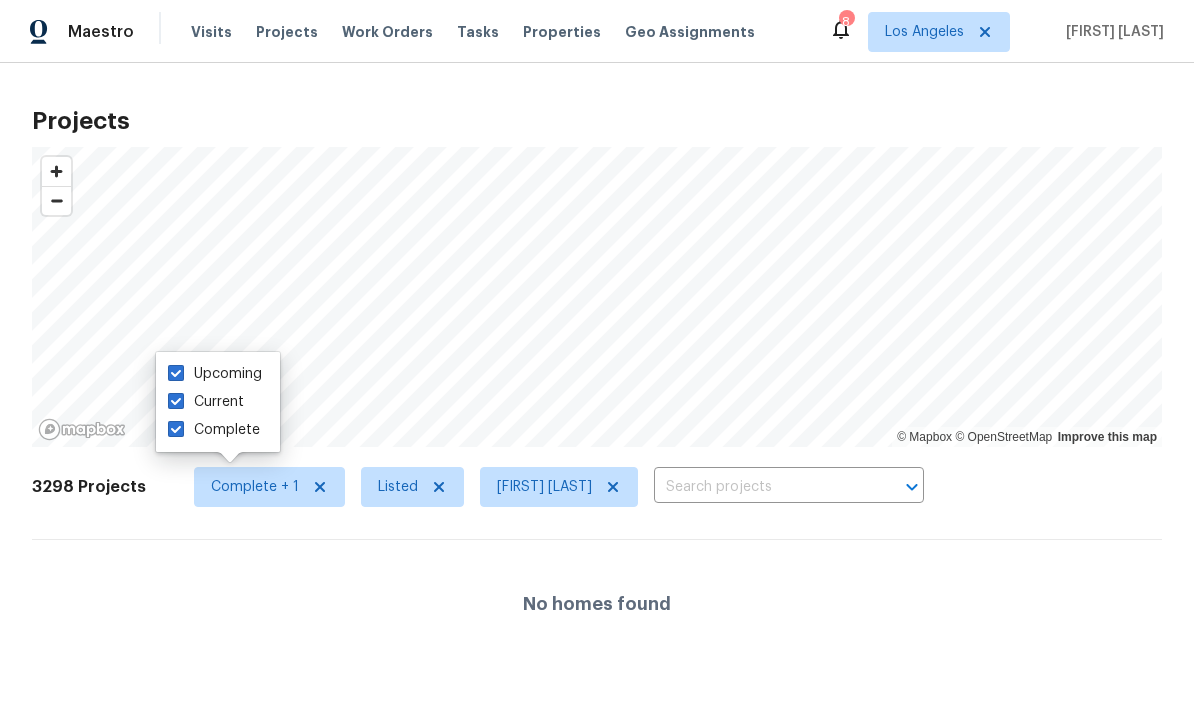 checkbox on "true" 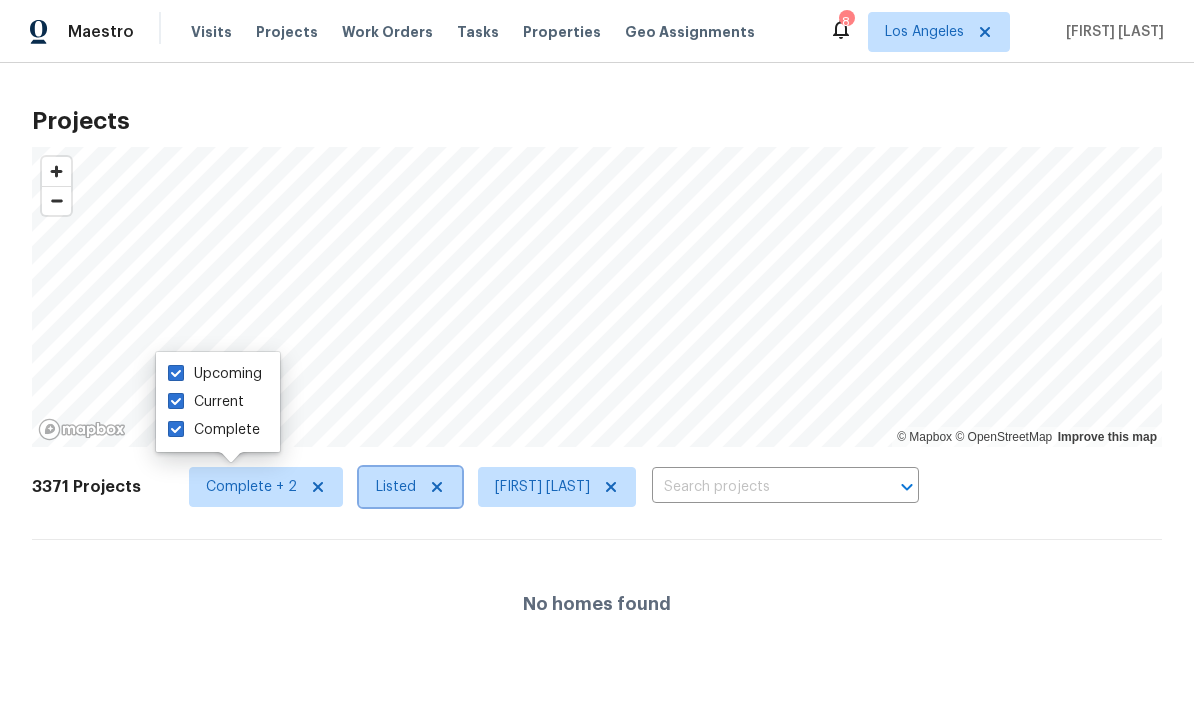 click on "Listed" at bounding box center (396, 487) 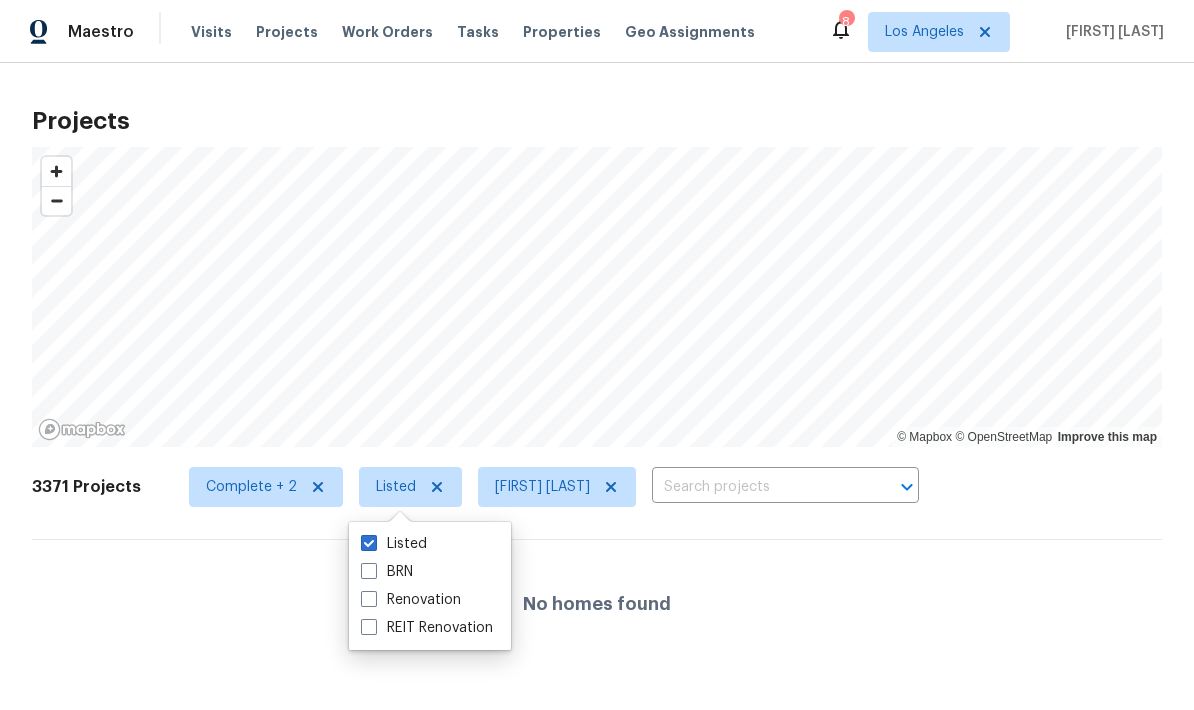 click on "Renovation" at bounding box center [411, 600] 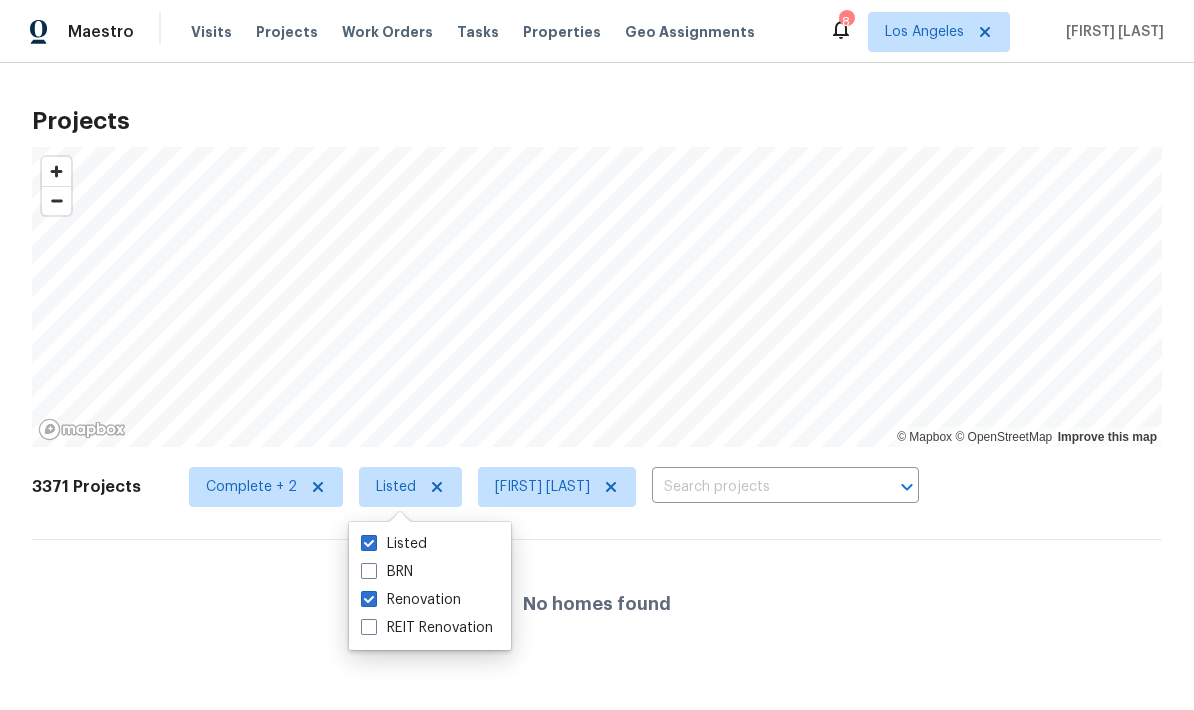 checkbox on "true" 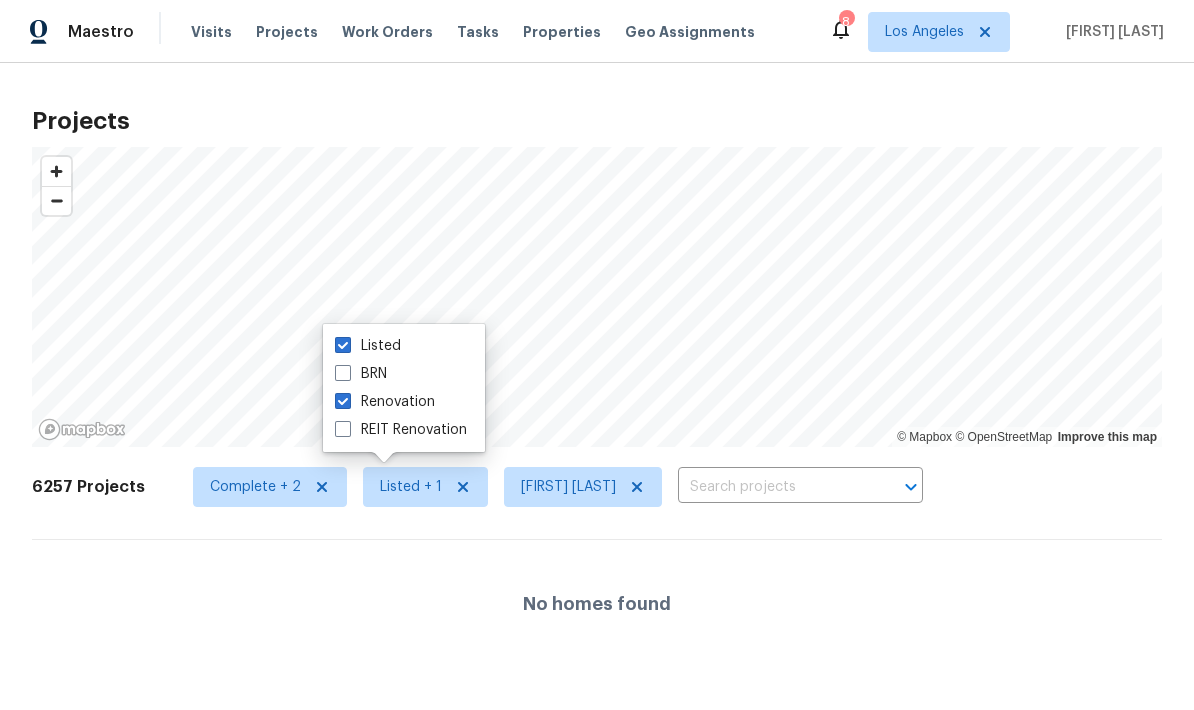 click at bounding box center (772, 487) 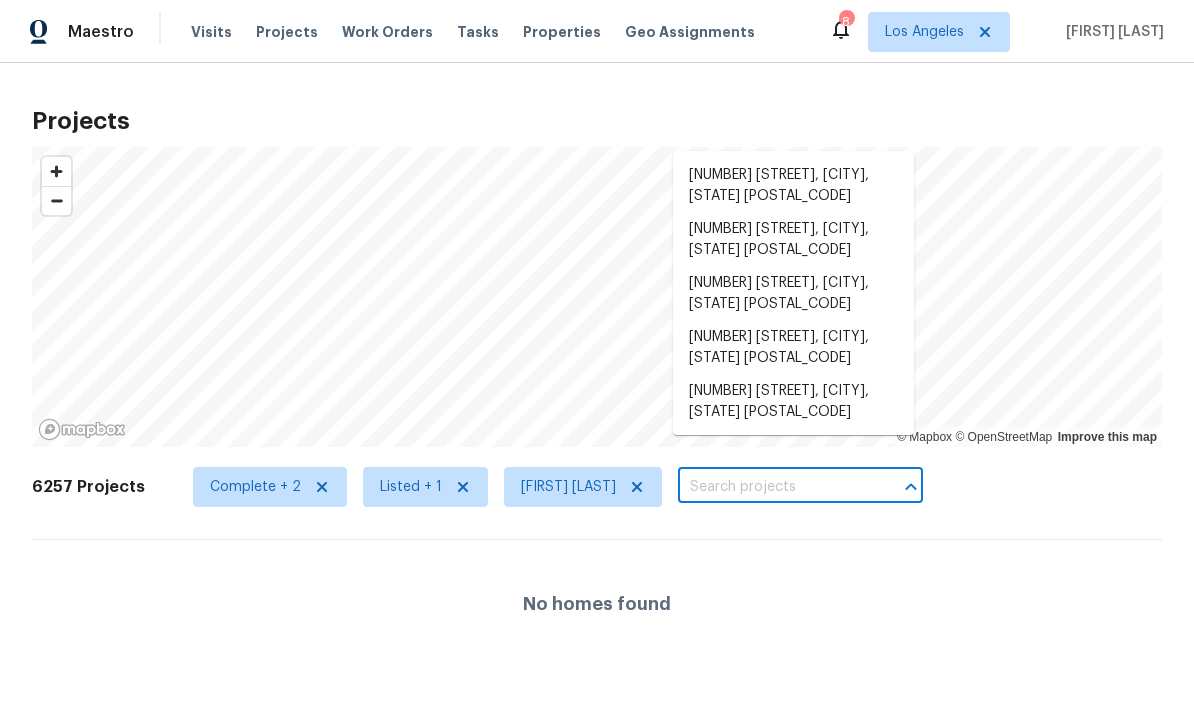 click on "No homes found" at bounding box center [597, 604] 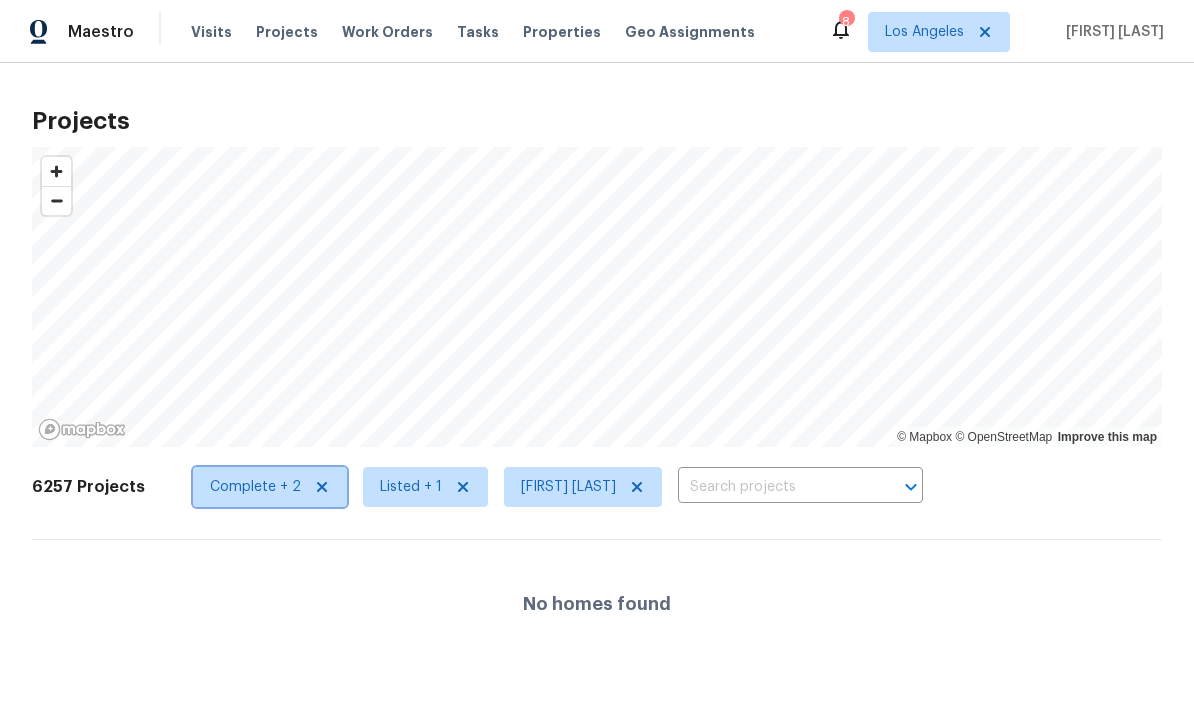 click on "Complete + 2" at bounding box center (255, 487) 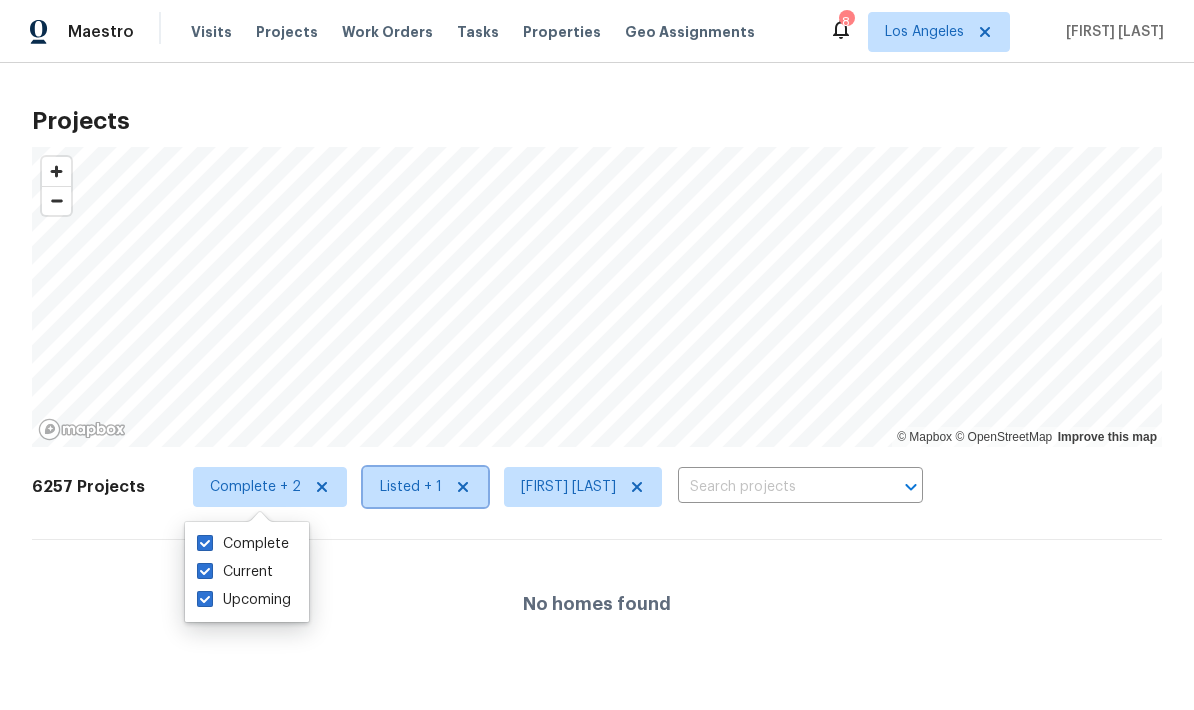 click on "Listed + 1" at bounding box center [411, 487] 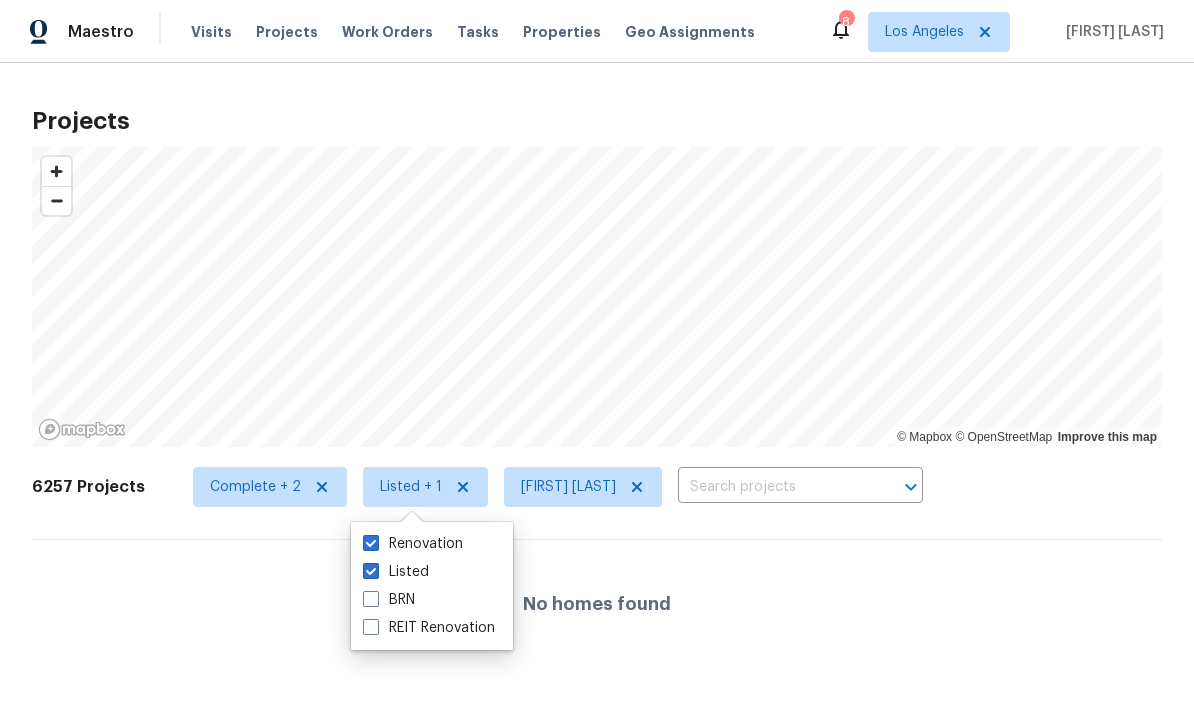 click at bounding box center (371, 599) 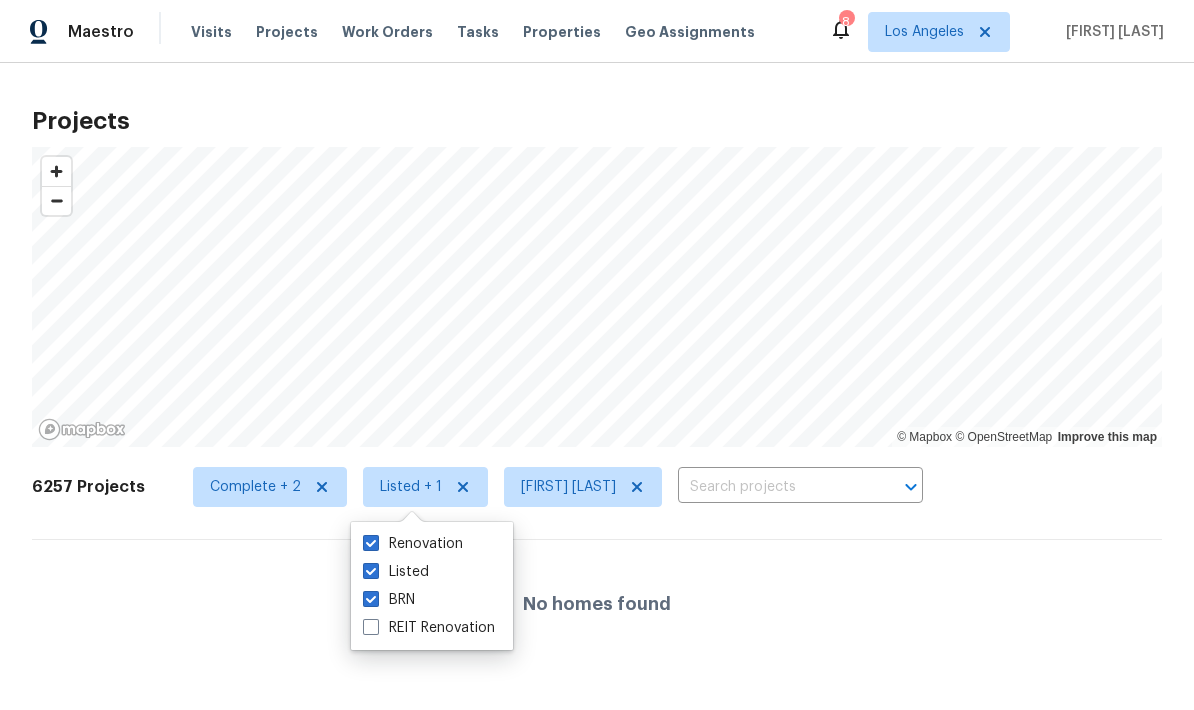 checkbox on "true" 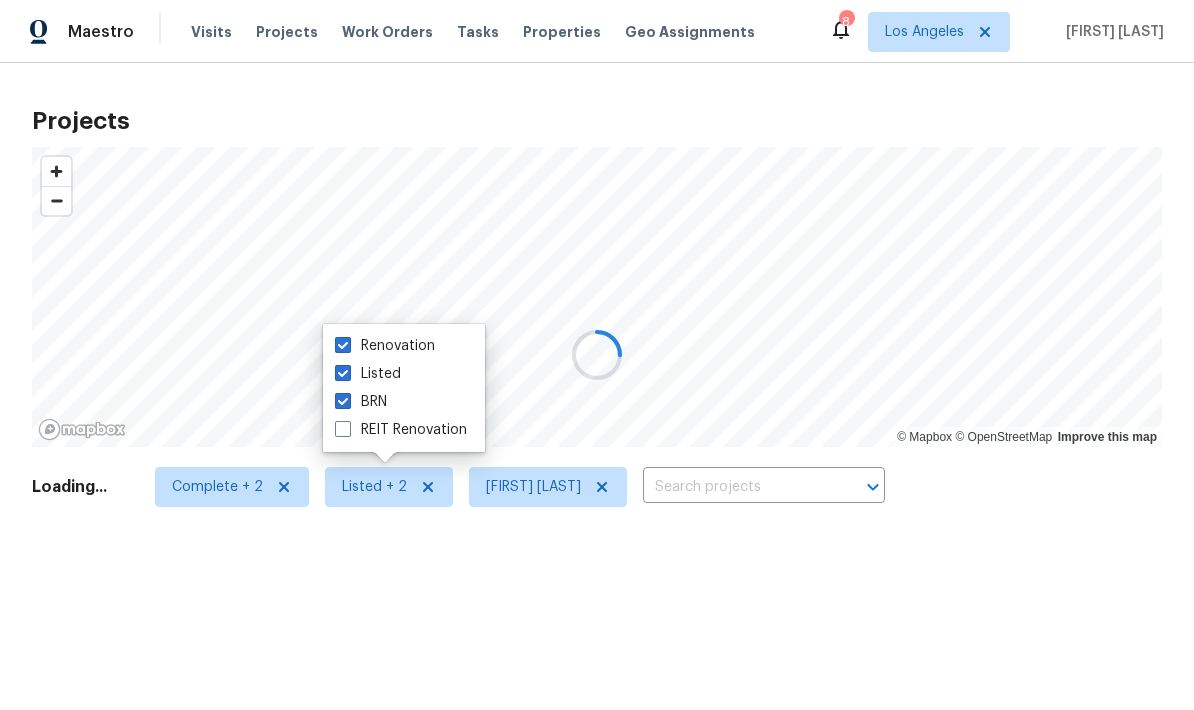click at bounding box center (597, 355) 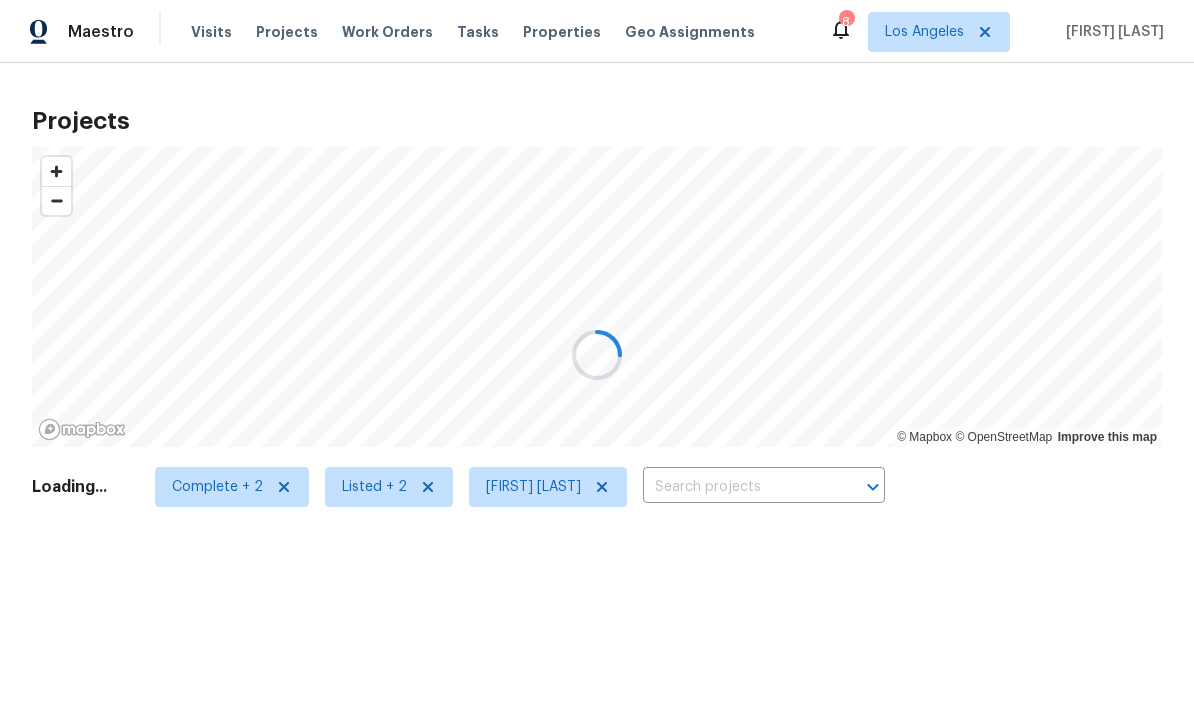click at bounding box center (597, 355) 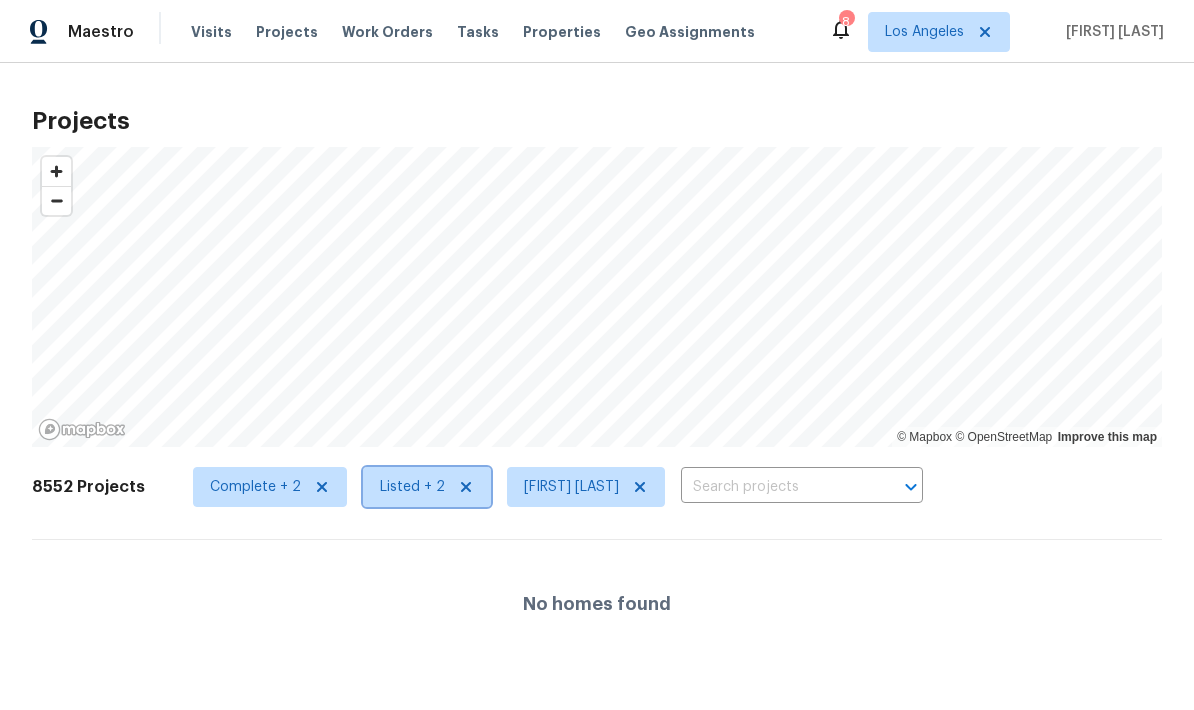 click 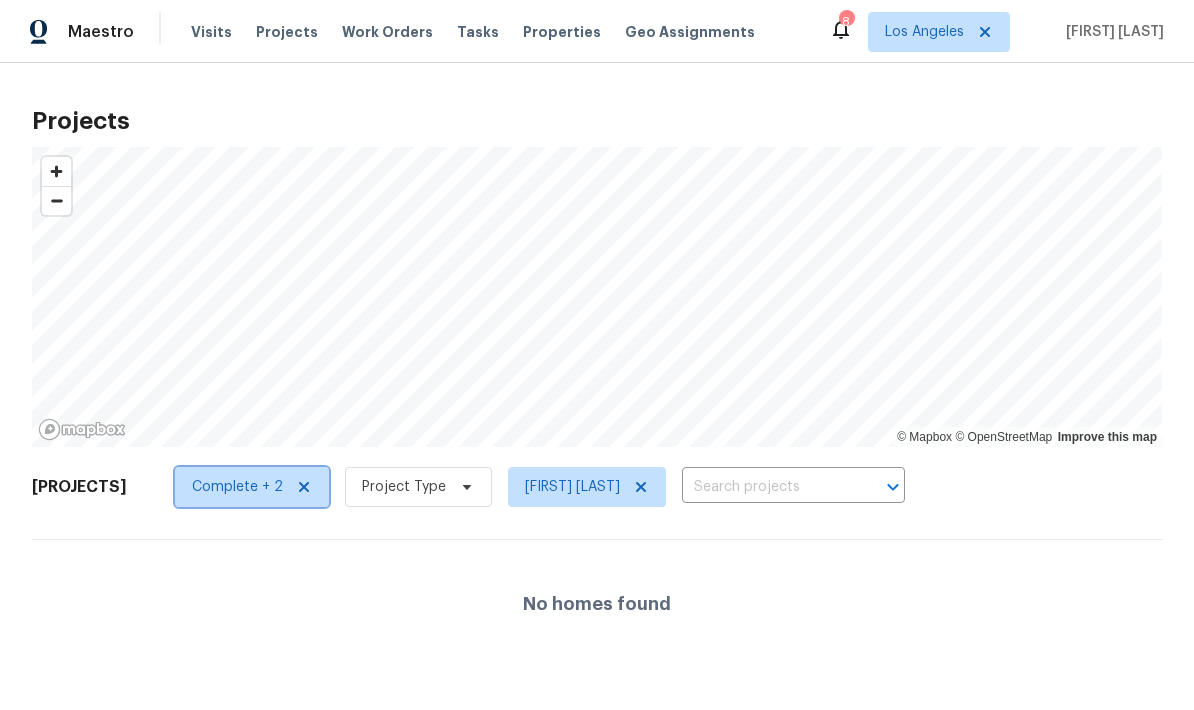 click on "Complete + 2" at bounding box center (237, 487) 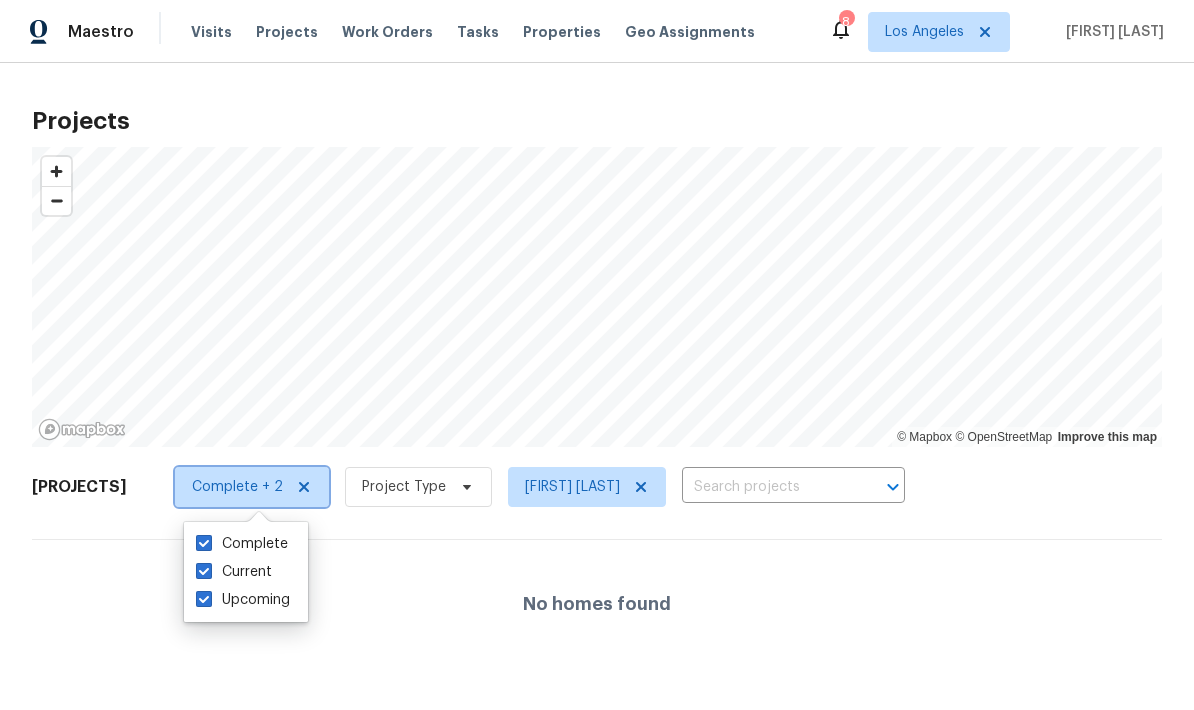 click 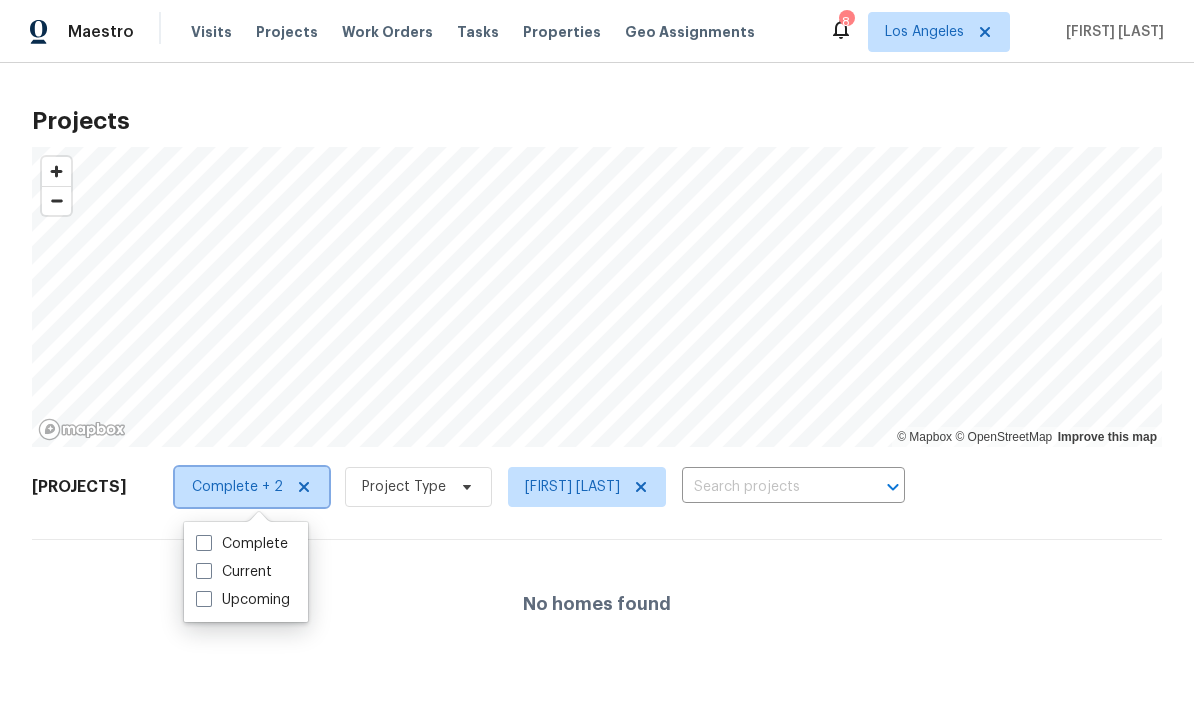 checkbox on "false" 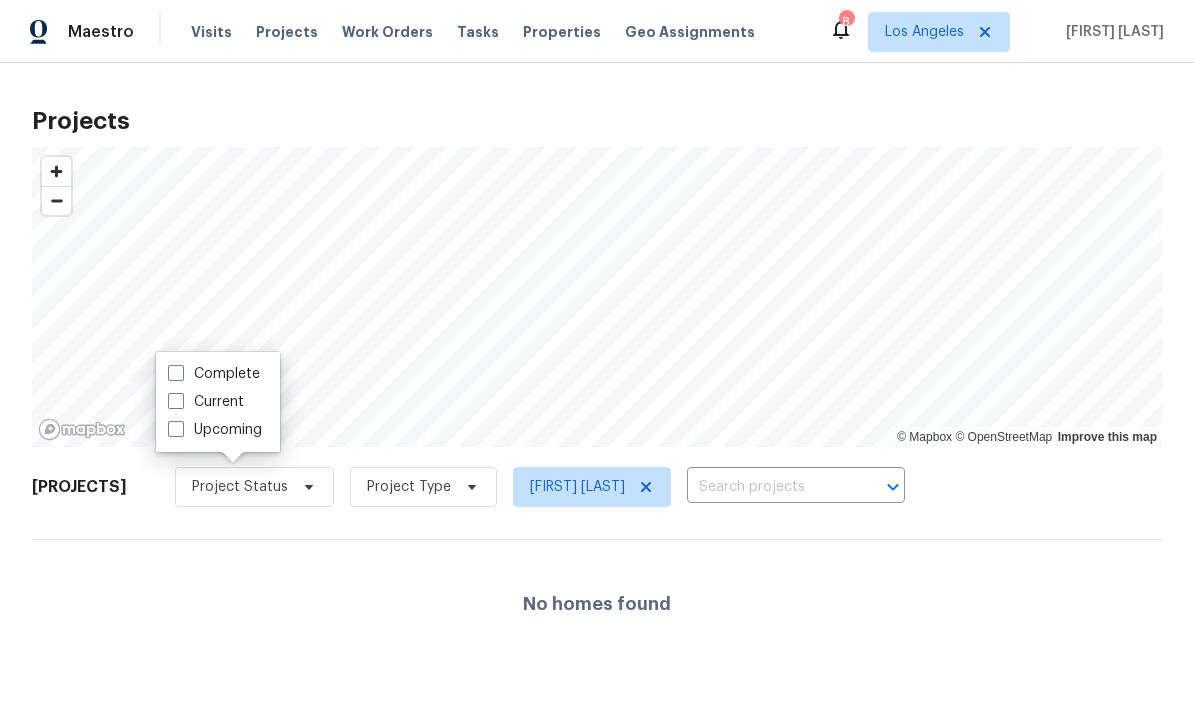 click on "8581 Projects Project Status Project Type Daniel Fomenko ​" at bounding box center (597, 499) 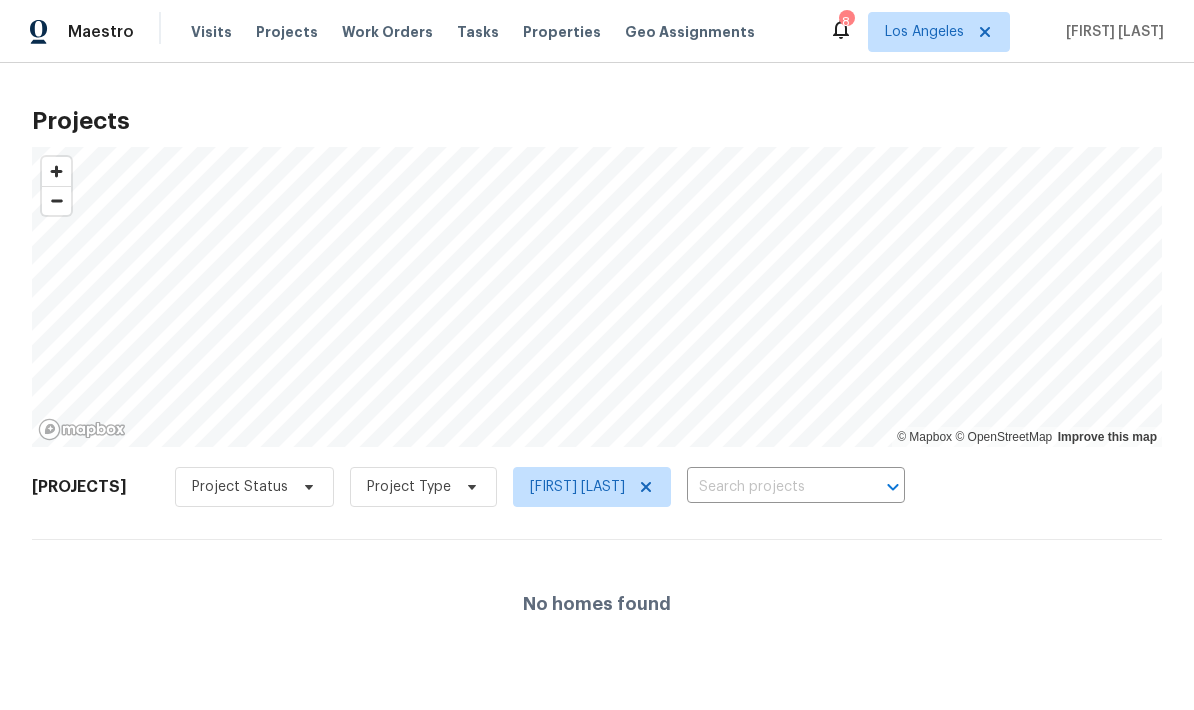 click at bounding box center [879, 487] 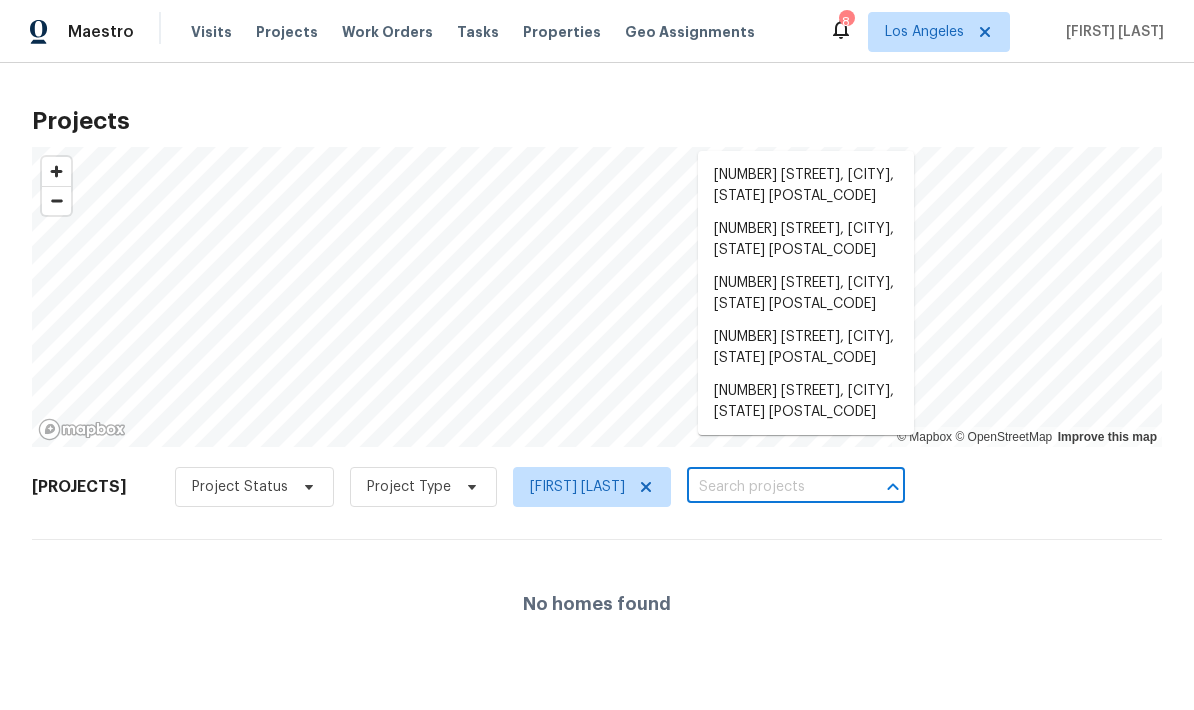 click 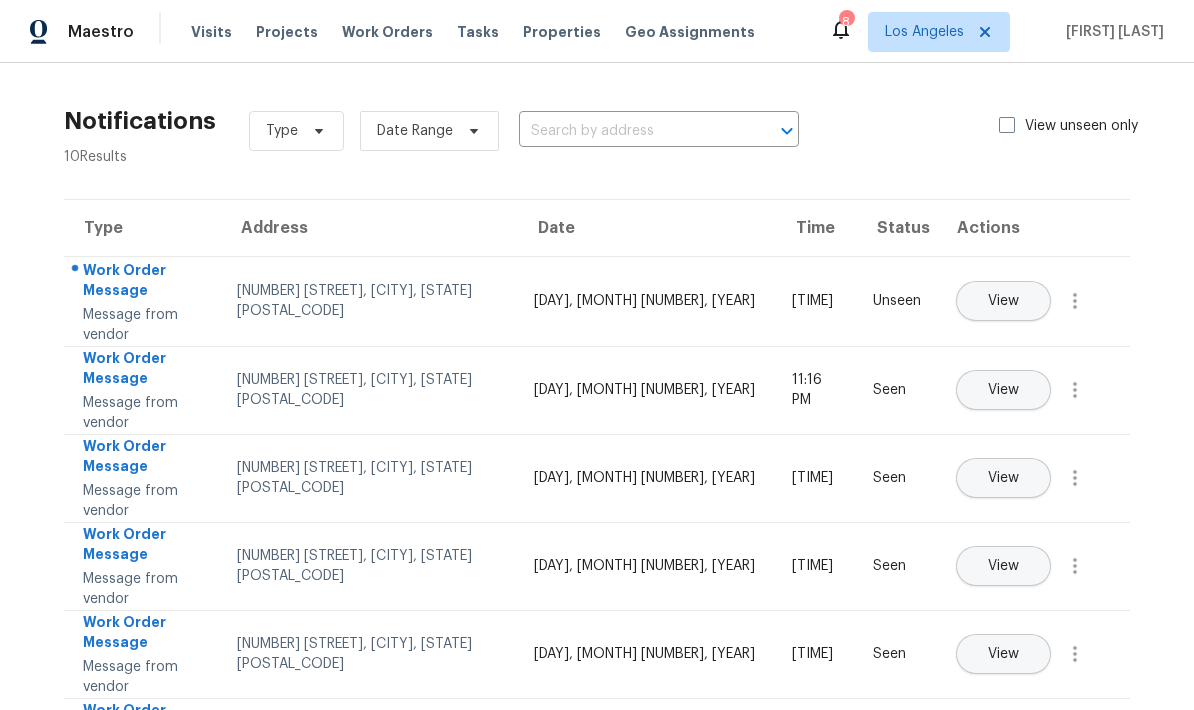 click on "Visits" at bounding box center (211, 32) 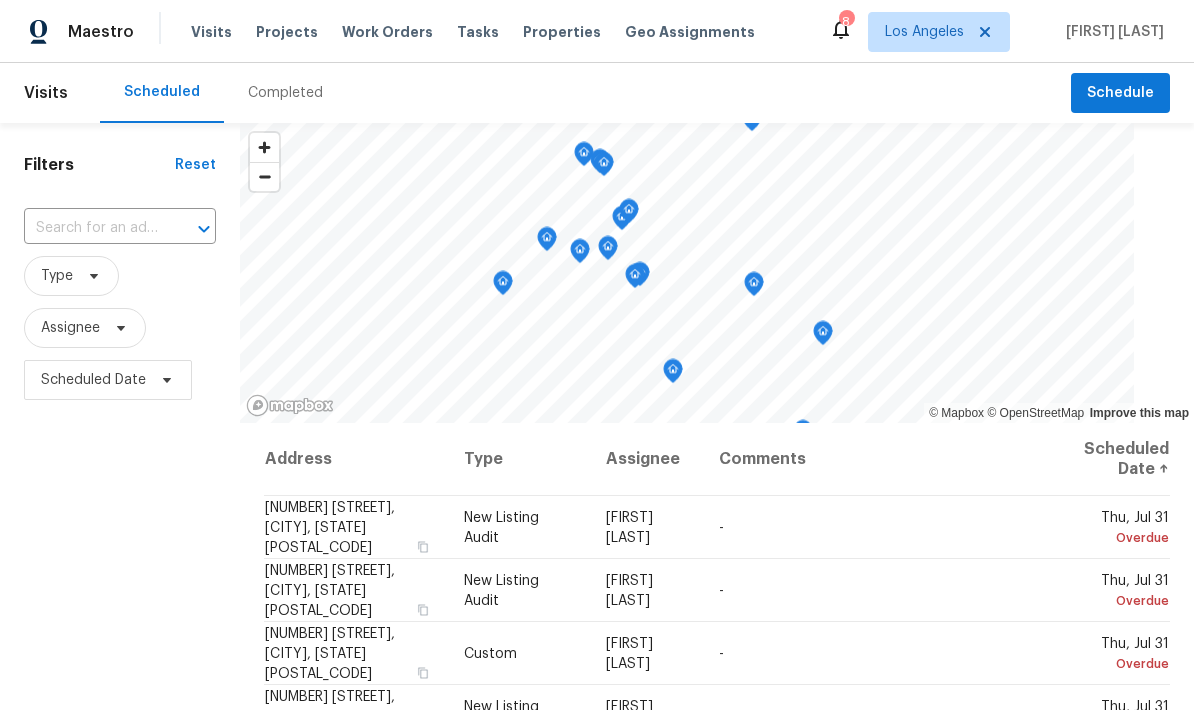 click on "Completed" at bounding box center (285, 93) 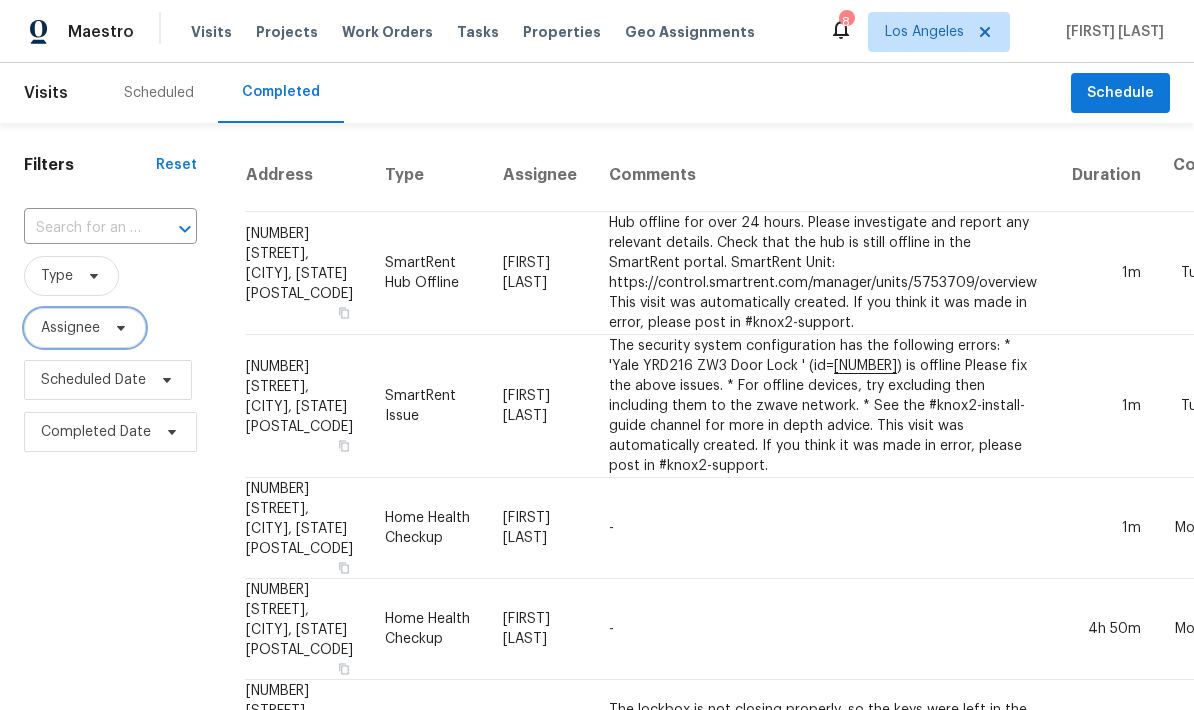 click 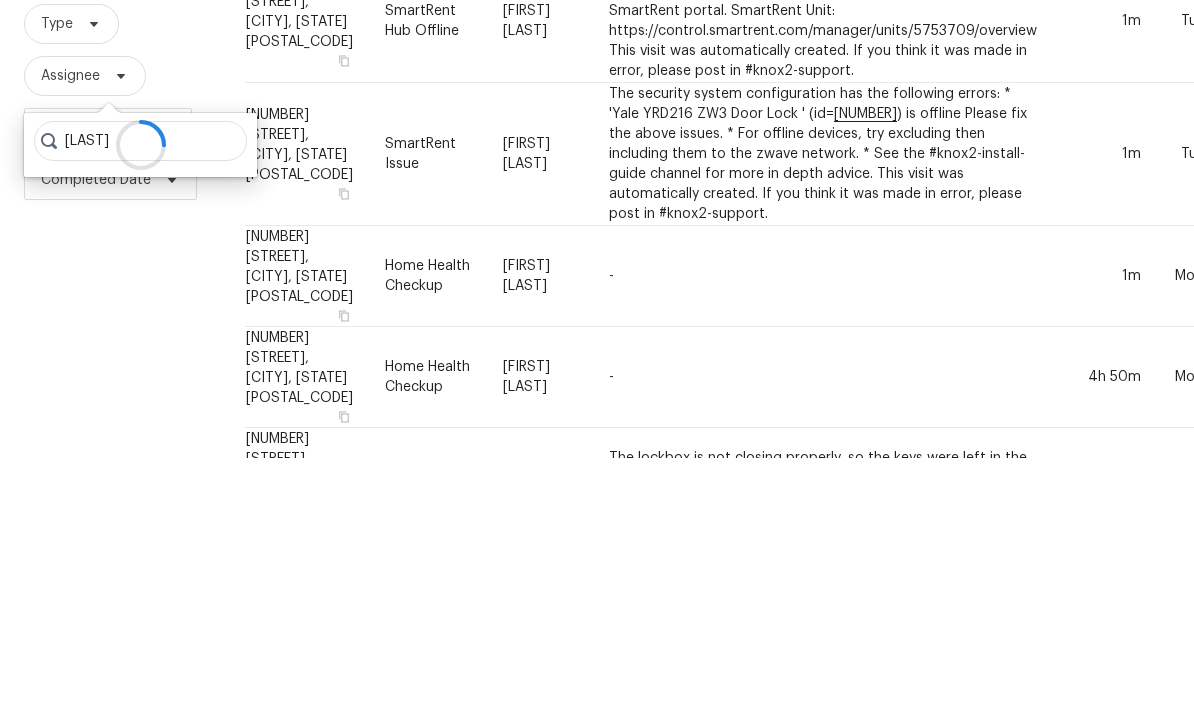 type on "[LAST]" 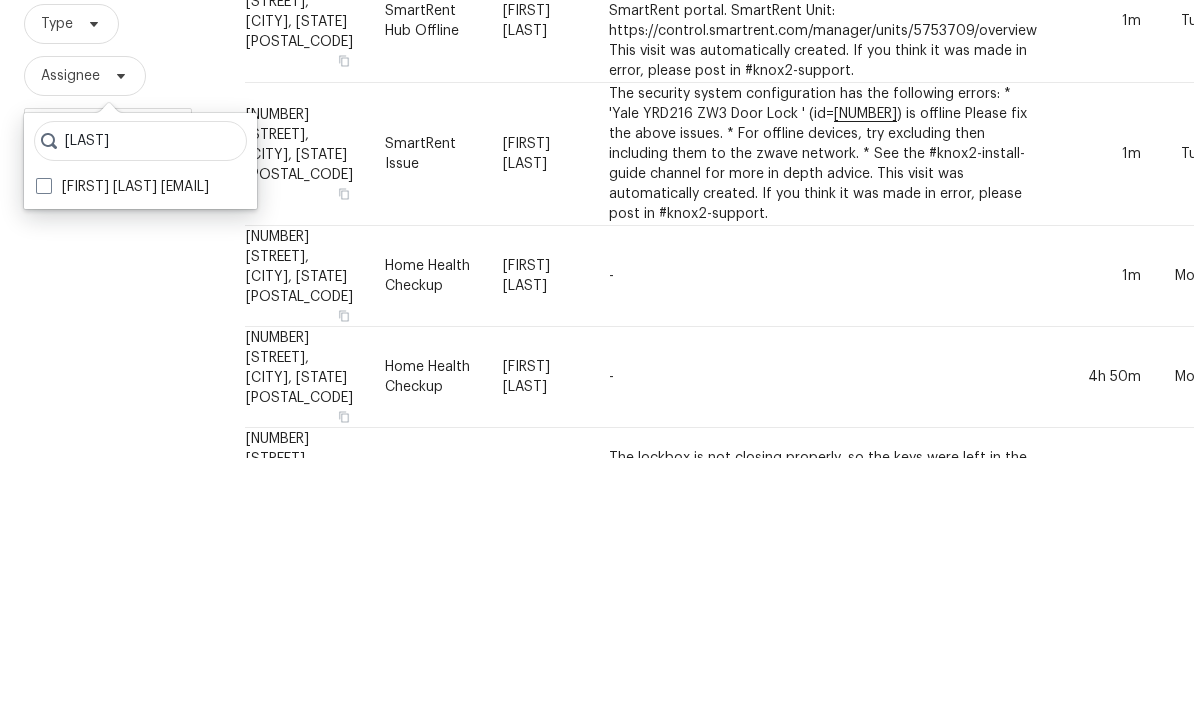 click on "Daniel Fomenko
daniel.fomenko@opendoor.com" at bounding box center [122, 439] 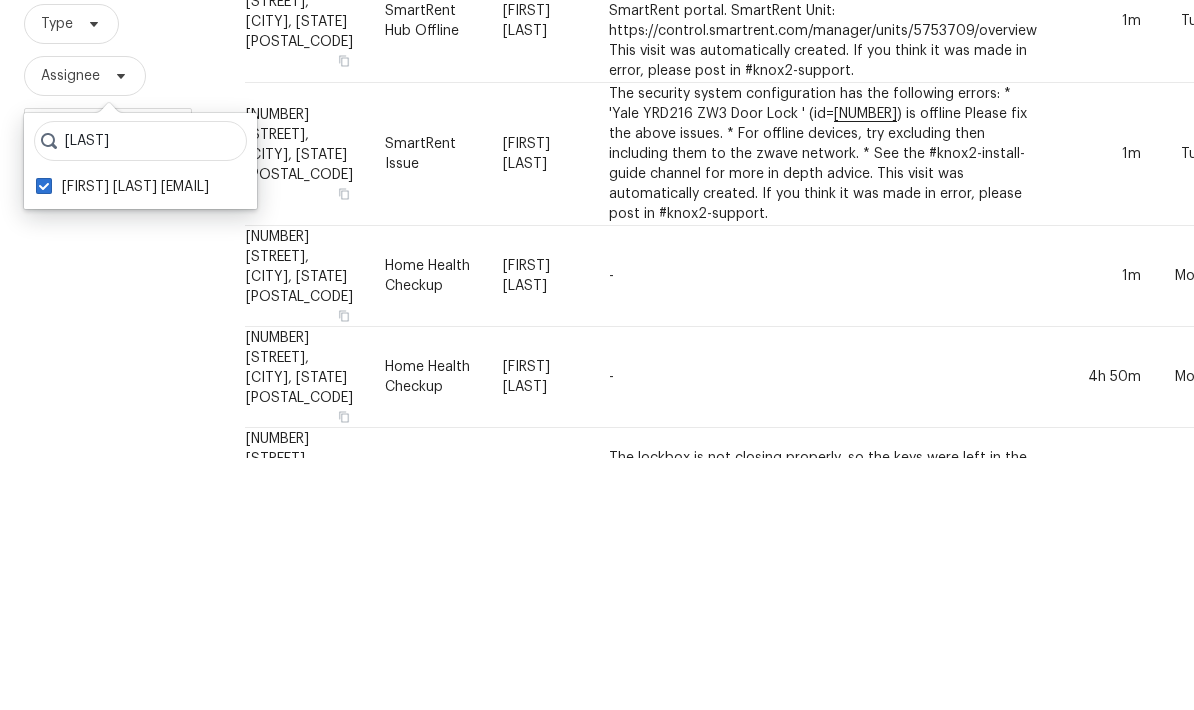 checkbox on "true" 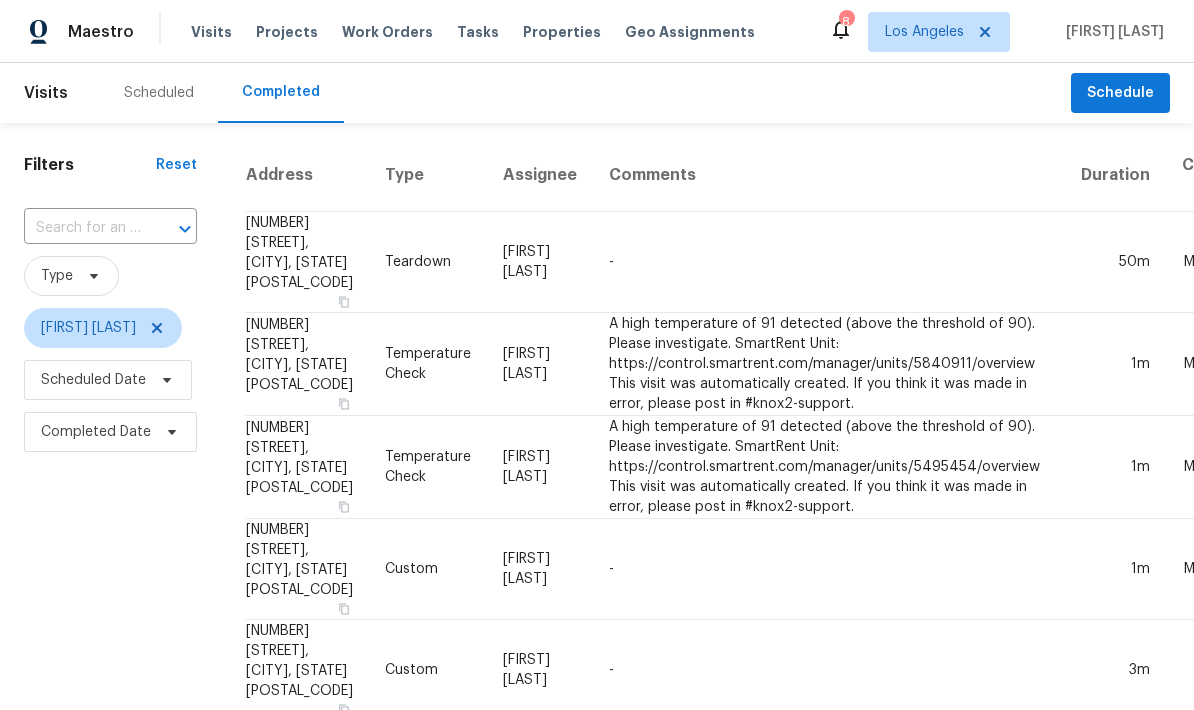 scroll, scrollTop: 0, scrollLeft: 0, axis: both 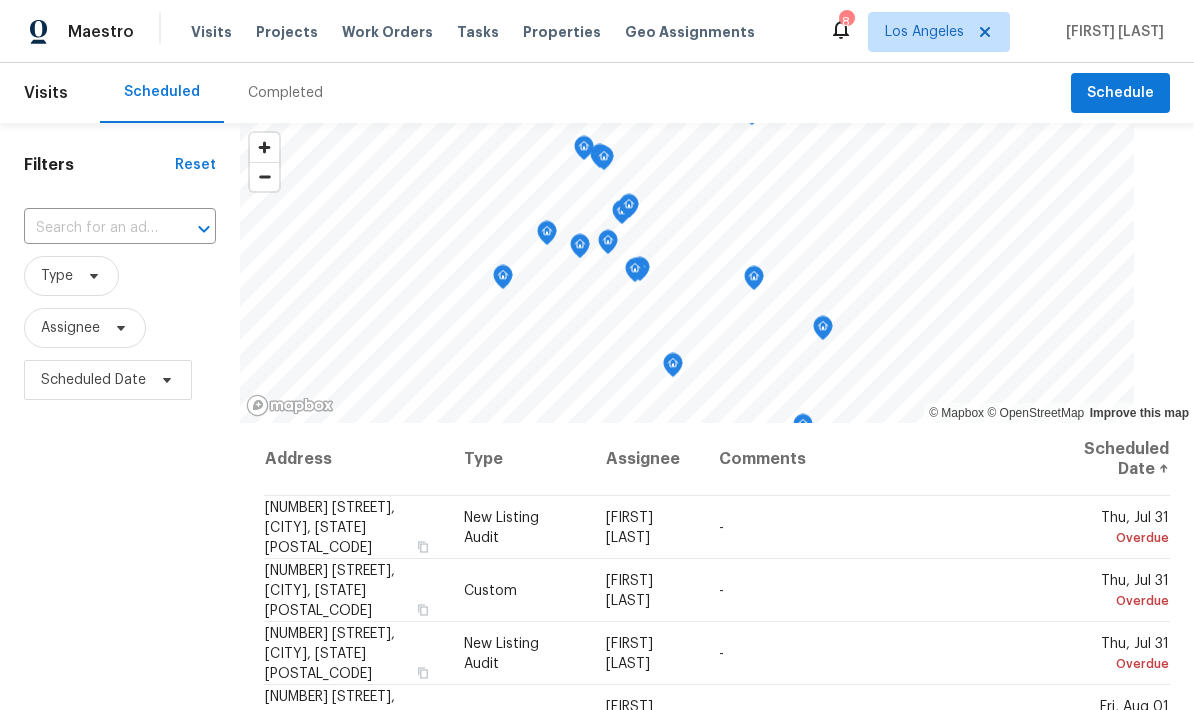 click on "Visits" at bounding box center [46, 93] 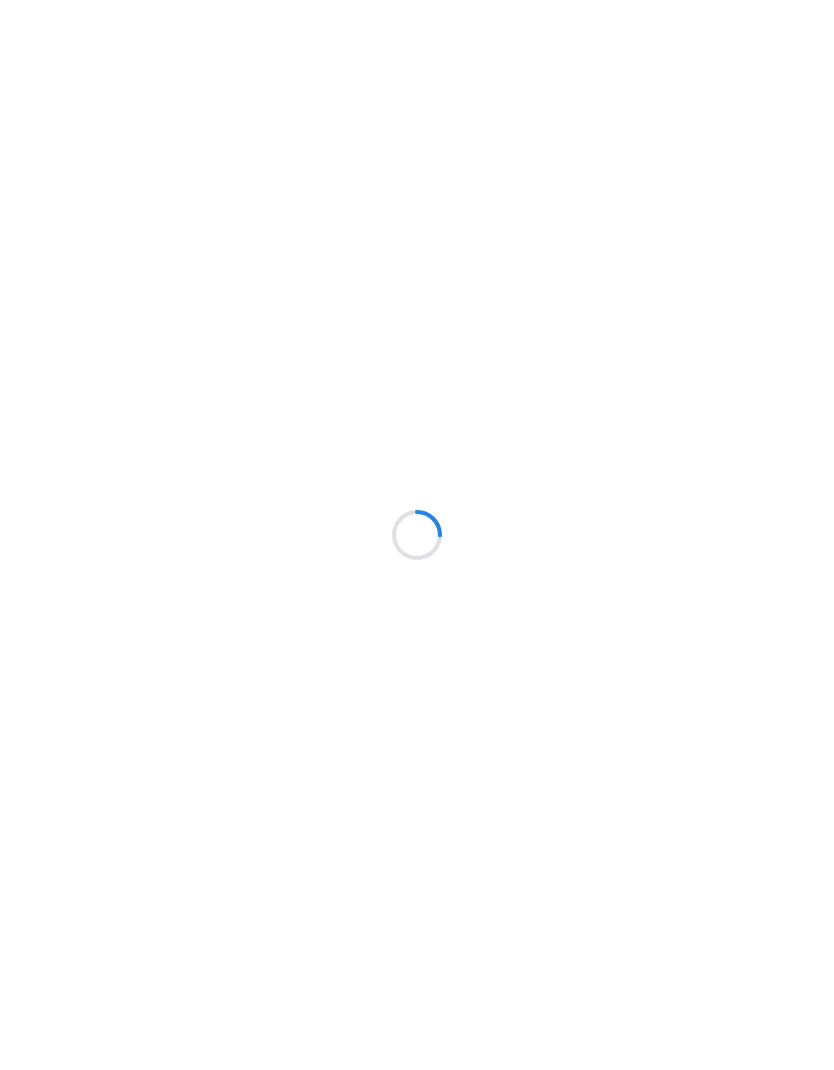 scroll, scrollTop: 0, scrollLeft: 0, axis: both 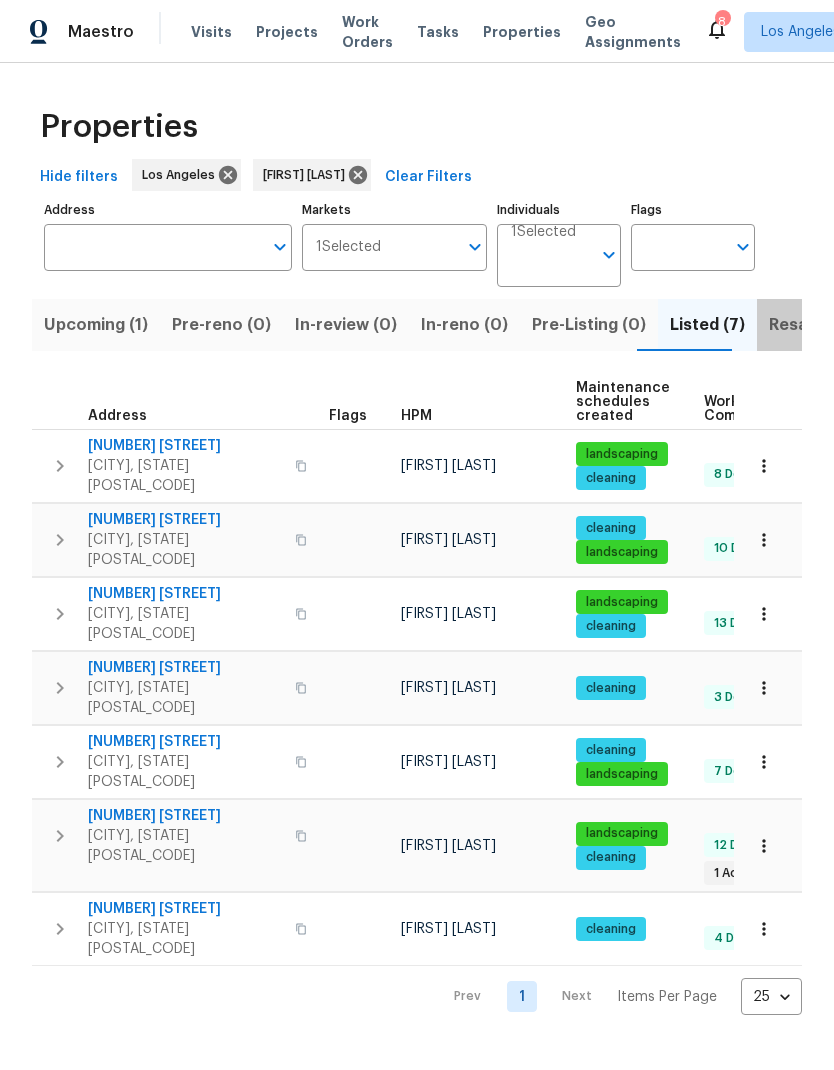 click on "Resale (5)" at bounding box center (808, 325) 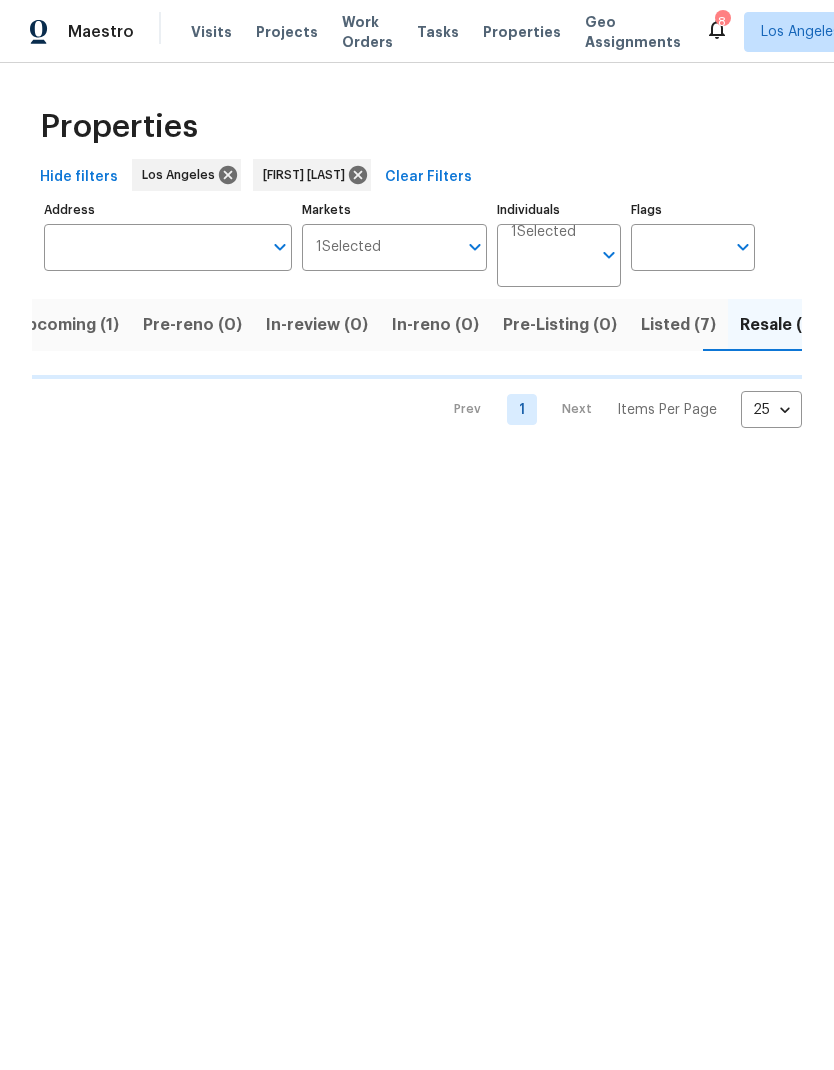 scroll, scrollTop: 0, scrollLeft: 29, axis: horizontal 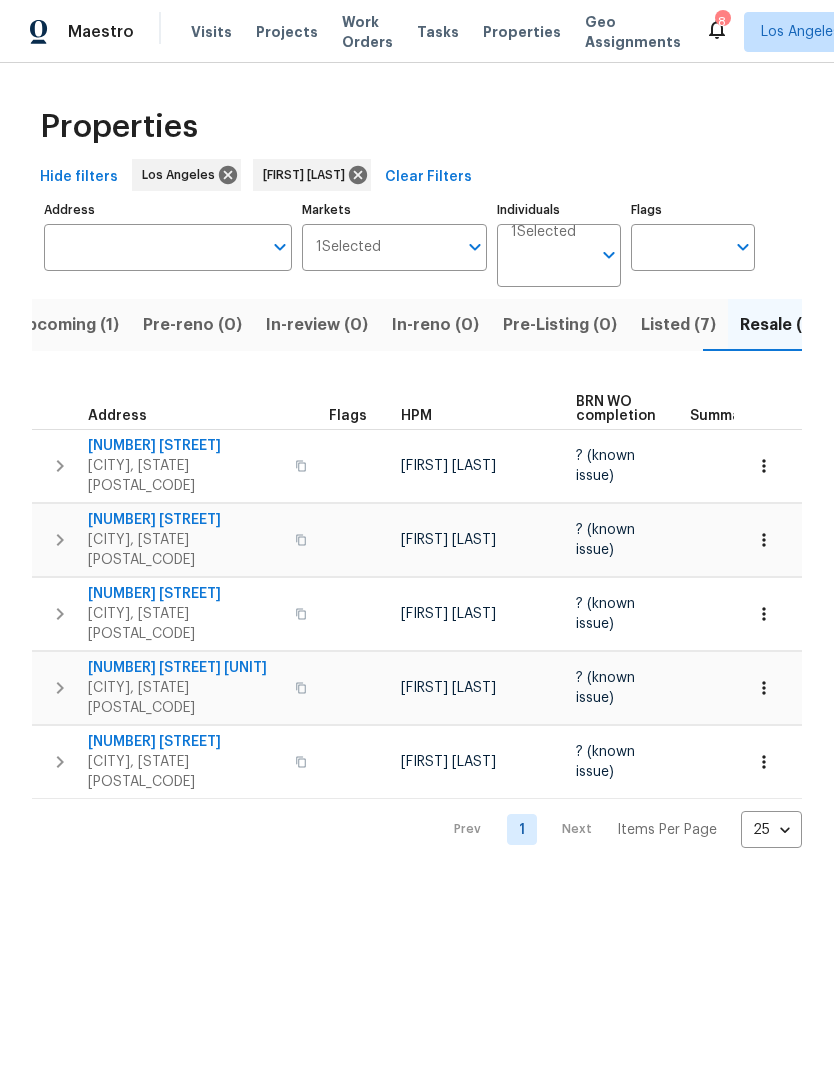 click on "Listed (7)" at bounding box center [678, 325] 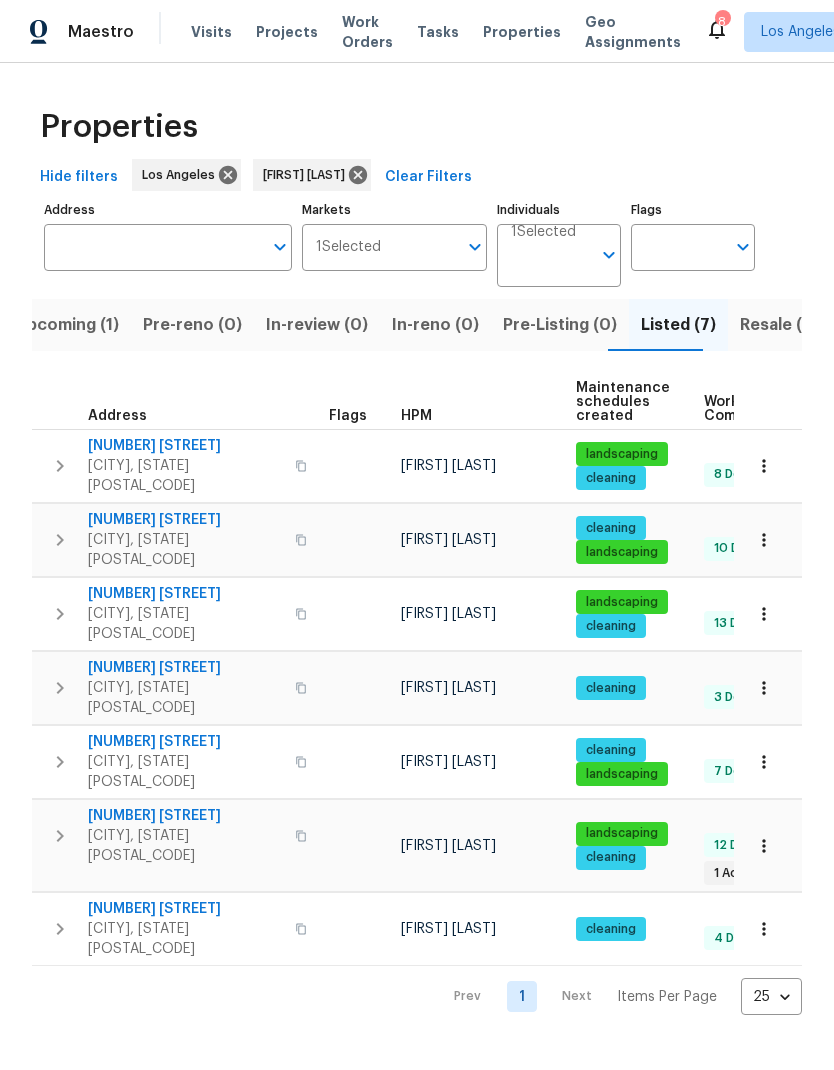 click on "Listed (7)" at bounding box center [678, 325] 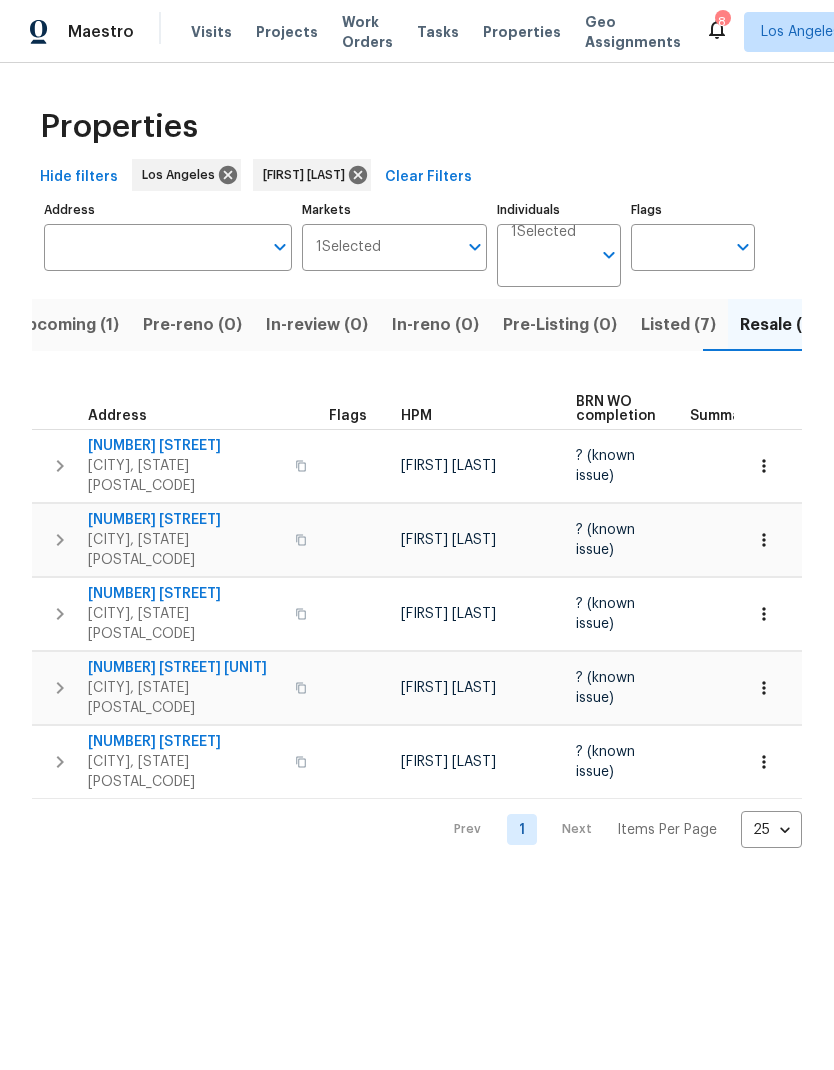 click on "Listed (7)" at bounding box center (678, 325) 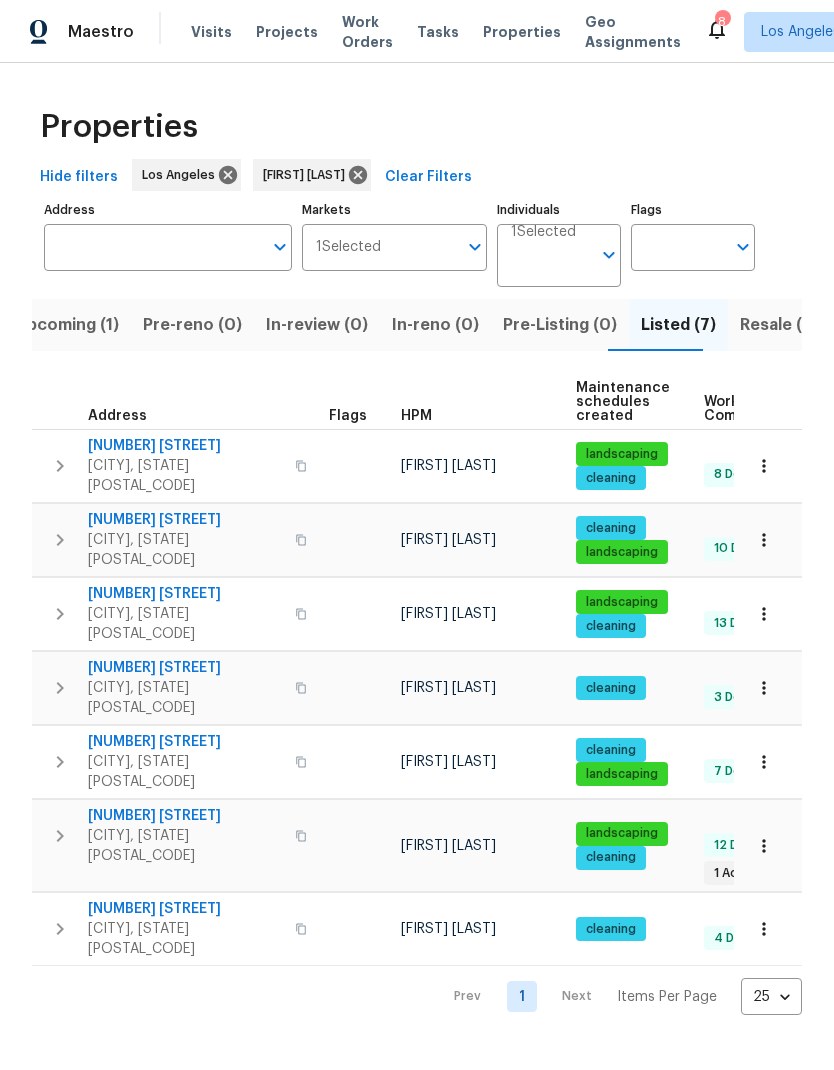 scroll, scrollTop: 0, scrollLeft: 0, axis: both 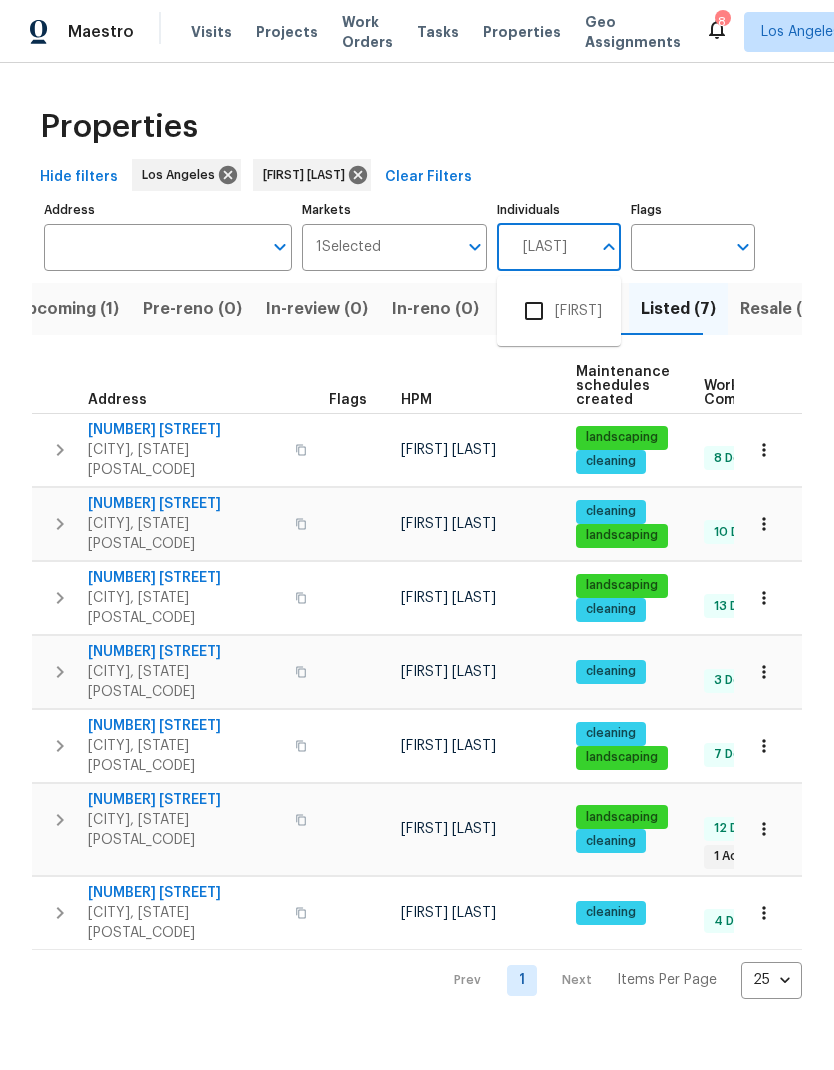 type on "[LAST]" 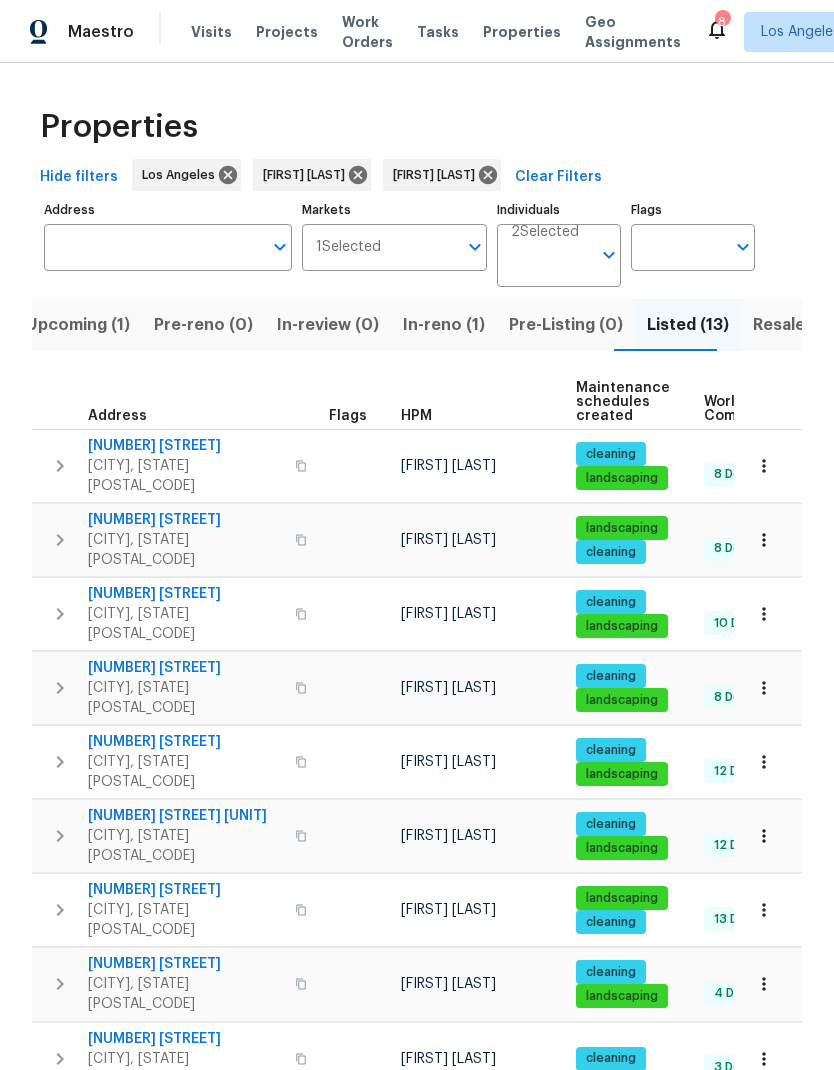 click on "2  Selected Individuals" at bounding box center [559, 256] 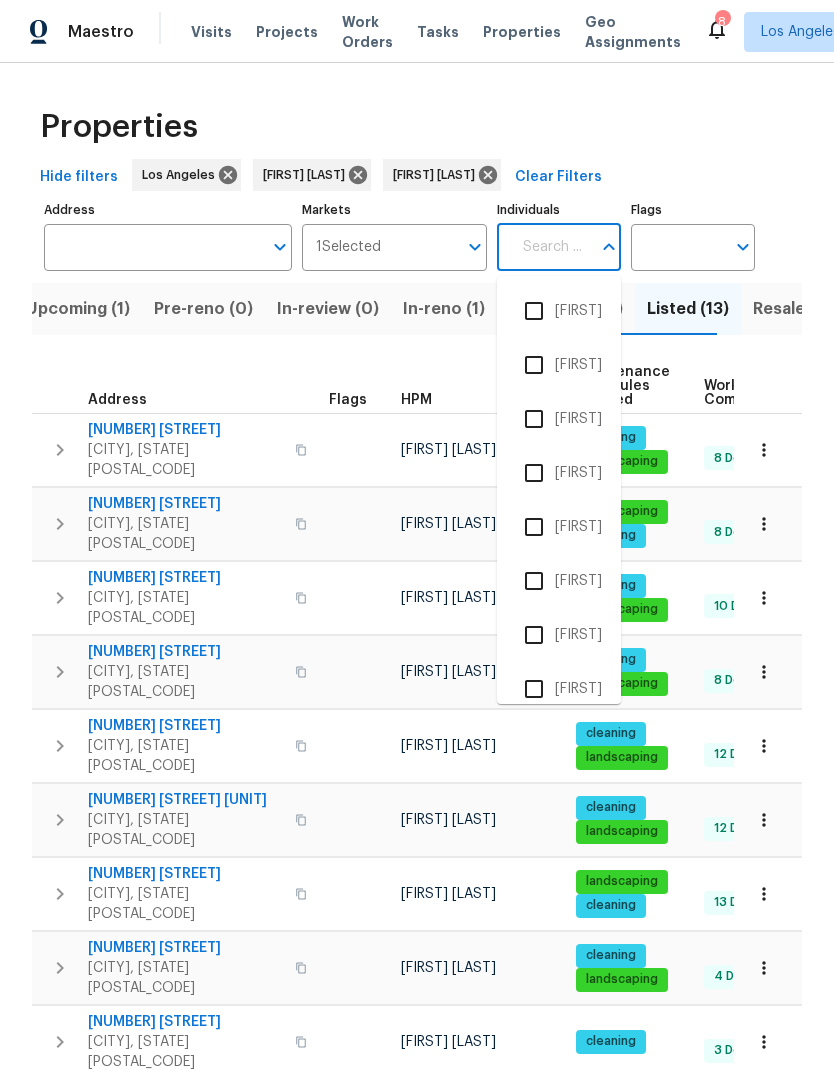 scroll, scrollTop: 0, scrollLeft: 0, axis: both 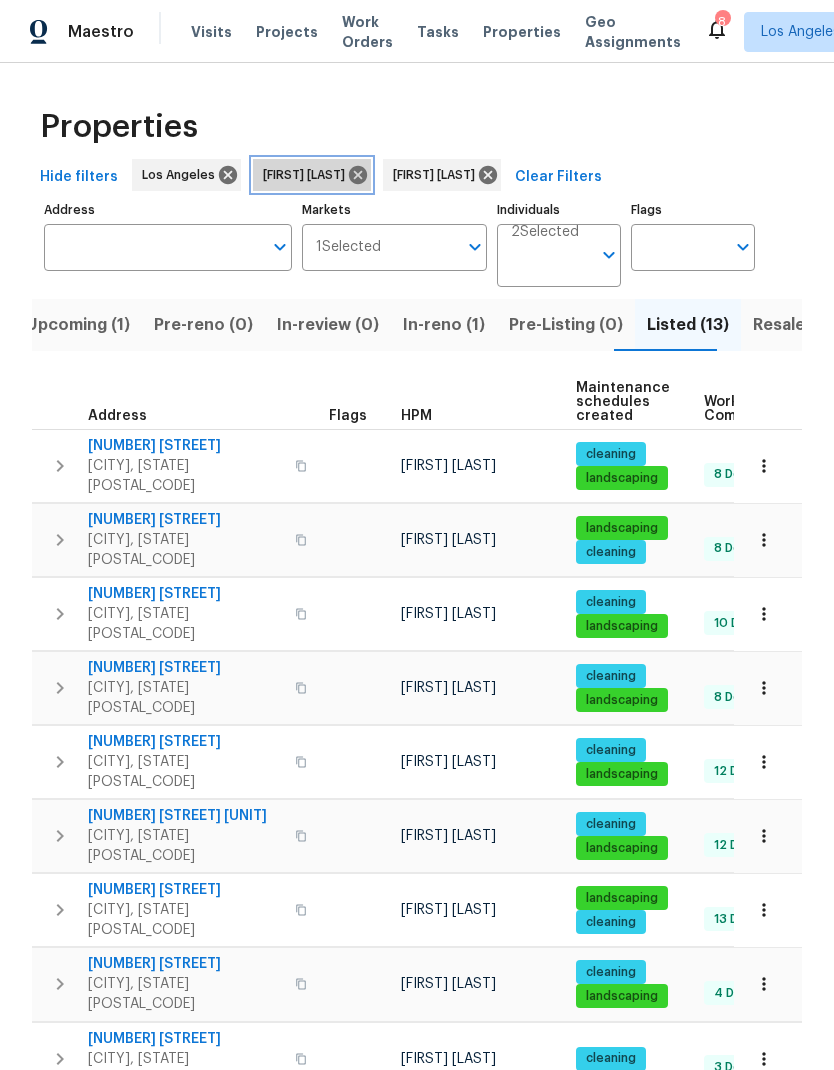 click 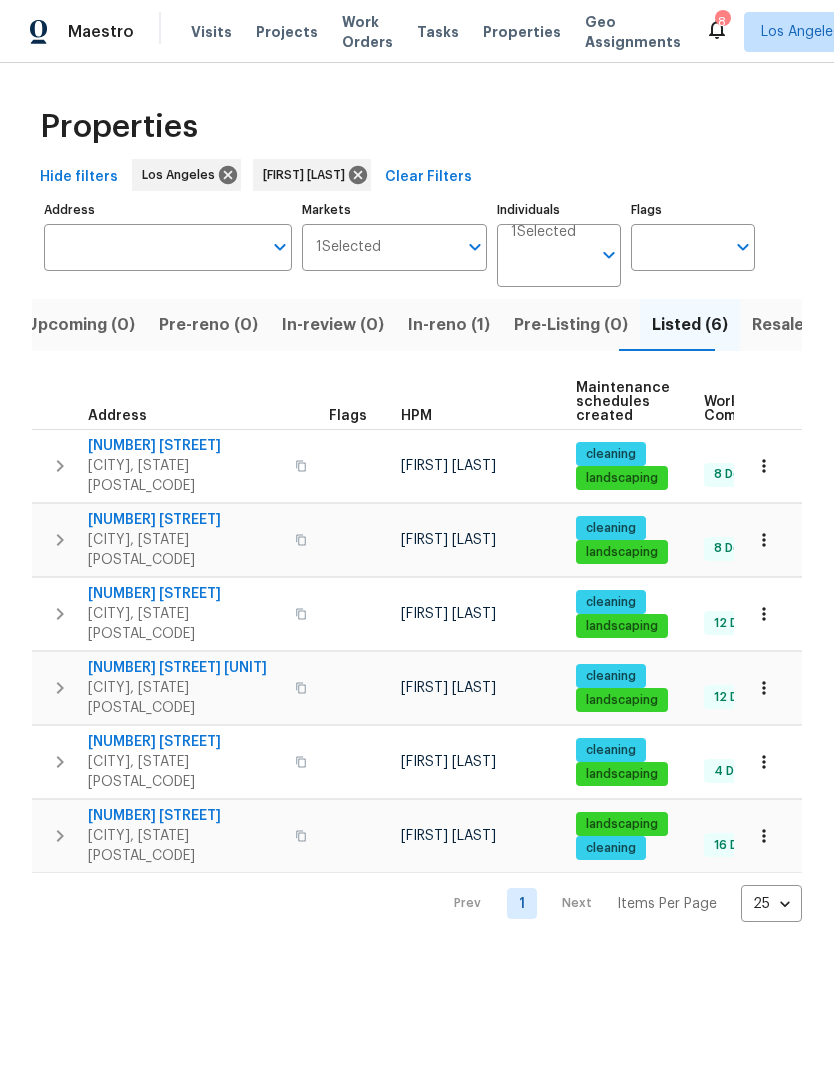 click 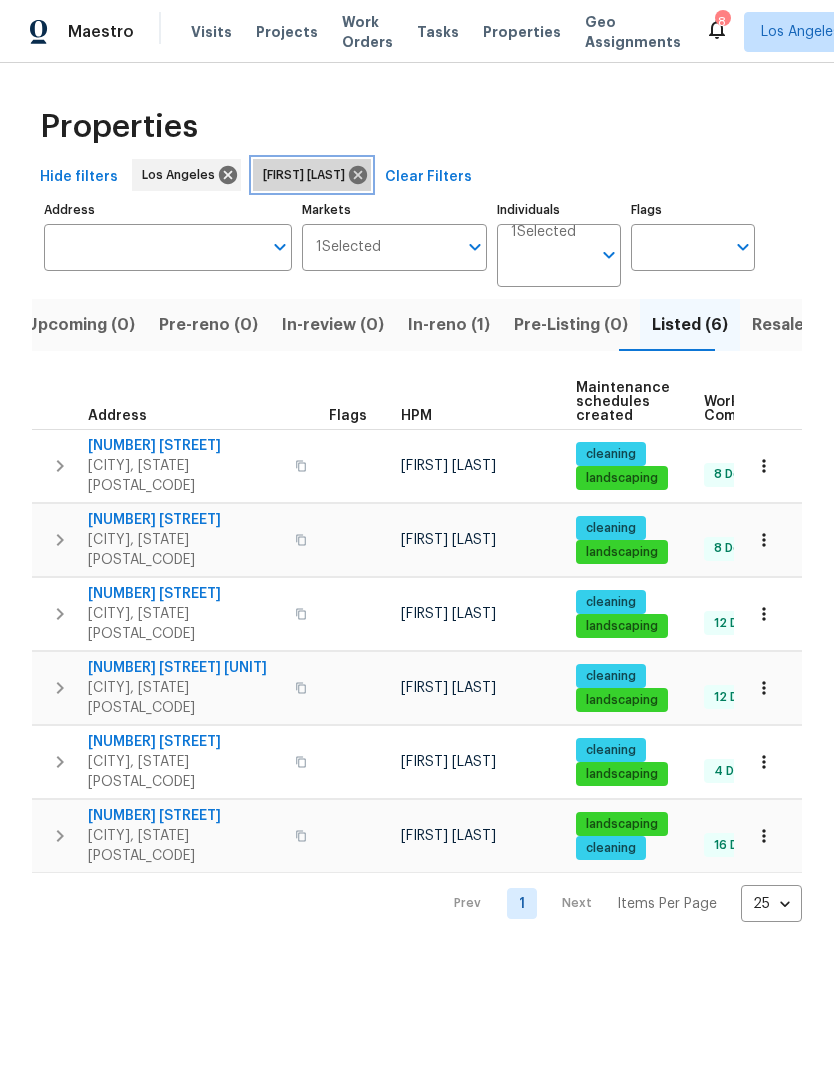 click on "[FIRST] [LAST]" at bounding box center (308, 175) 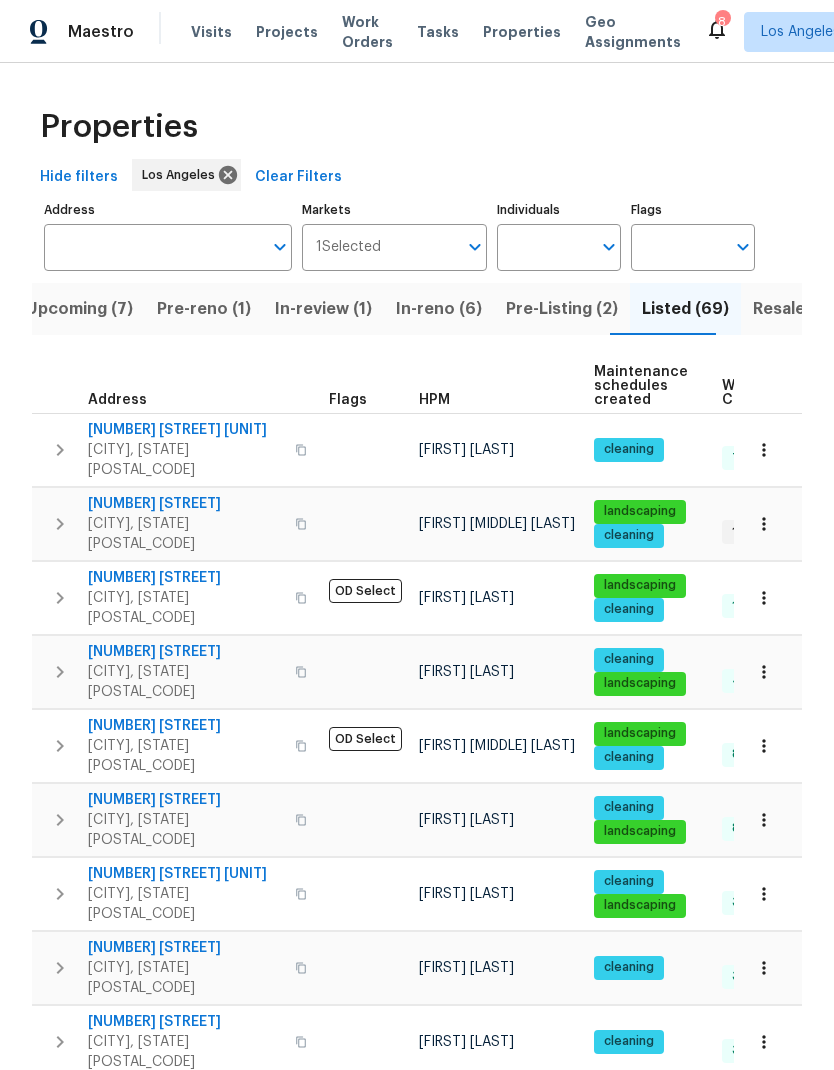 click on "Individuals" at bounding box center [544, 247] 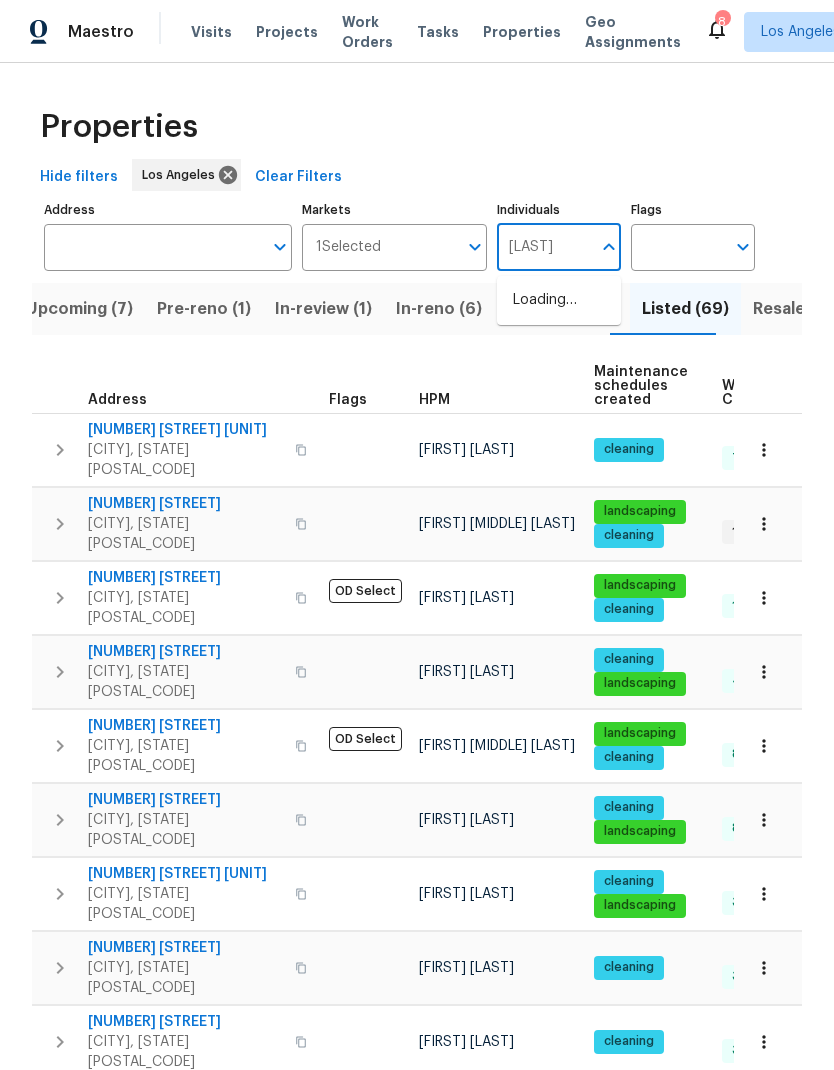 type on "[LAST]" 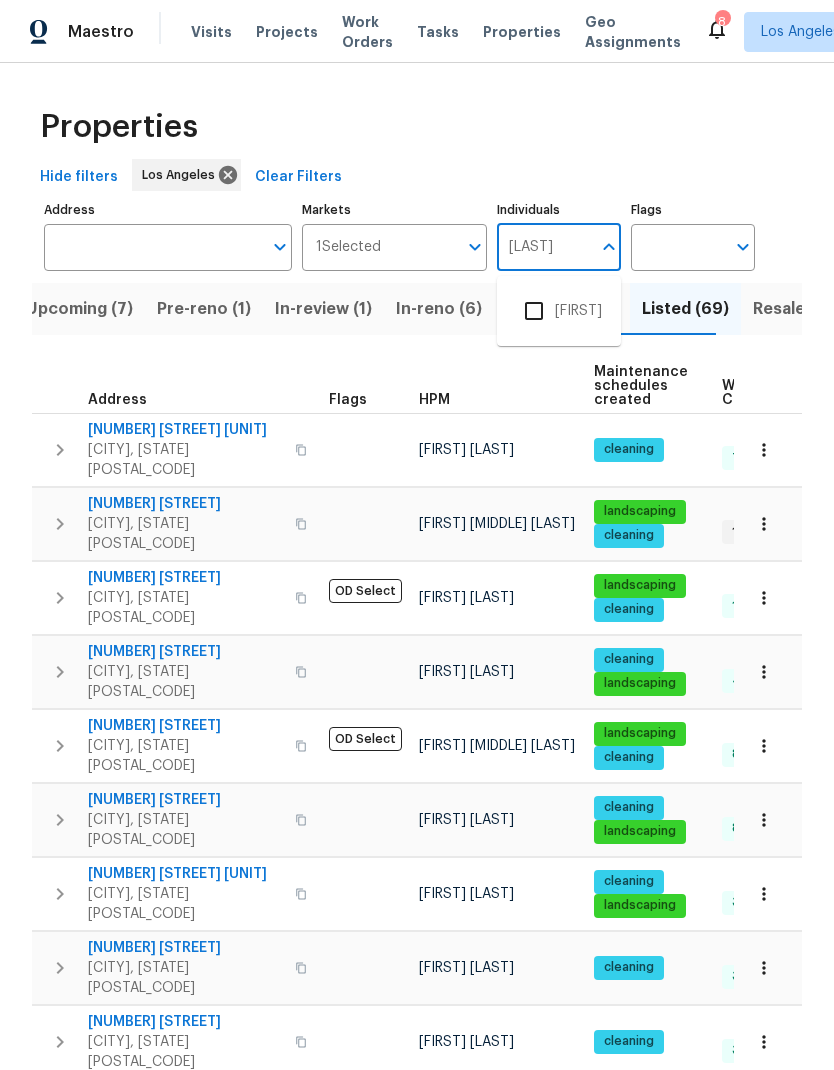 click at bounding box center [534, 311] 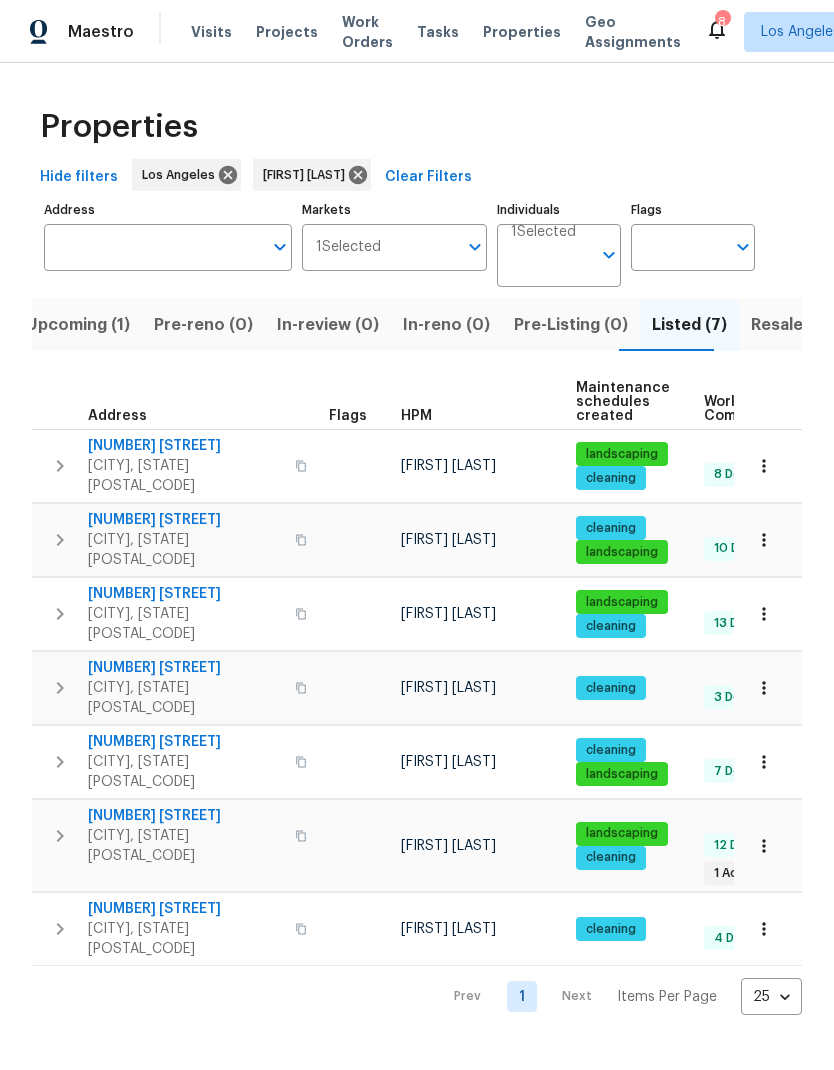 click on "Resale (5)" at bounding box center [790, 325] 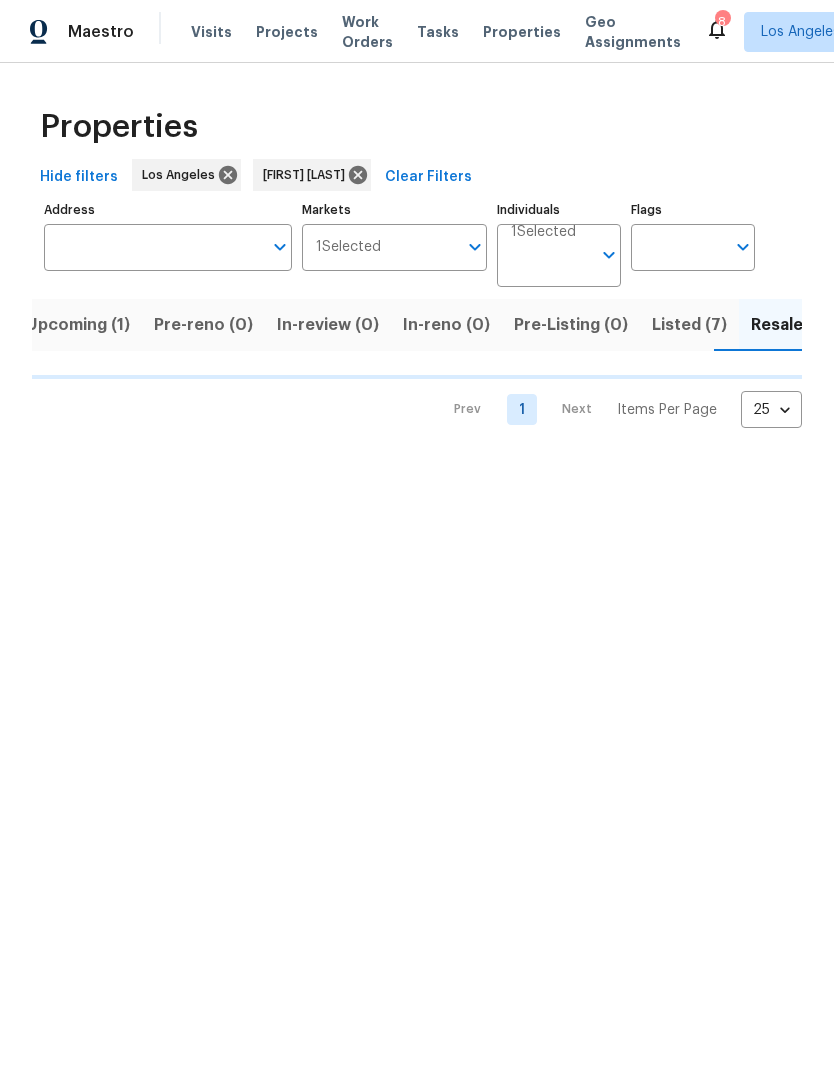 scroll, scrollTop: 0, scrollLeft: 29, axis: horizontal 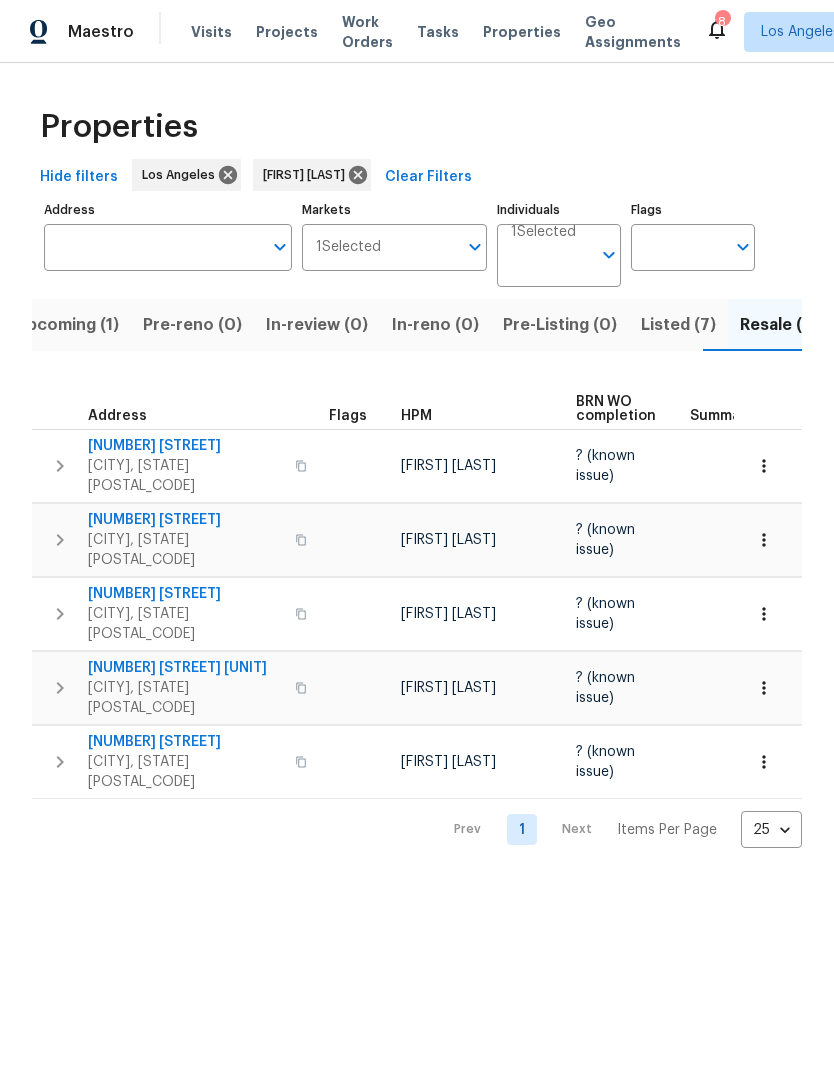 click on "Listed (7)" at bounding box center (678, 325) 